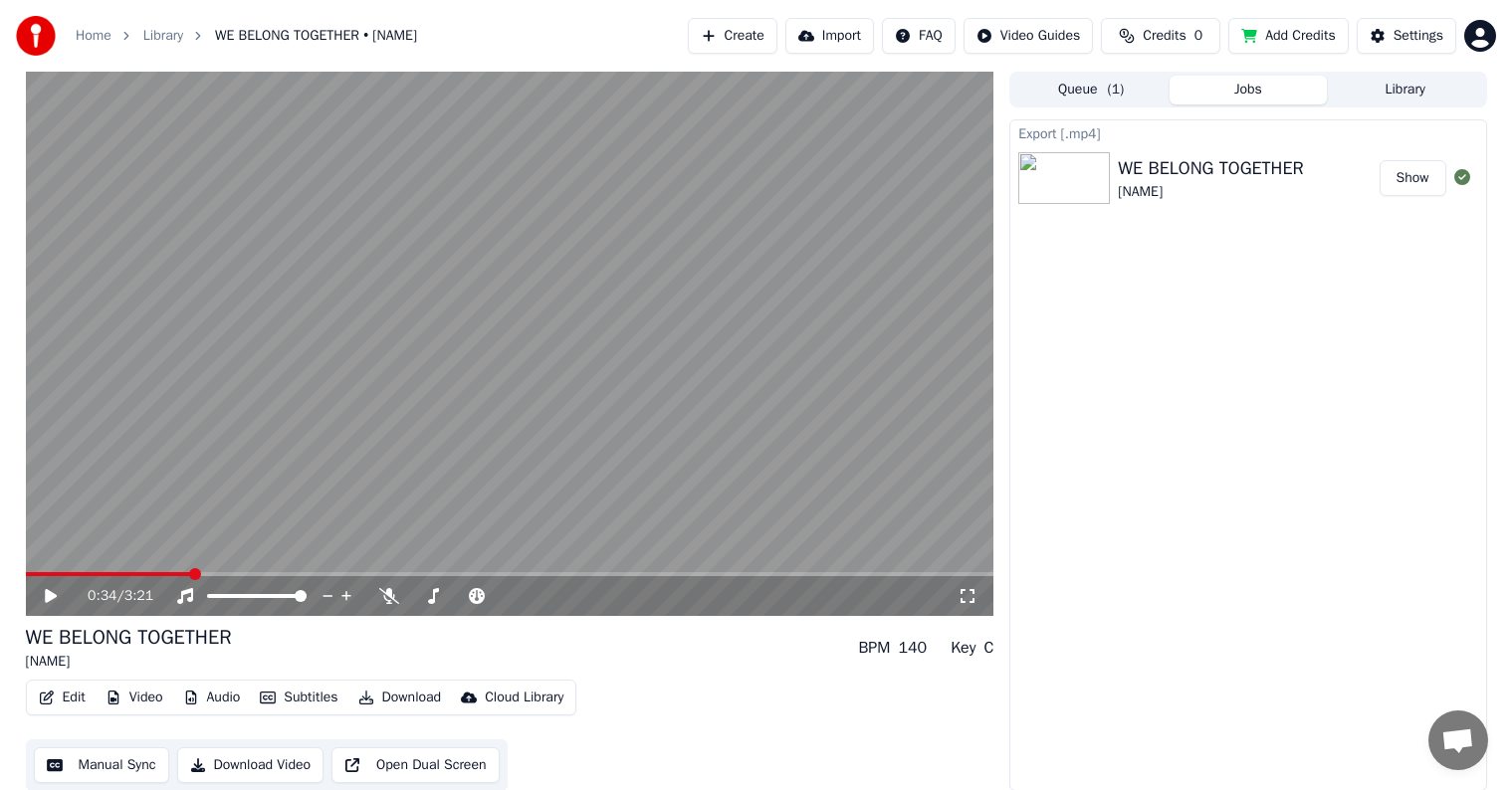 scroll, scrollTop: 1, scrollLeft: 0, axis: vertical 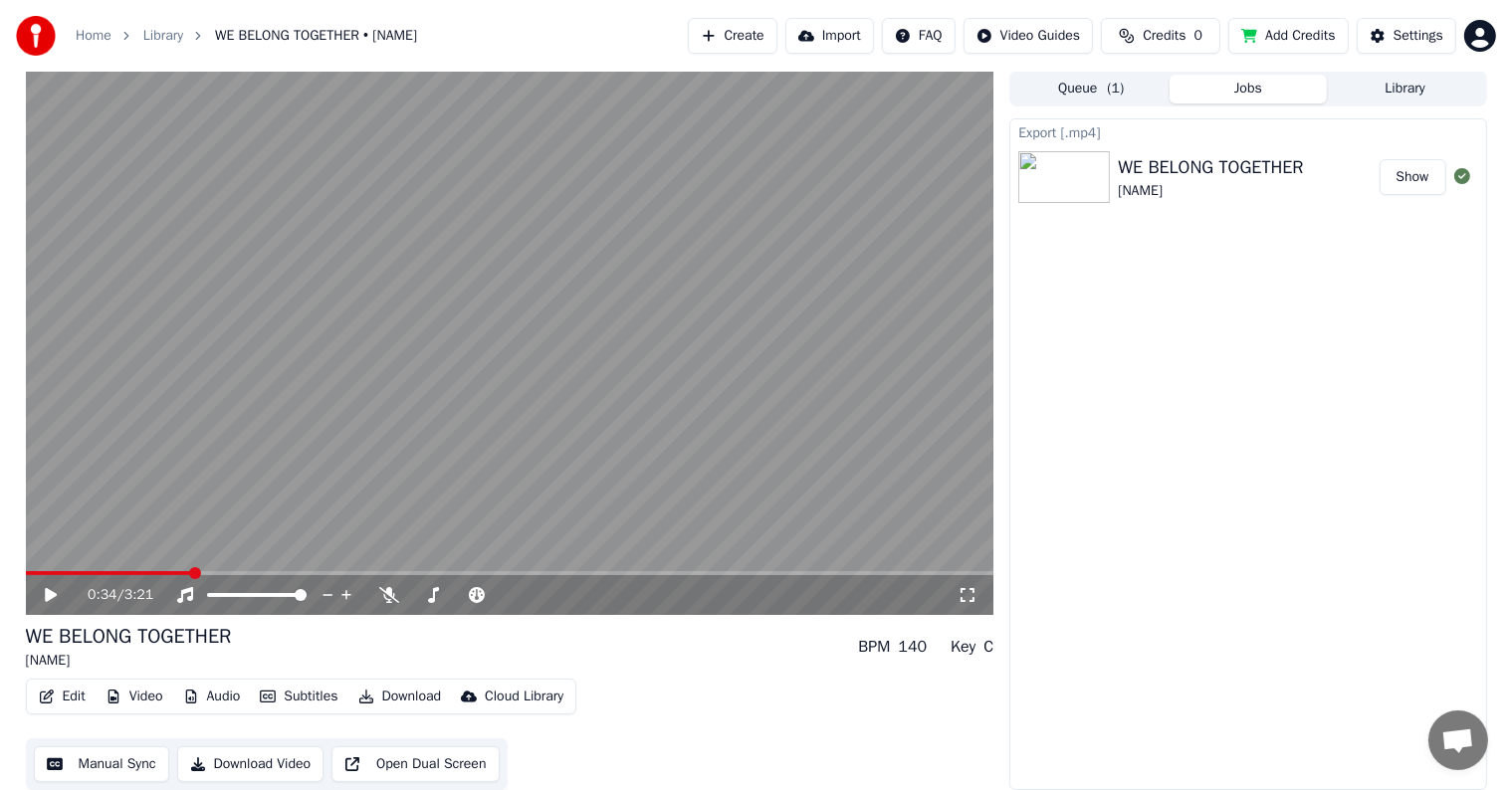 click on "Library" at bounding box center [1405, 89] 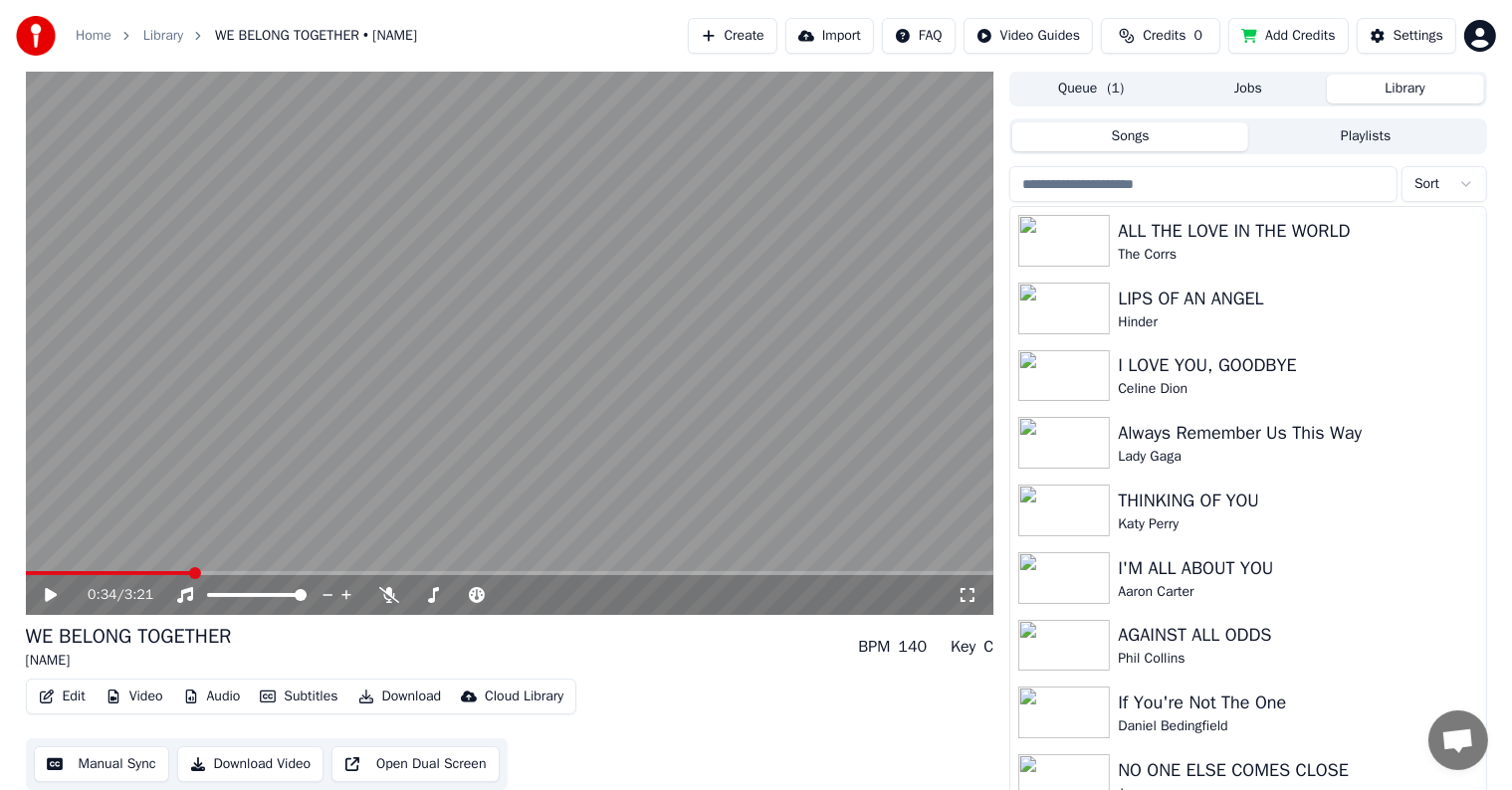 click at bounding box center (1203, 184) 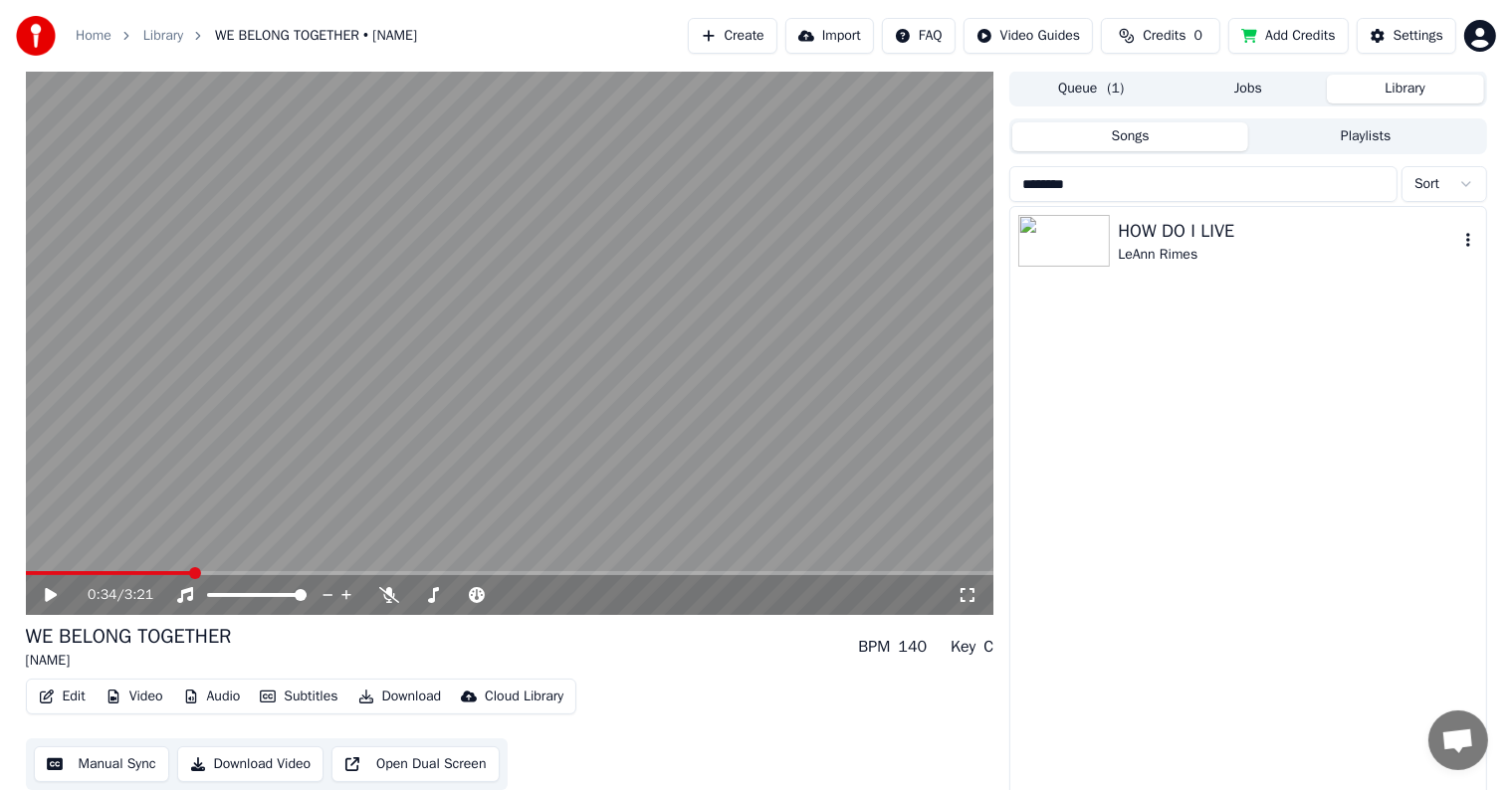type on "********" 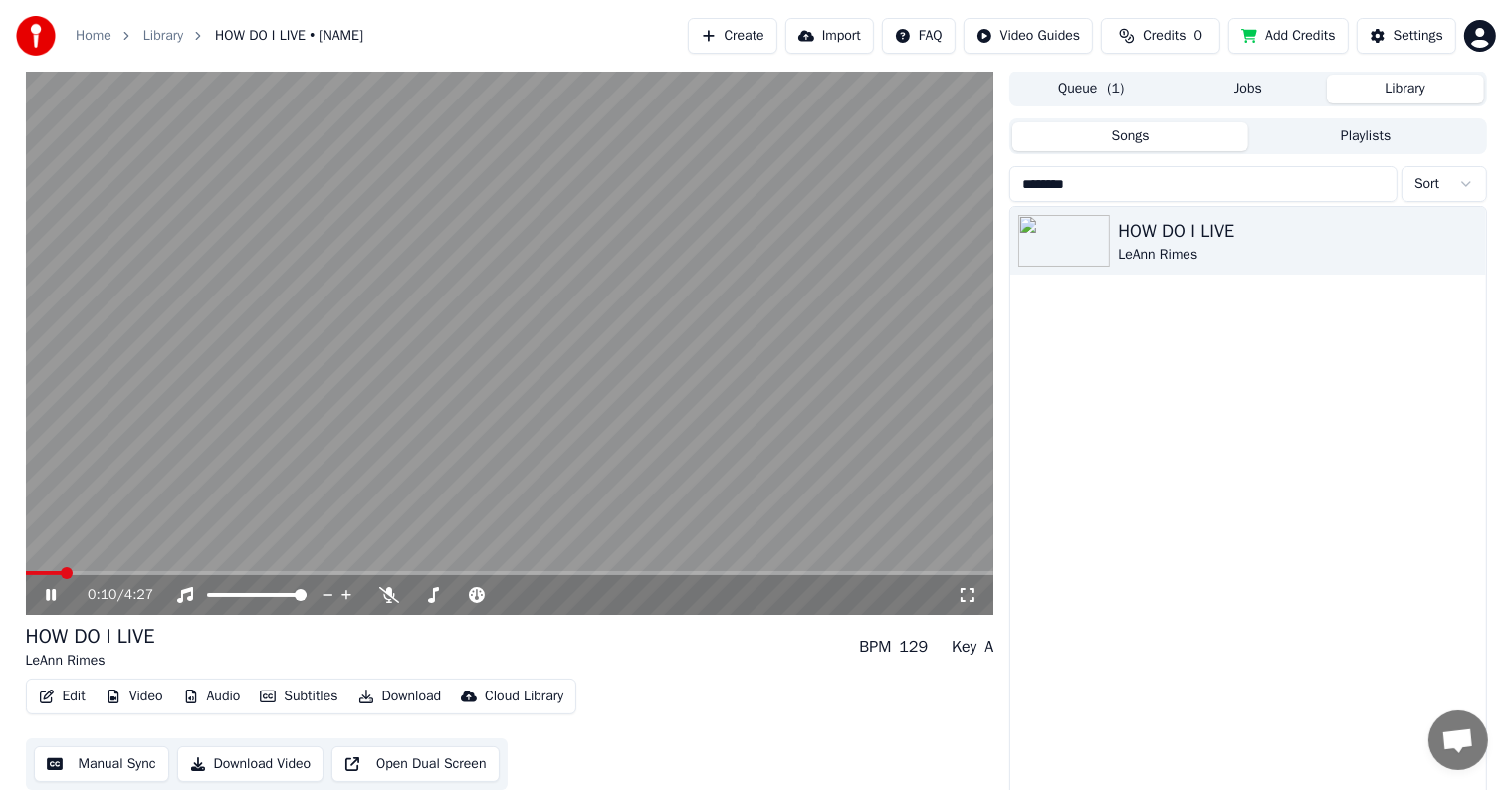 click at bounding box center [510, 573] 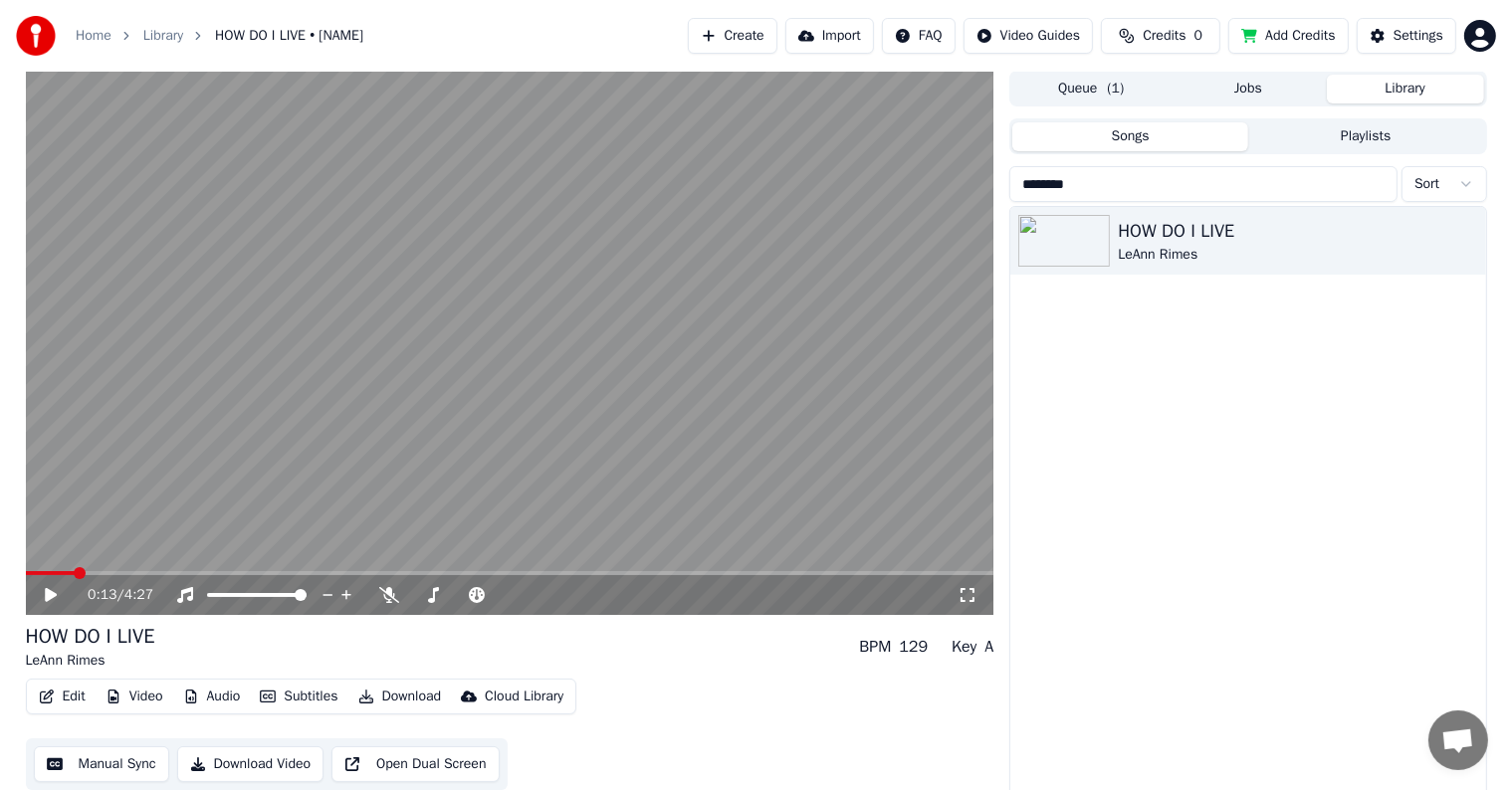 scroll, scrollTop: 9, scrollLeft: 0, axis: vertical 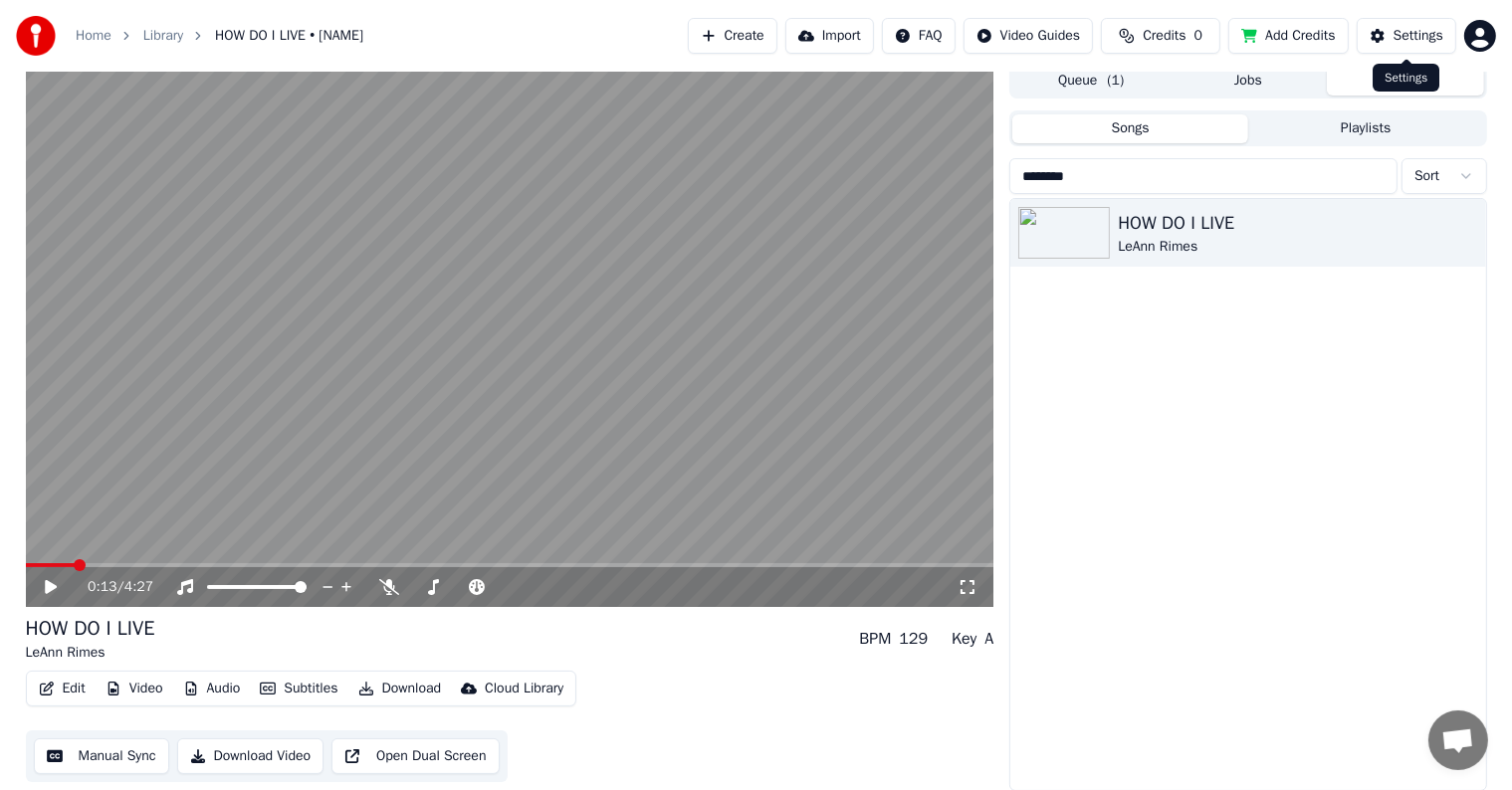 click on "Settings" at bounding box center (1406, 36) 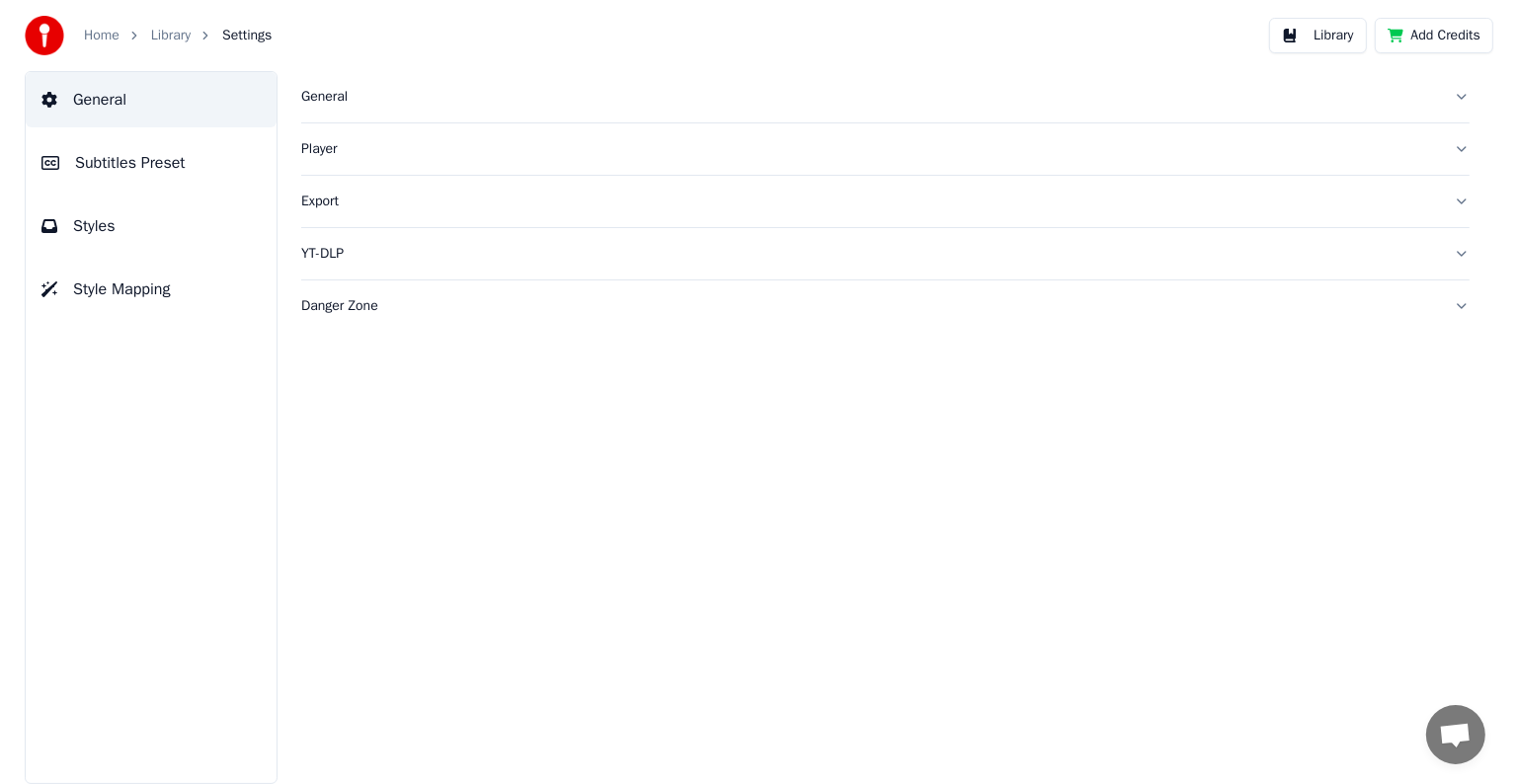 scroll, scrollTop: 0, scrollLeft: 0, axis: both 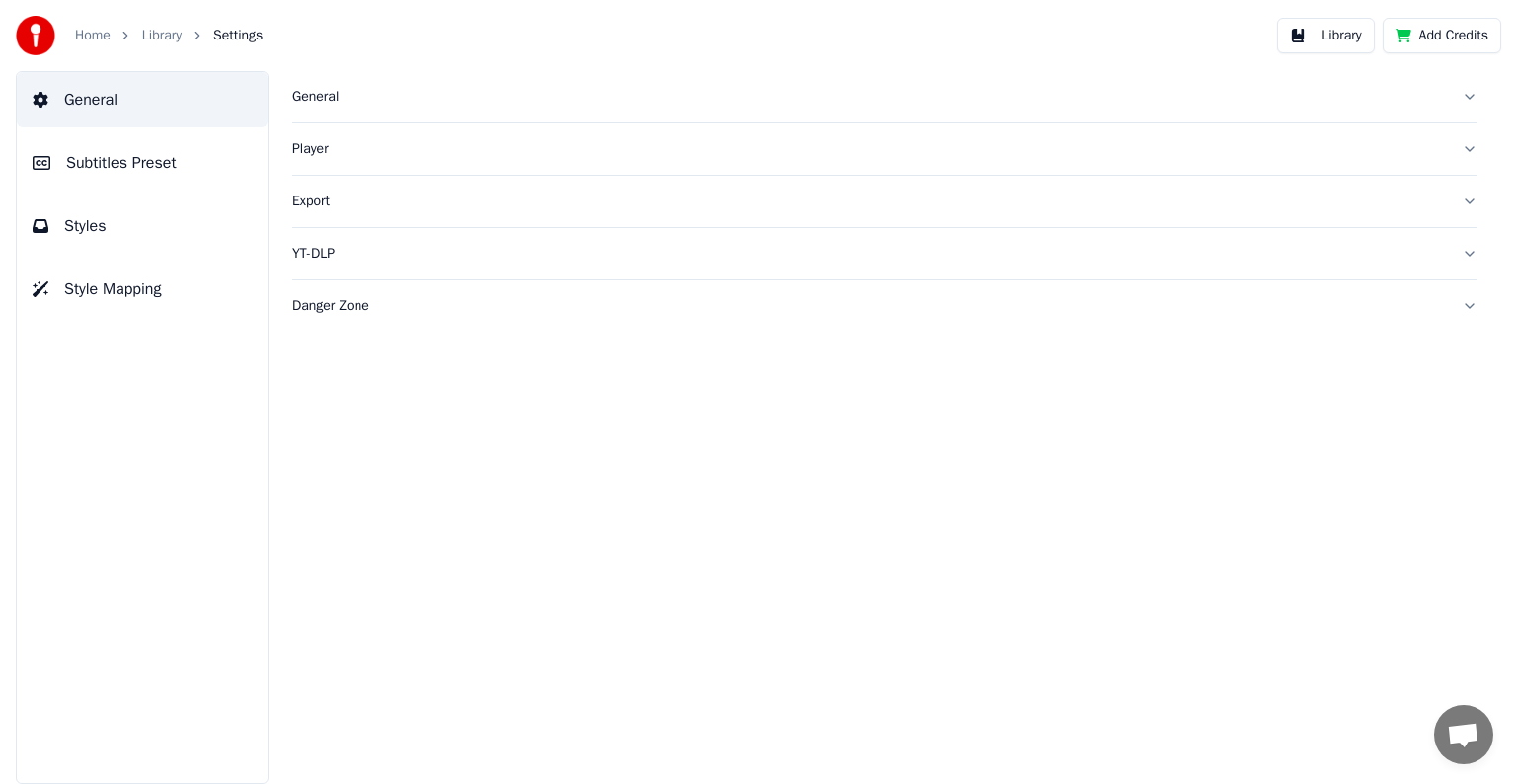 click on "Subtitles Preset" at bounding box center (121, 163) 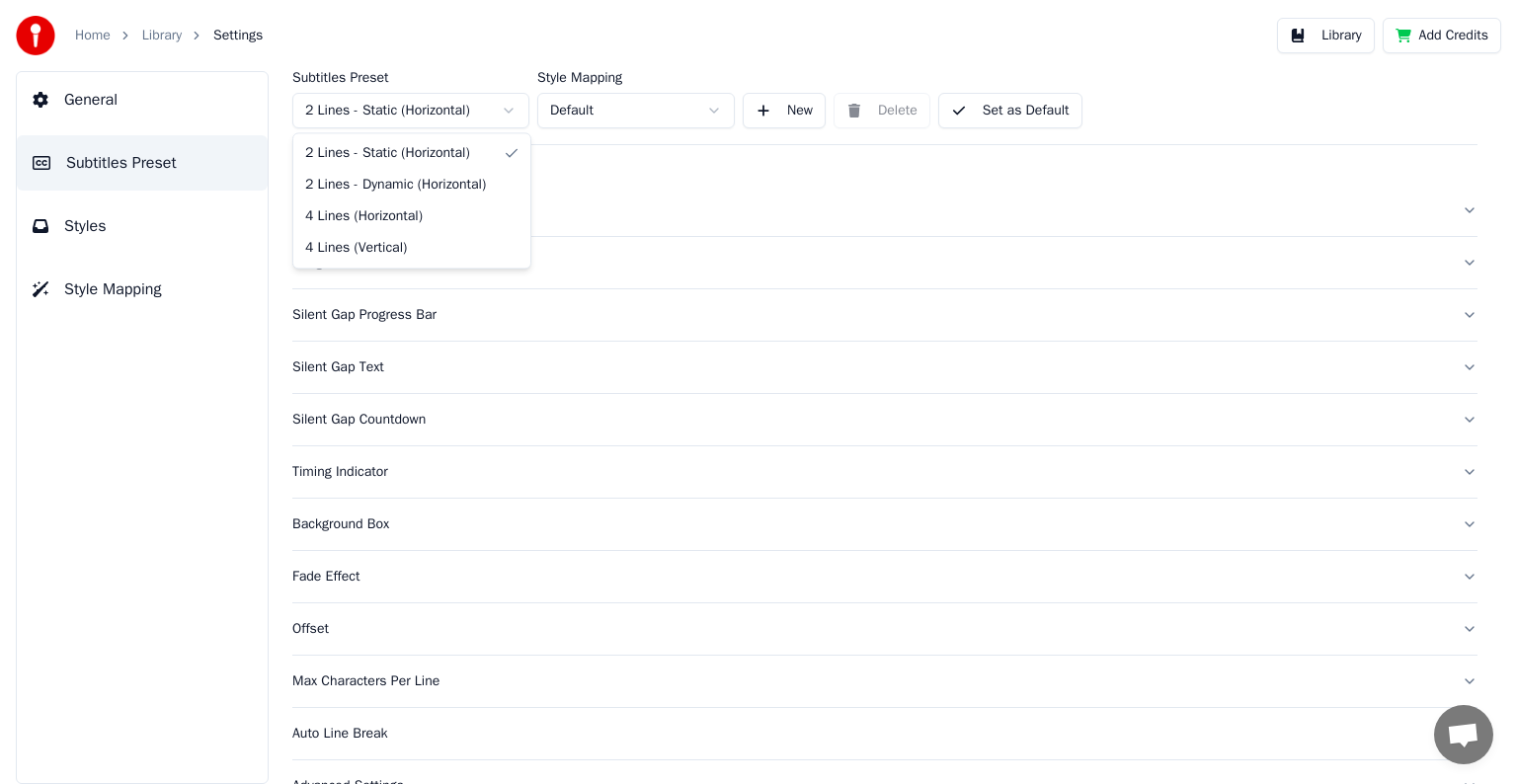 click on "Home Library Settings Library Add Credits General Subtitles Preset Styles Style Mapping Subtitles Preset 2 Lines - Static (Horizontal) Style Mapping Default New Delete Set as Default General Song Title Silent Gap Progress Bar Silent Gap Text Silent Gap Countdown Timing Indicator Background Box Fade Effect Offset Max Characters Per Line Auto Line Break Advanced Settings 2 Lines - Static (Horizontal) 2 Lines - Dynamic (Horizontal) 4 Lines (Horizontal) 4 Lines (Vertical)" at bounding box center [758, 392] 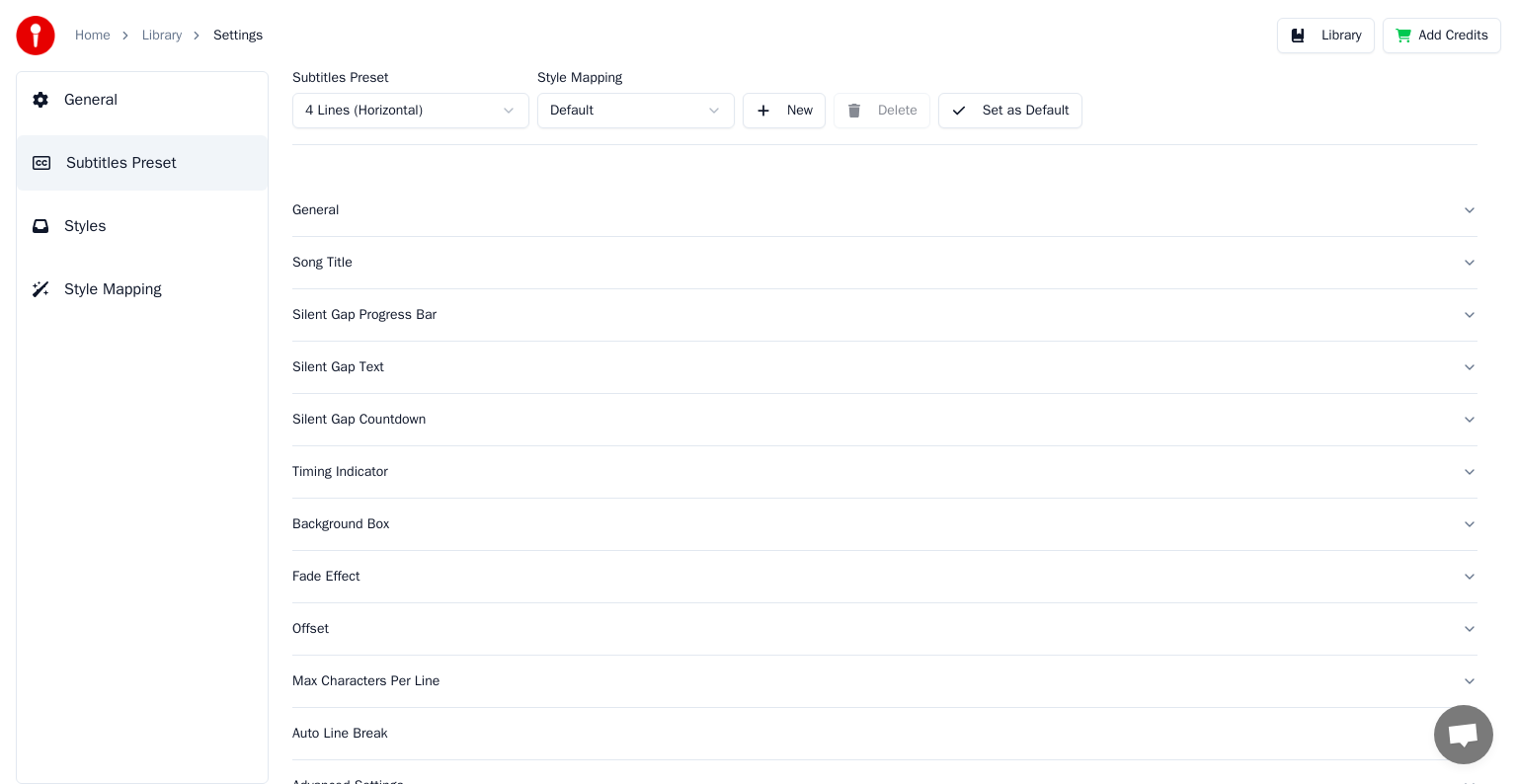 click on "Song Title" at bounding box center [869, 263] 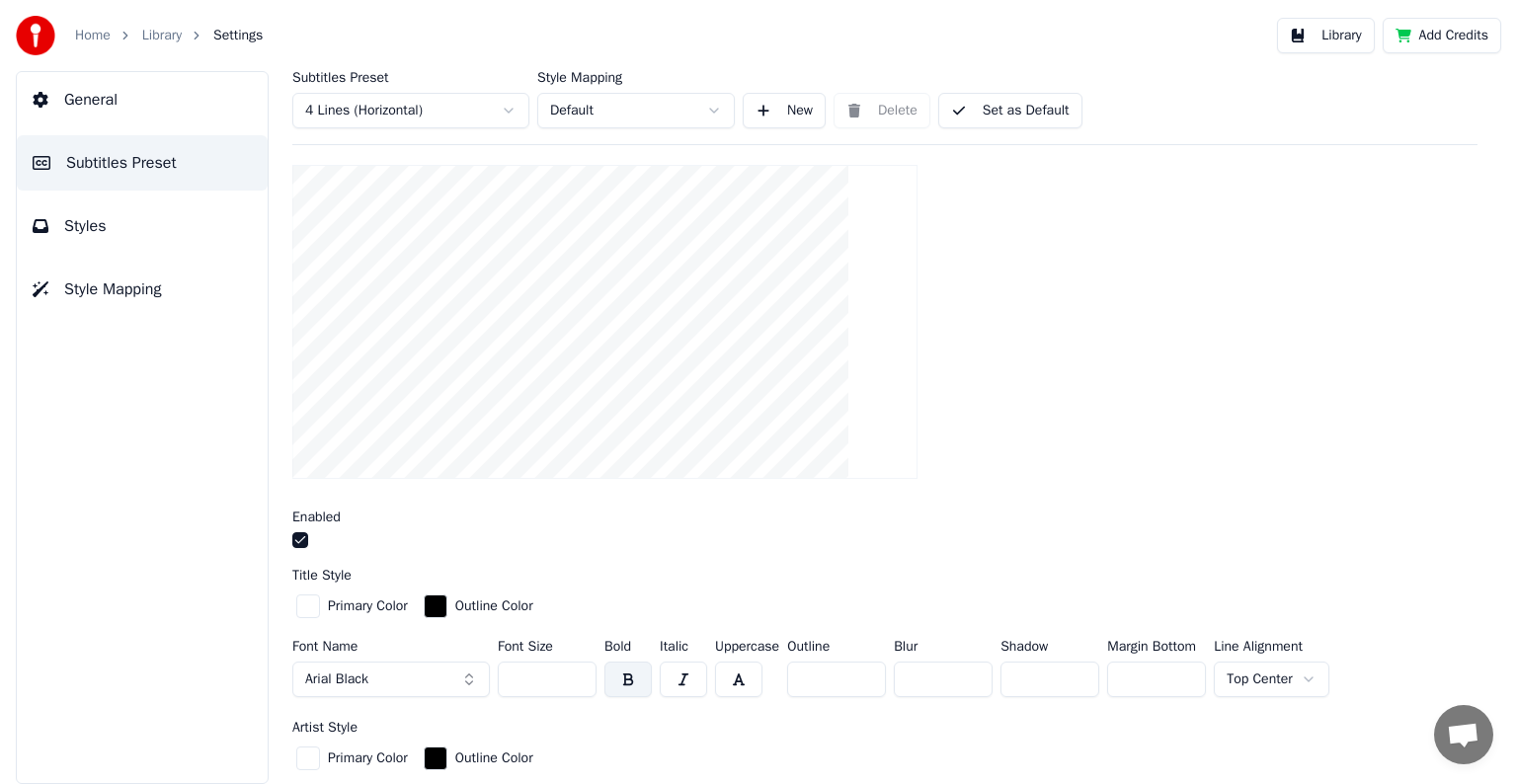 scroll, scrollTop: 296, scrollLeft: 0, axis: vertical 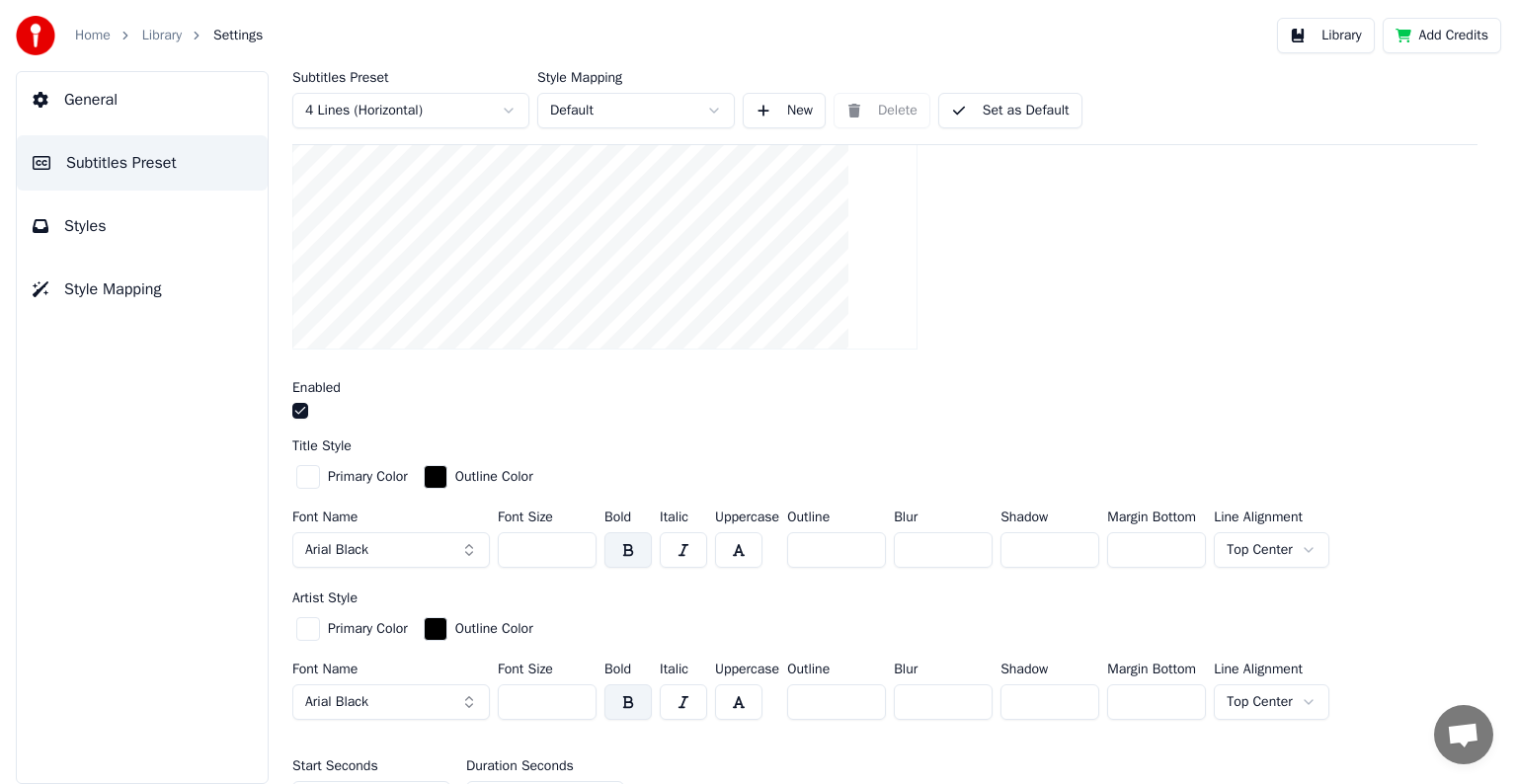 drag, startPoint x: 519, startPoint y: 545, endPoint x: 533, endPoint y: 549, distance: 14.56022 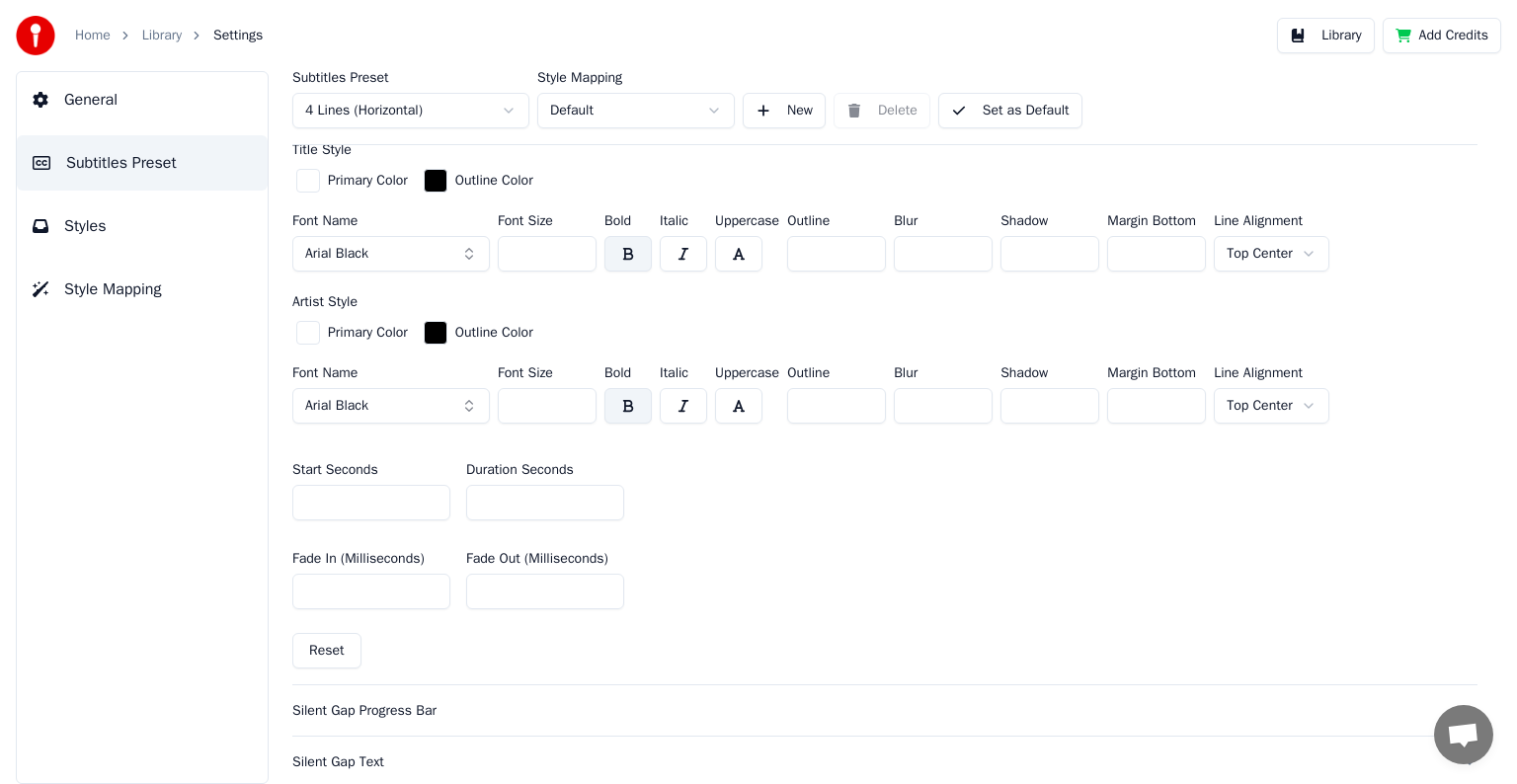 scroll, scrollTop: 691, scrollLeft: 0, axis: vertical 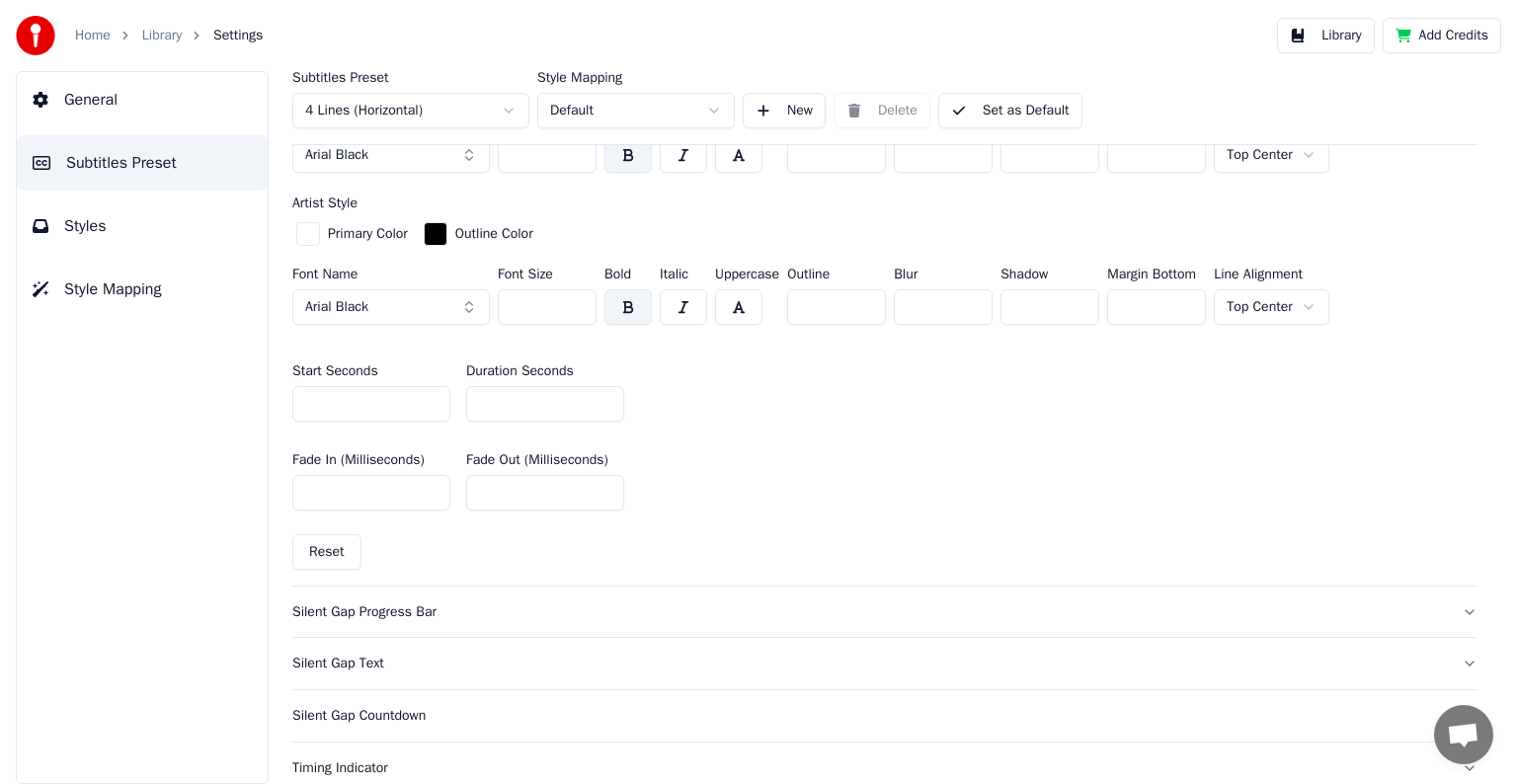type on "***" 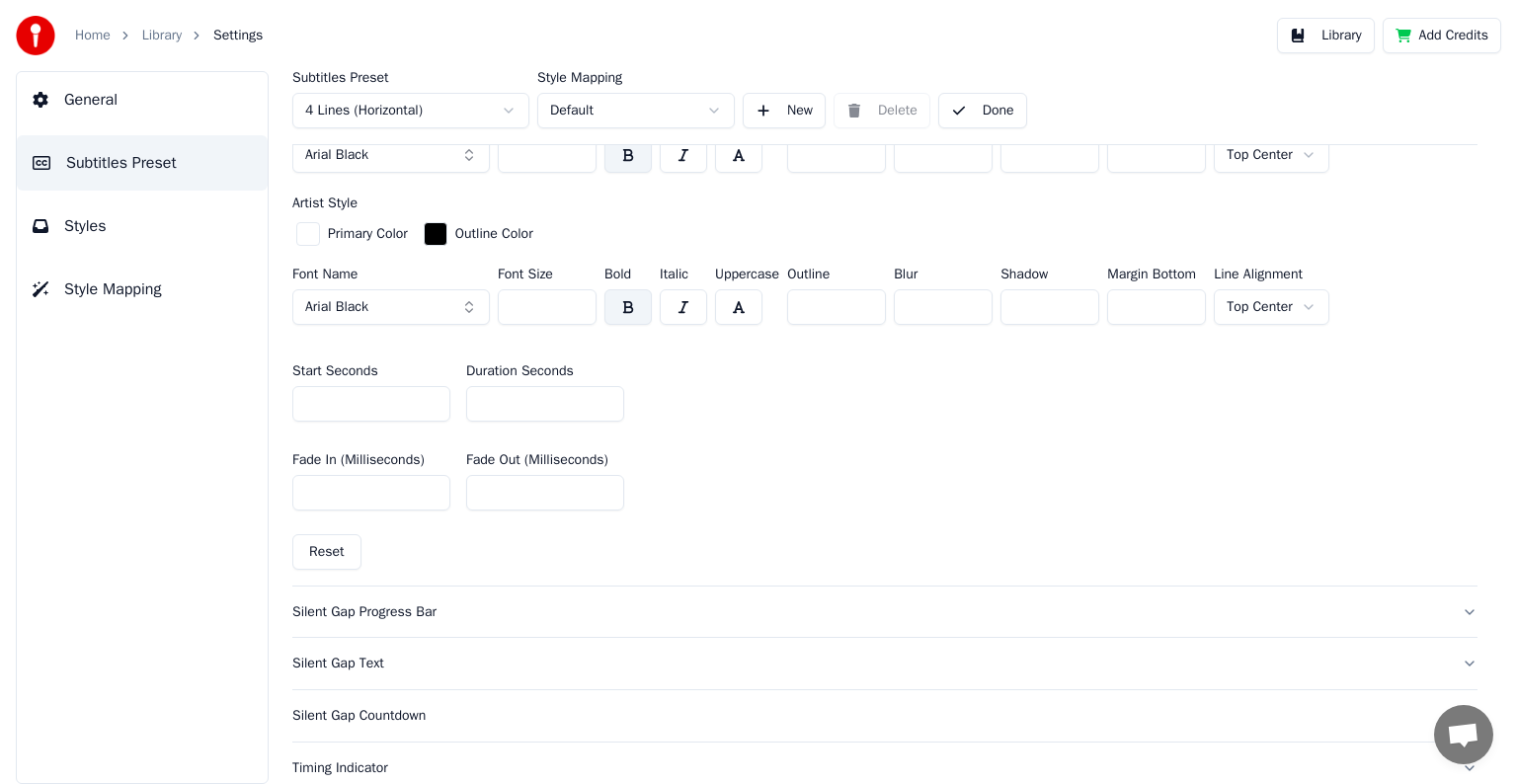 click on "Library" at bounding box center [162, 36] 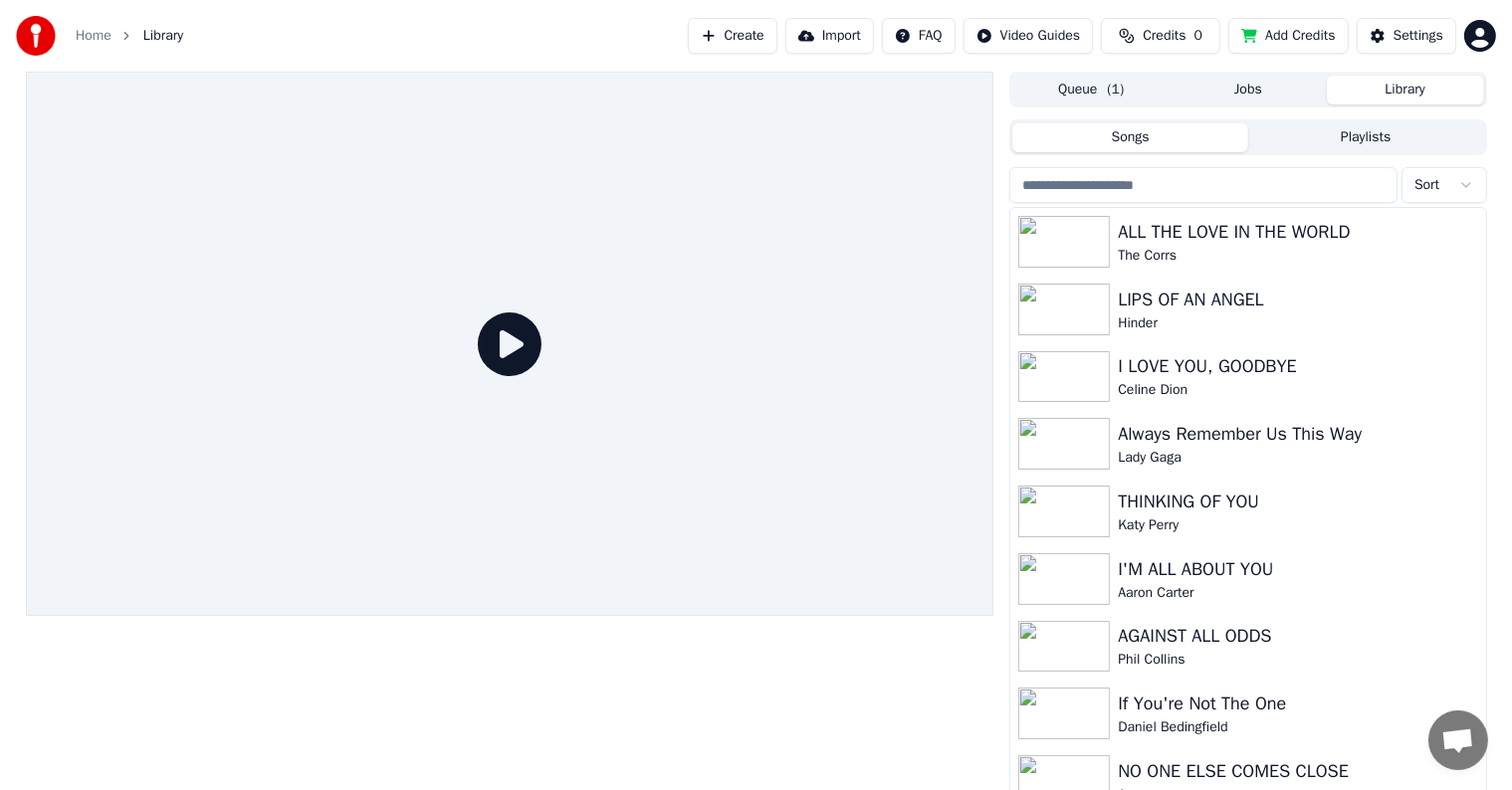 click at bounding box center [1203, 185] 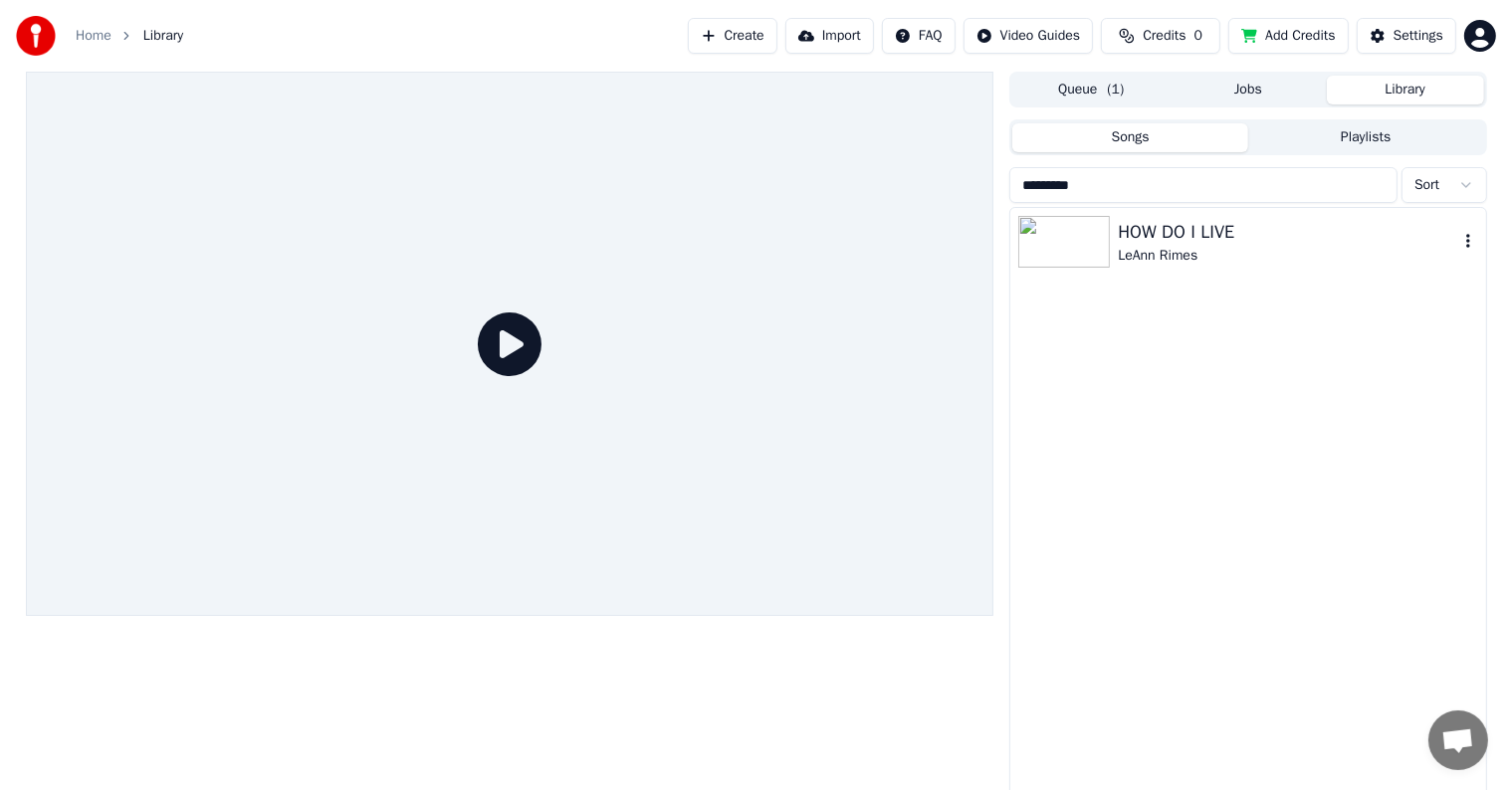 type on "********" 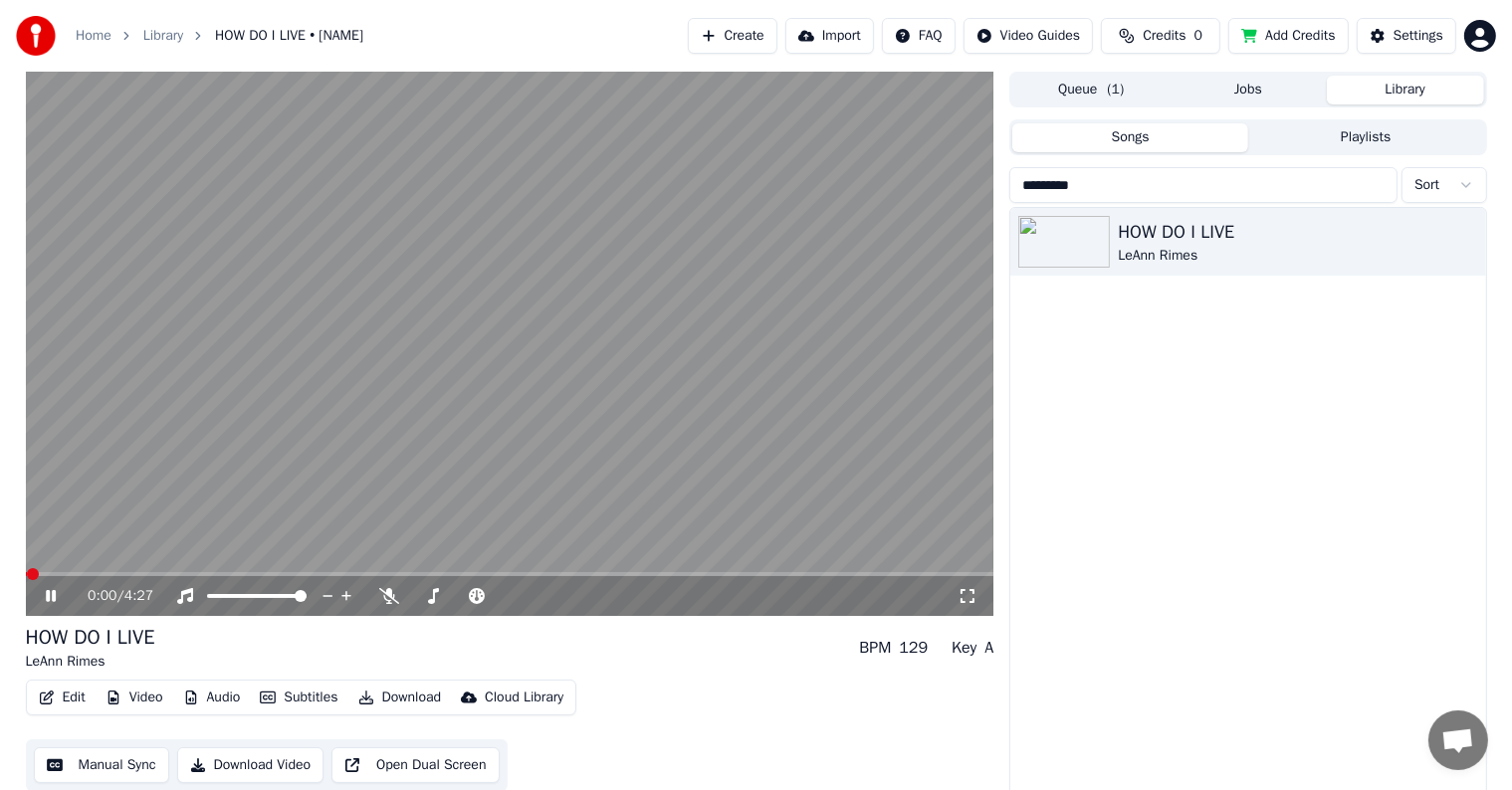 click at bounding box center [510, 343] 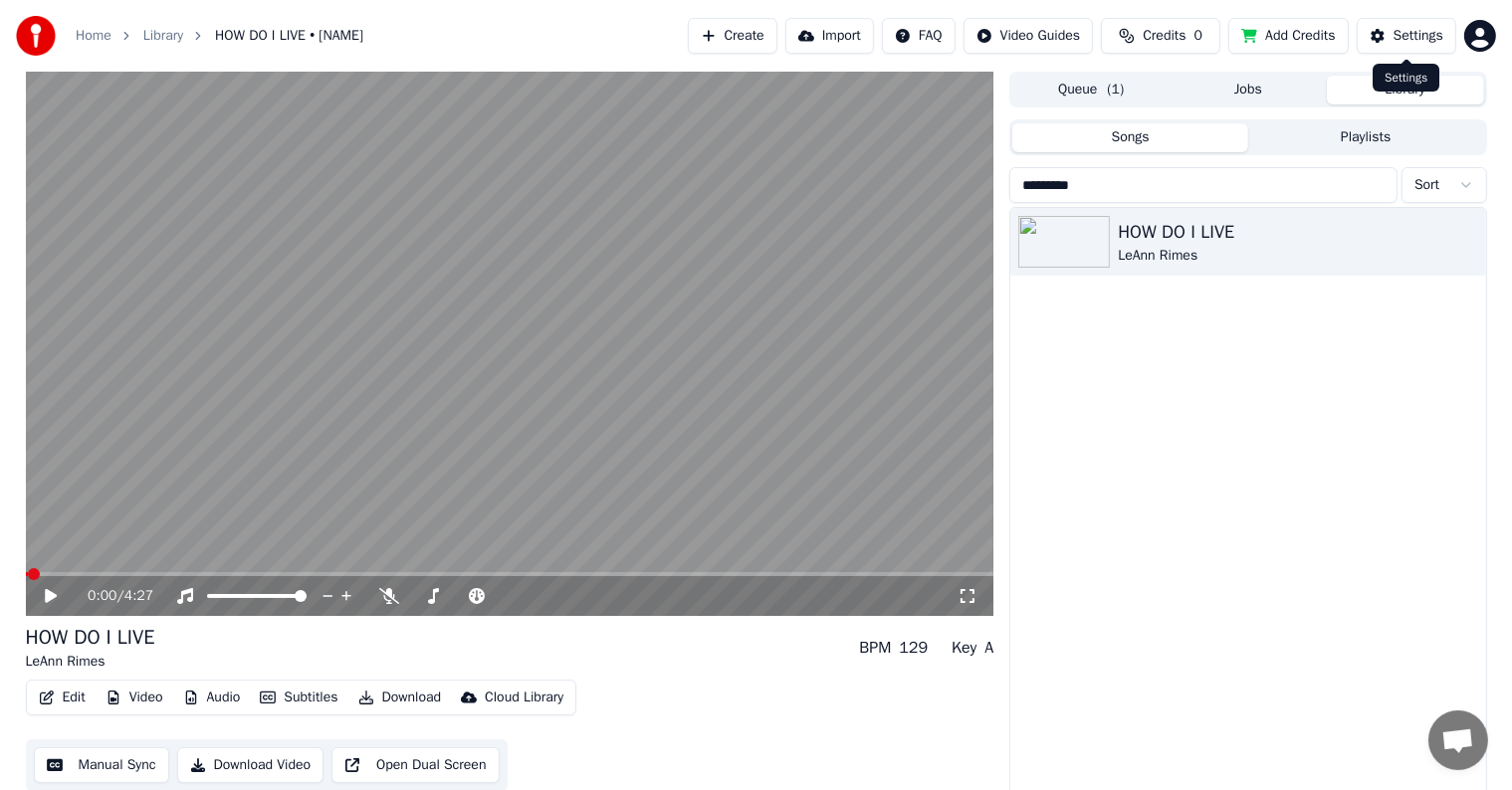 click on "Settings" at bounding box center [1406, 36] 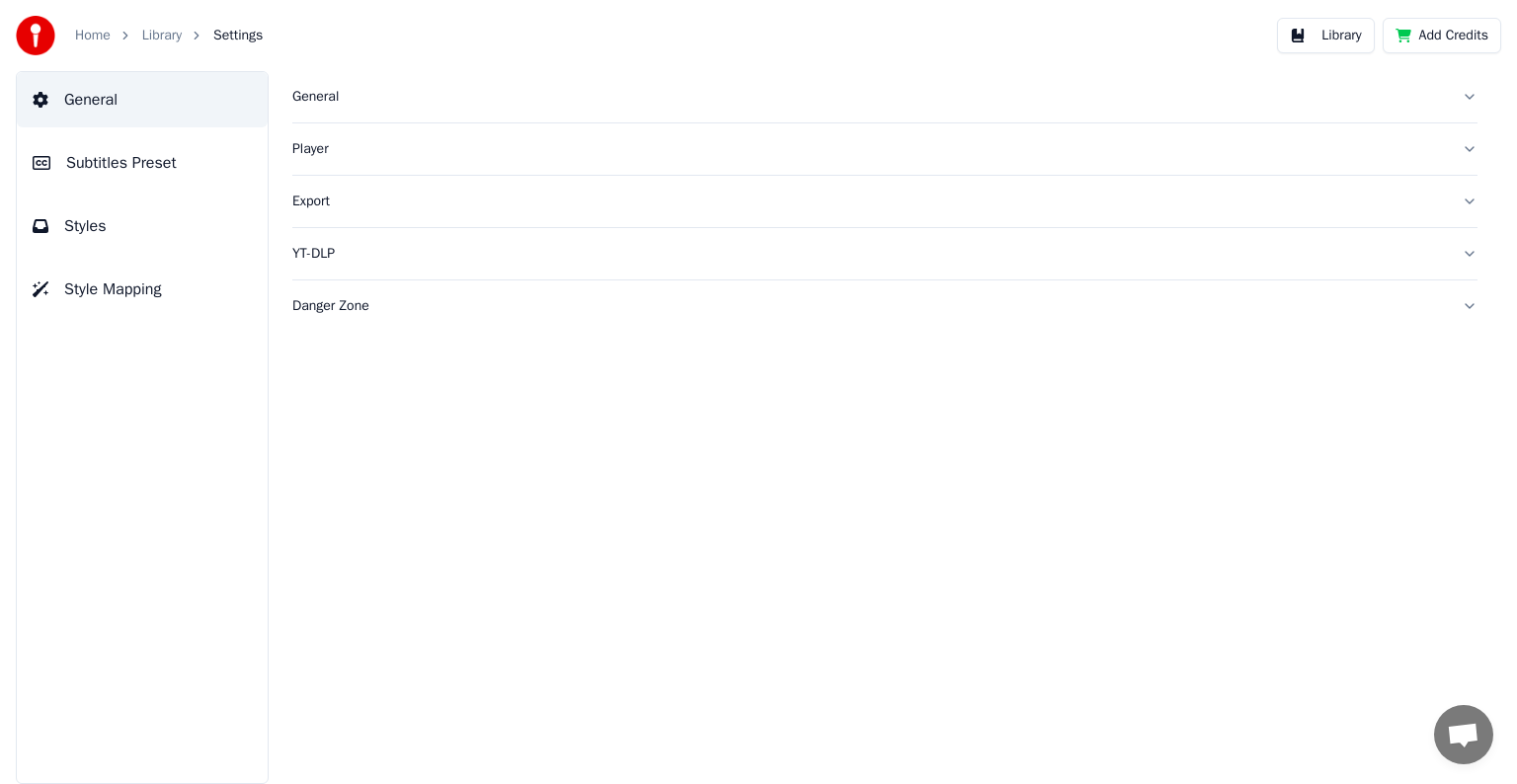 click on "Subtitles Preset" at bounding box center (121, 163) 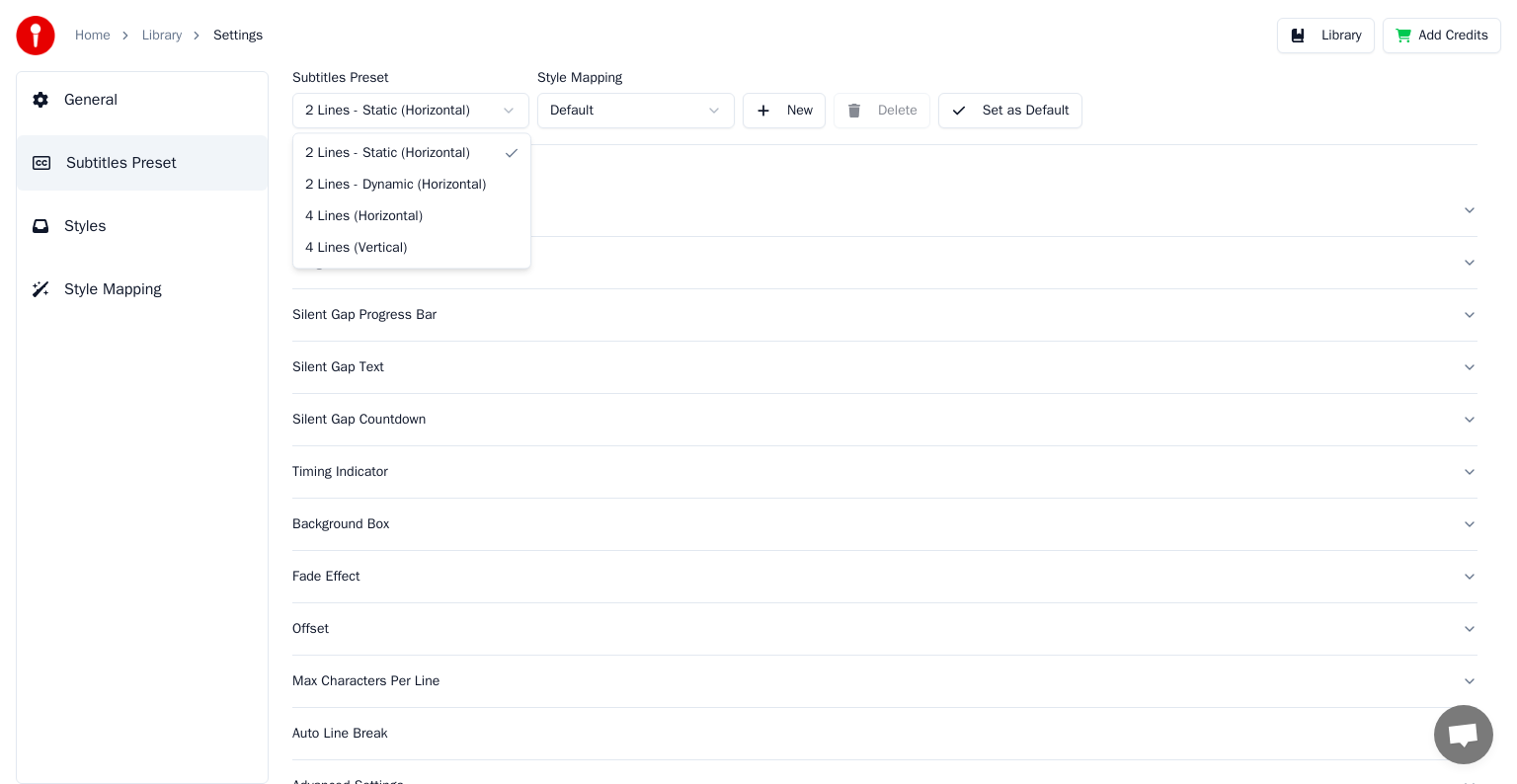 click on "Home Library Settings Library Add Credits General Subtitles Preset Styles Style Mapping Subtitles Preset 2 Lines - Static (Horizontal) Style Mapping Default New Delete Set as Default General Song Title Silent Gap Progress Bar Silent Gap Text Silent Gap Countdown Timing Indicator Background Box Fade Effect Offset Max Characters Per Line Auto Line Break Advanced Settings 2 Lines - Static (Horizontal) 2 Lines - Dynamic (Horizontal) 4 Lines (Horizontal) 4 Lines (Vertical)" at bounding box center [758, 392] 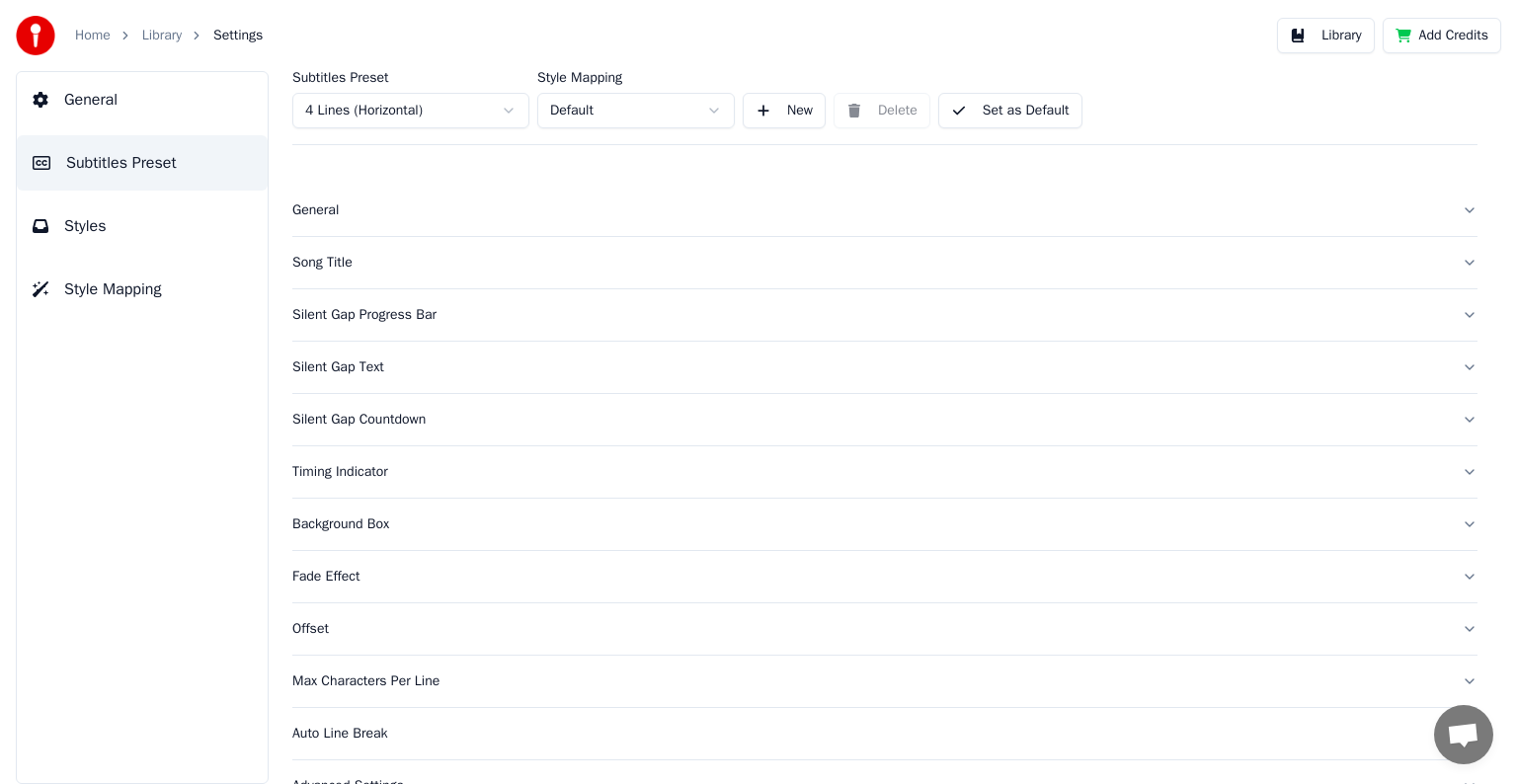 click on "Song Title" at bounding box center [869, 263] 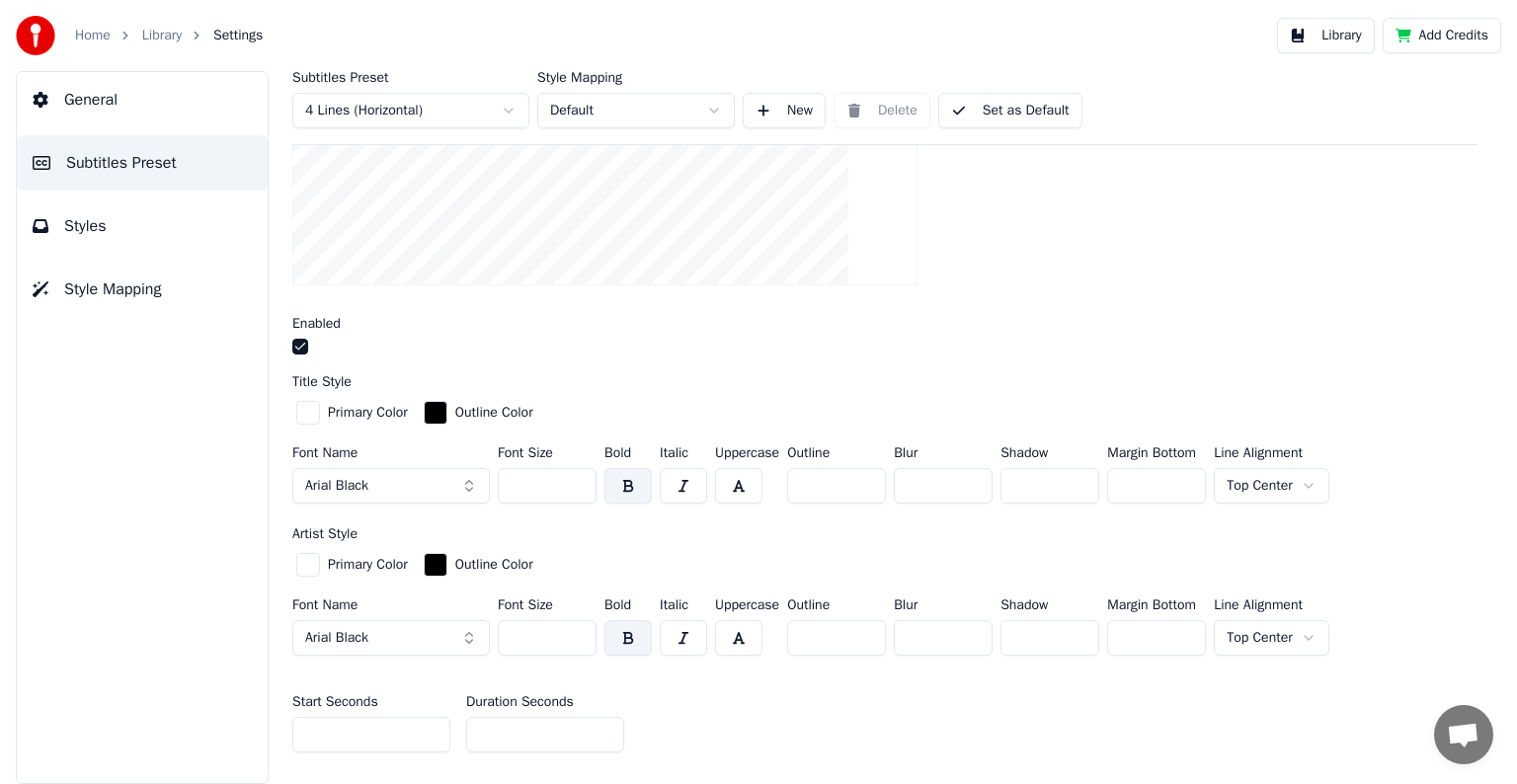 scroll, scrollTop: 395, scrollLeft: 0, axis: vertical 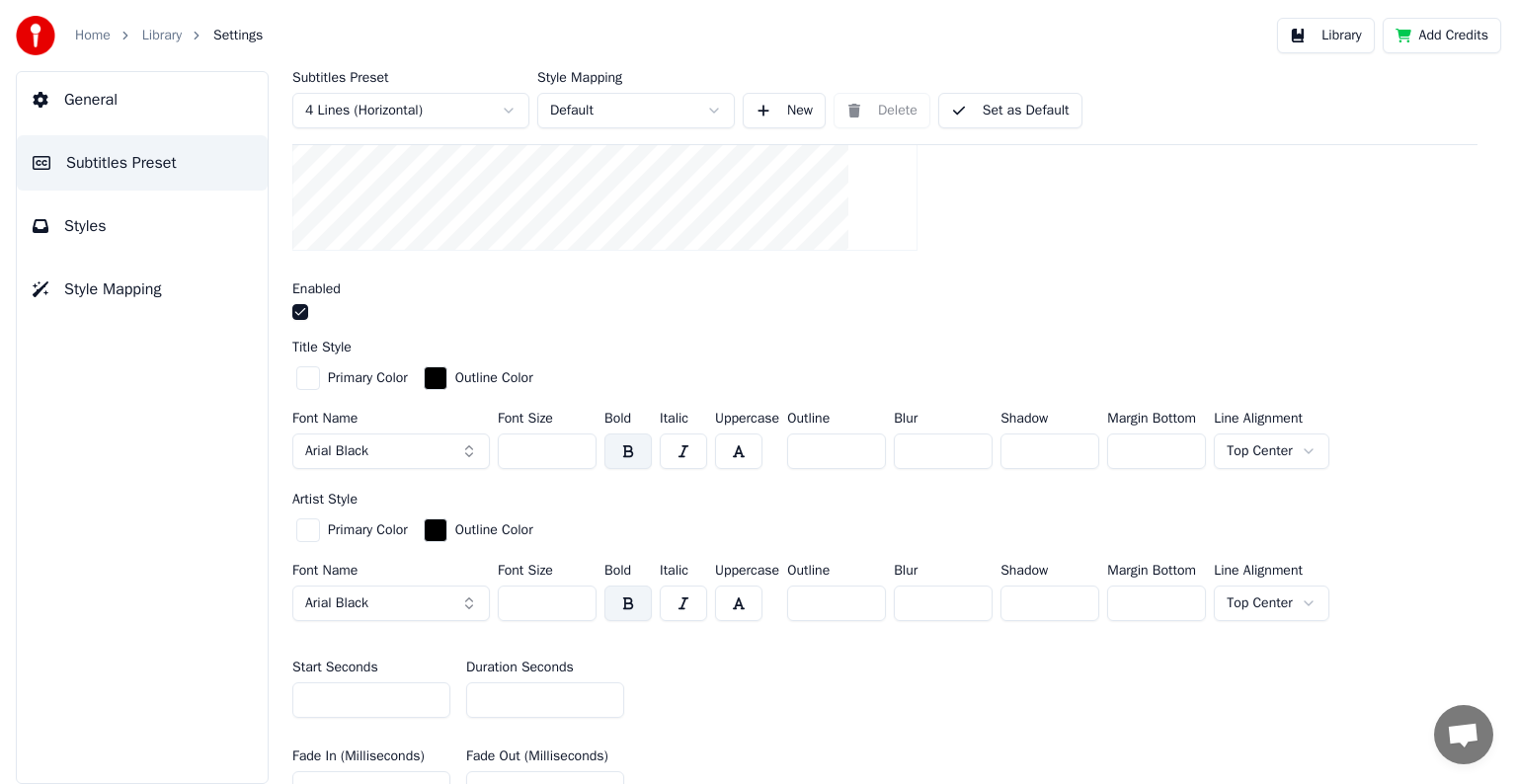 click on "***" at bounding box center [547, 451] 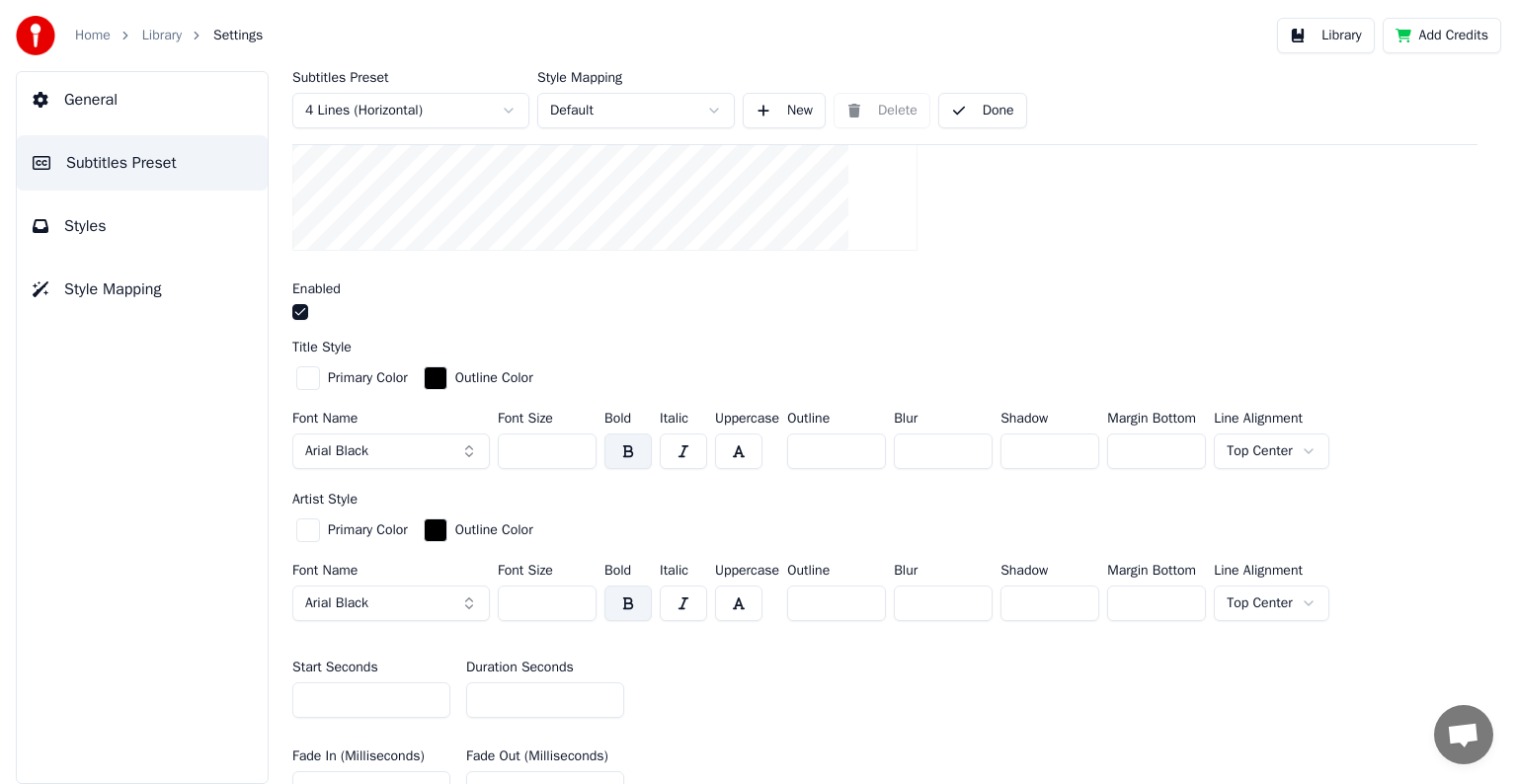 click on "Library" at bounding box center [162, 36] 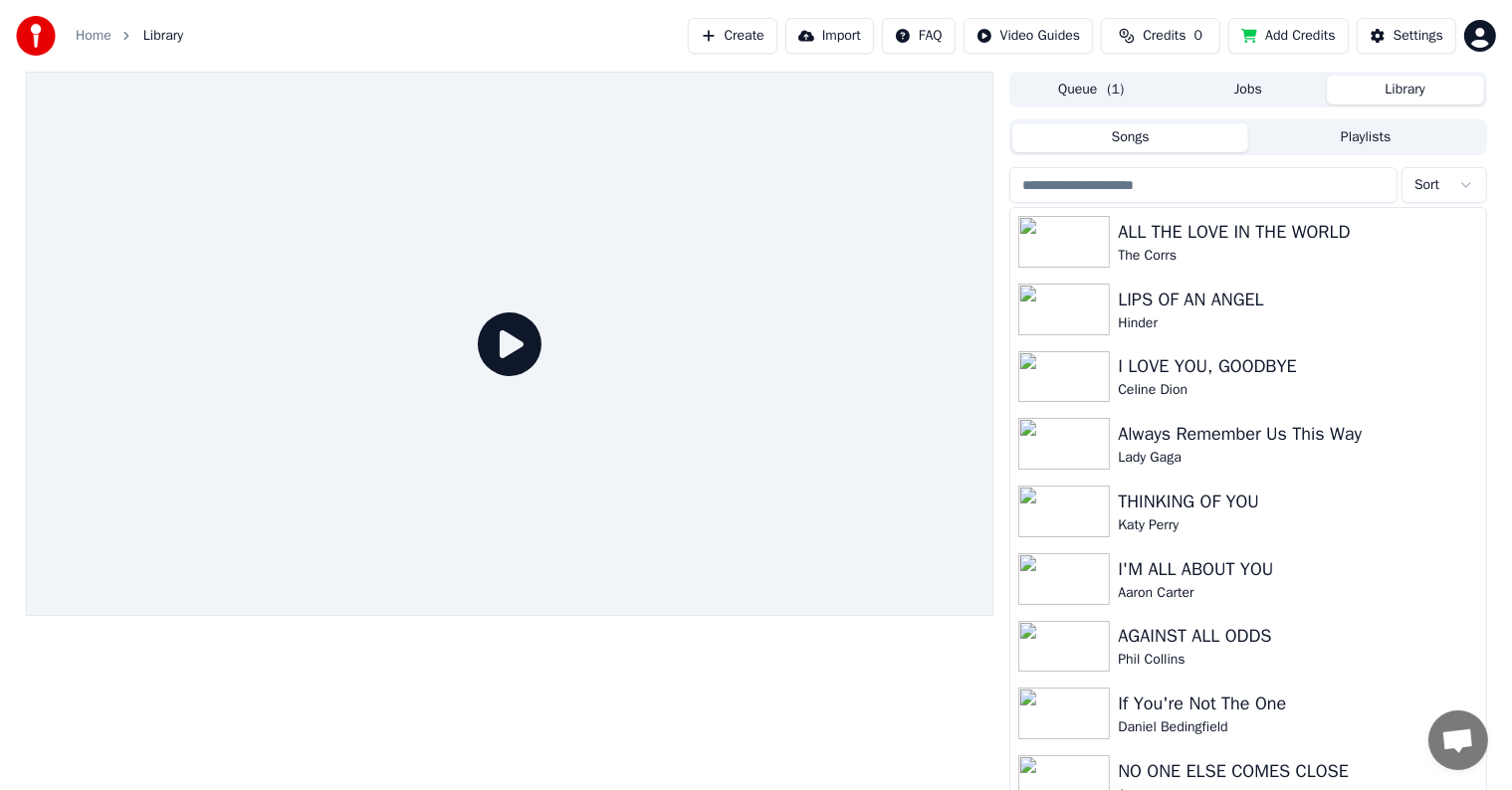 click at bounding box center [1203, 185] 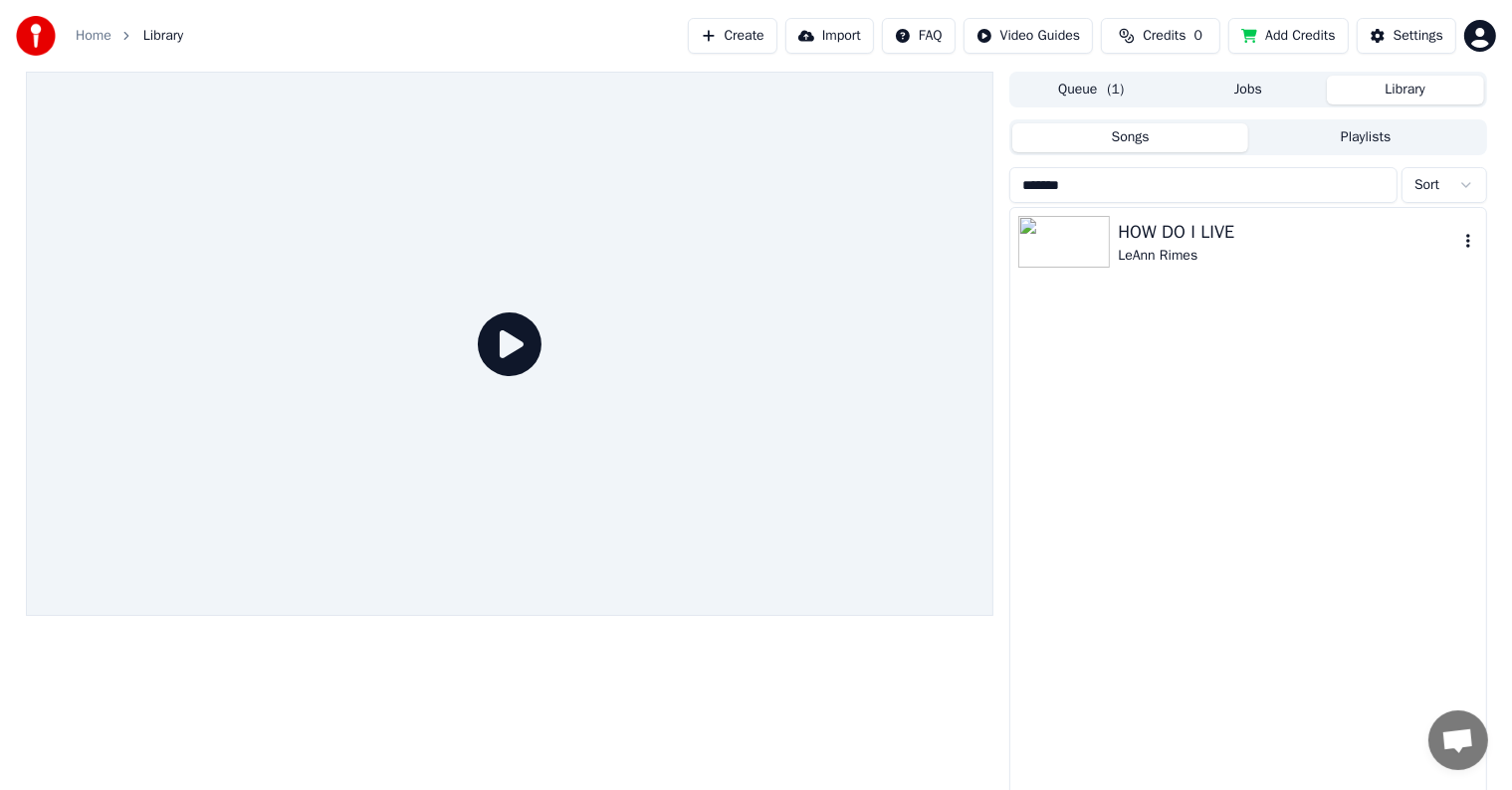 type on "******" 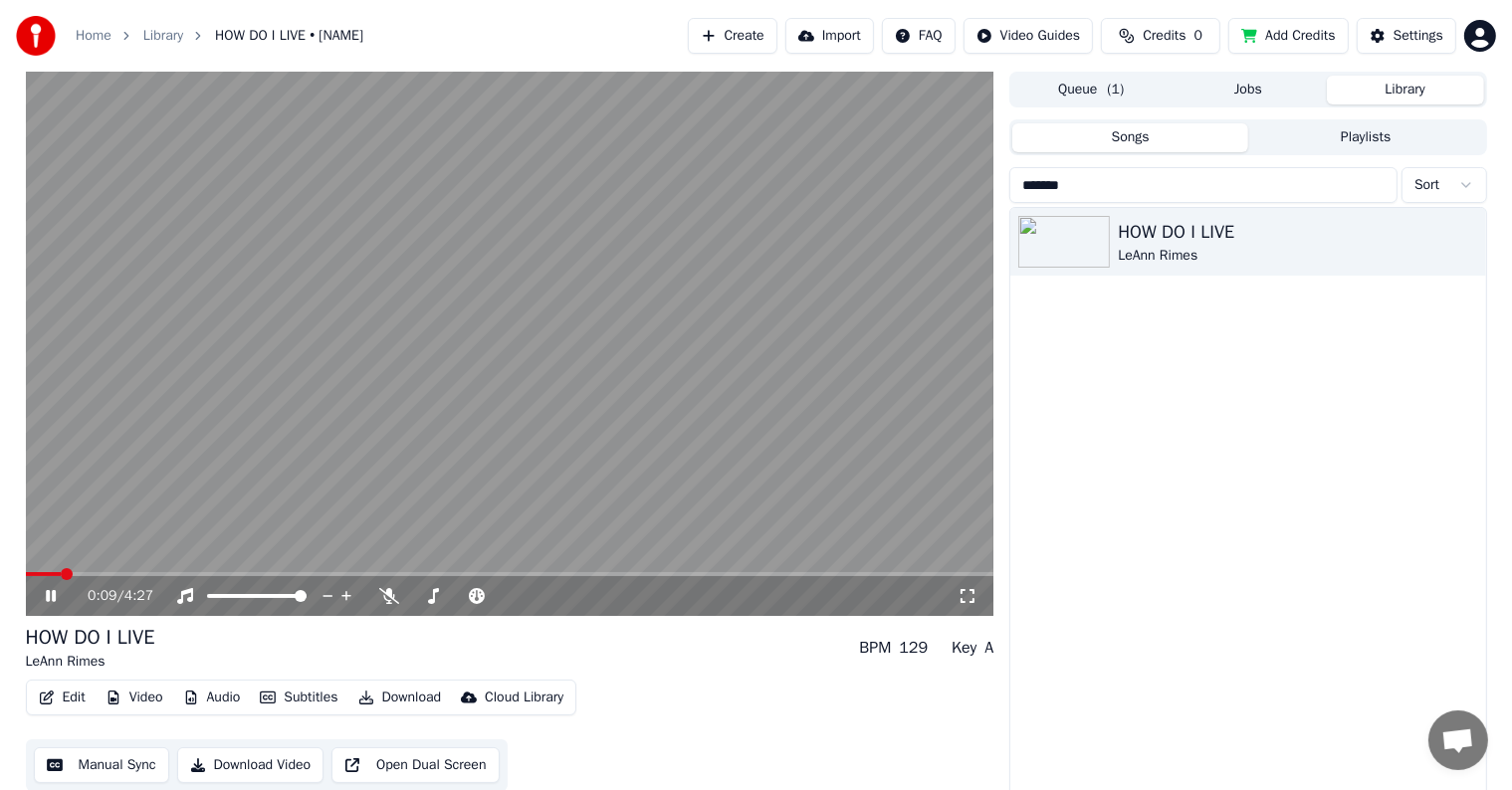 click at bounding box center [510, 343] 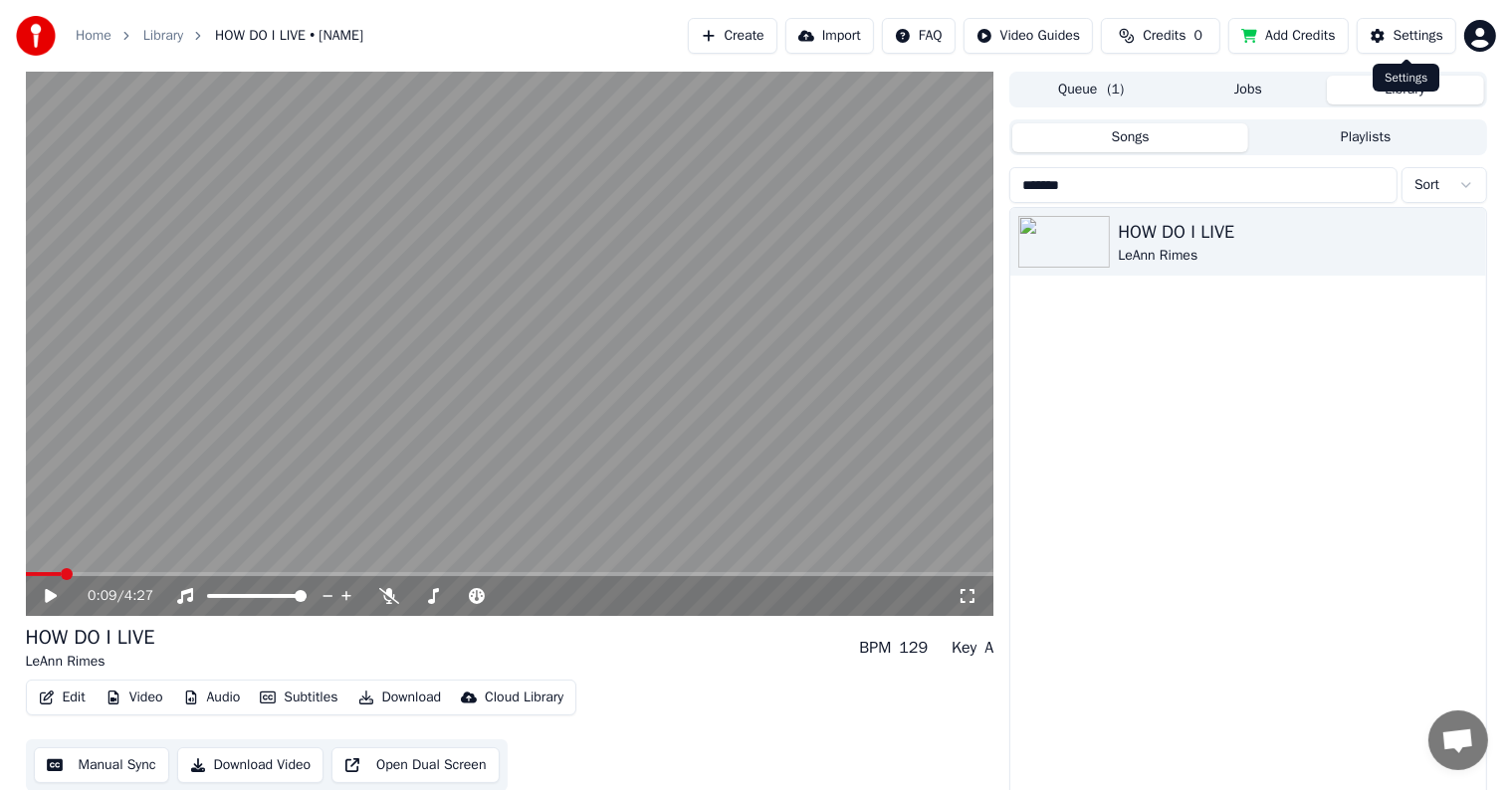 click on "Settings" at bounding box center [1418, 36] 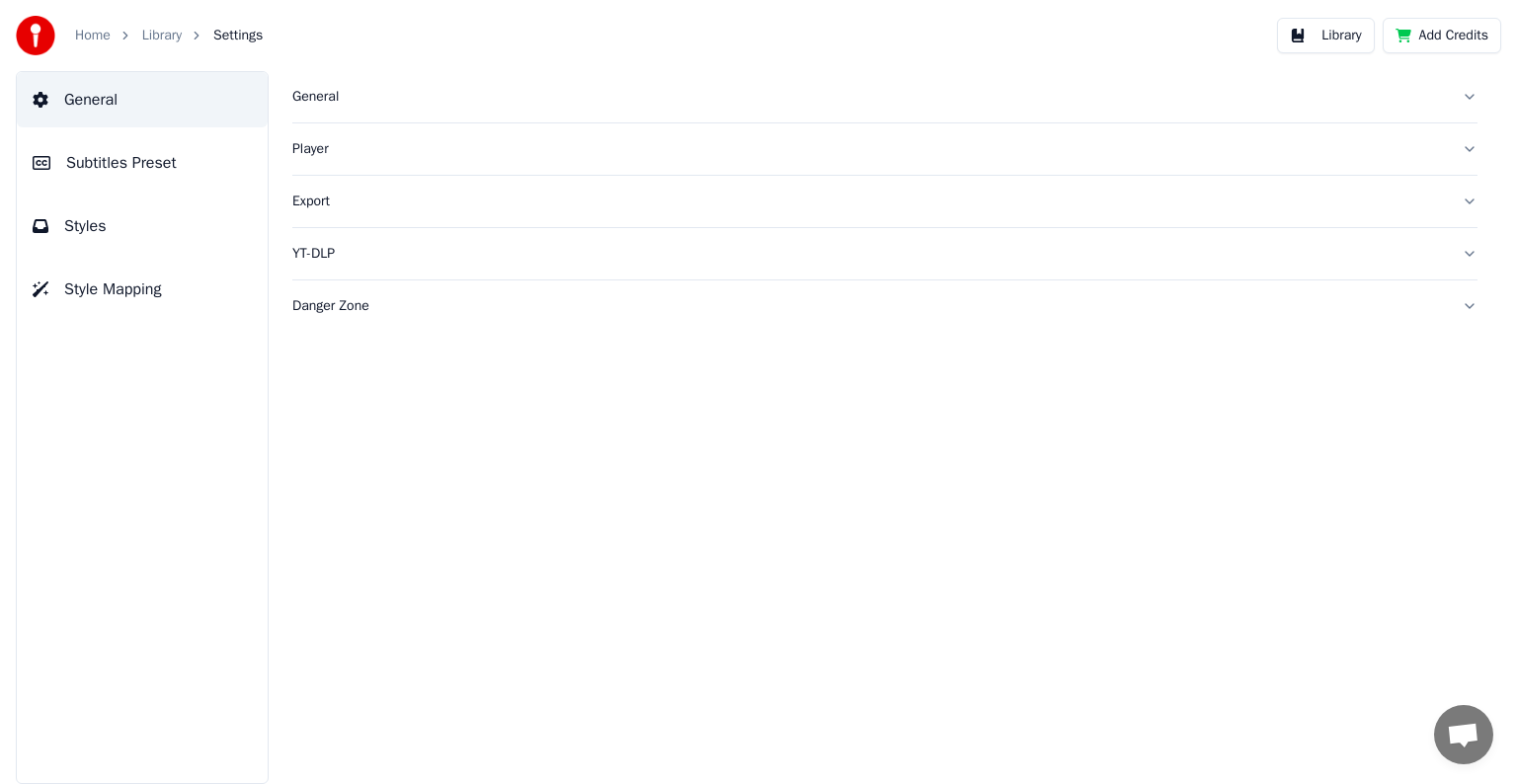 click on "Subtitles Preset" at bounding box center [121, 163] 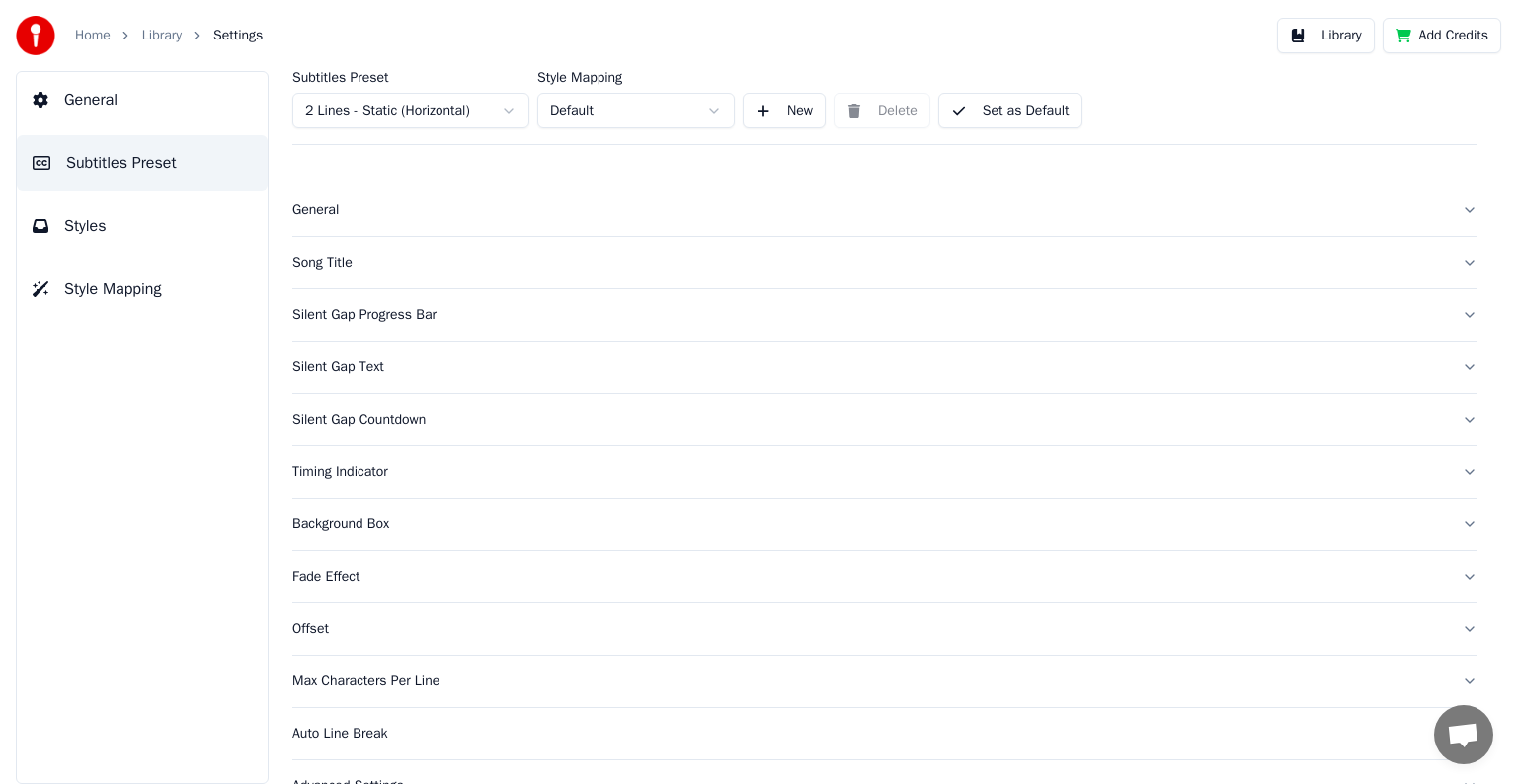 click on "Home Library Settings Library Add Credits General Subtitles Preset Styles Style Mapping Subtitles Preset 2 Lines - Static (Horizontal) Style Mapping Default New Delete Set as Default General Song Title Silent Gap Progress Bar Silent Gap Text Silent Gap Countdown Timing Indicator Background Box Fade Effect Offset Max Characters Per Line Auto Line Break Advanced Settings" at bounding box center (758, 392) 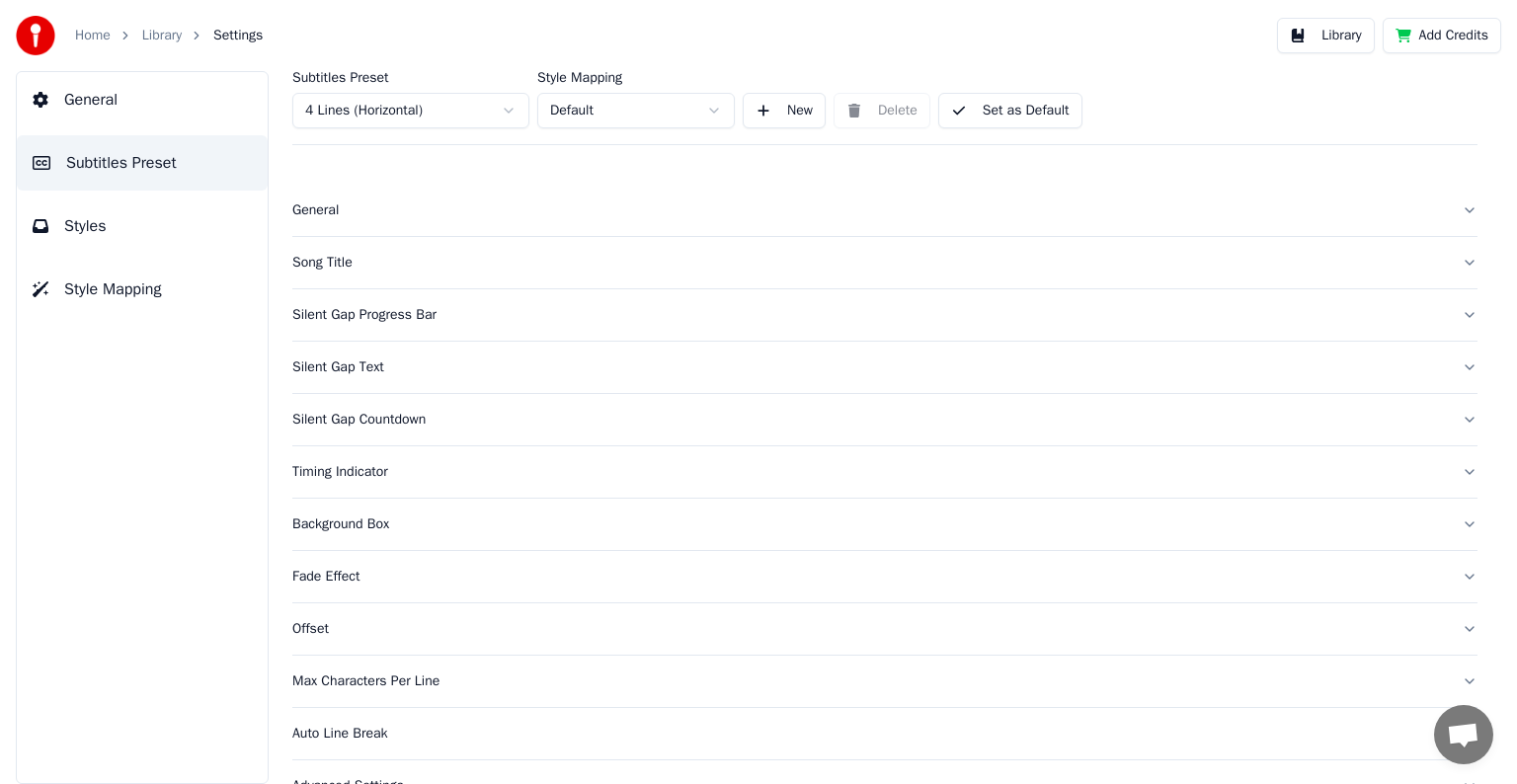 click on "Song Title" at bounding box center (869, 263) 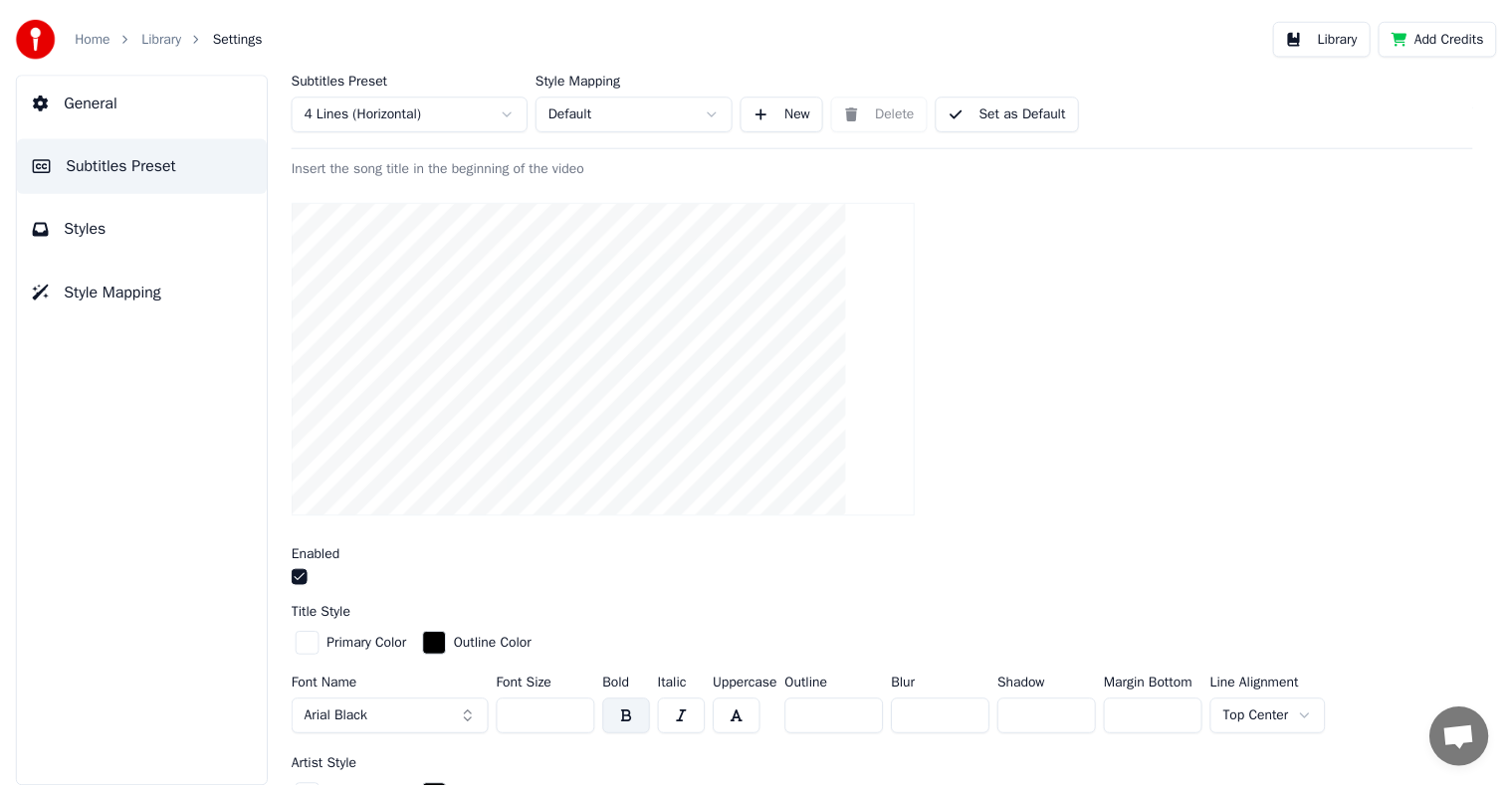 scroll, scrollTop: 398, scrollLeft: 0, axis: vertical 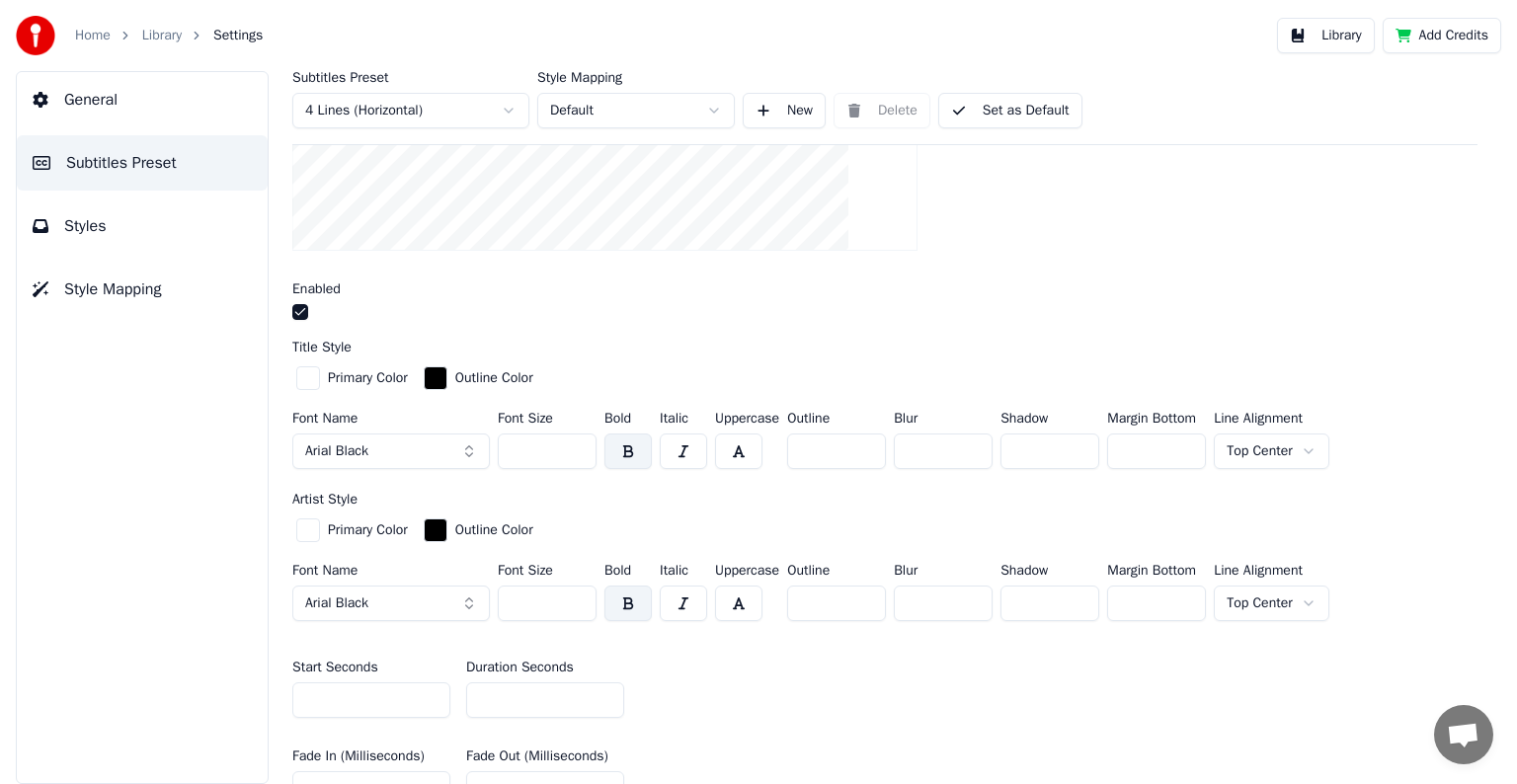 click on "***" at bounding box center [547, 451] 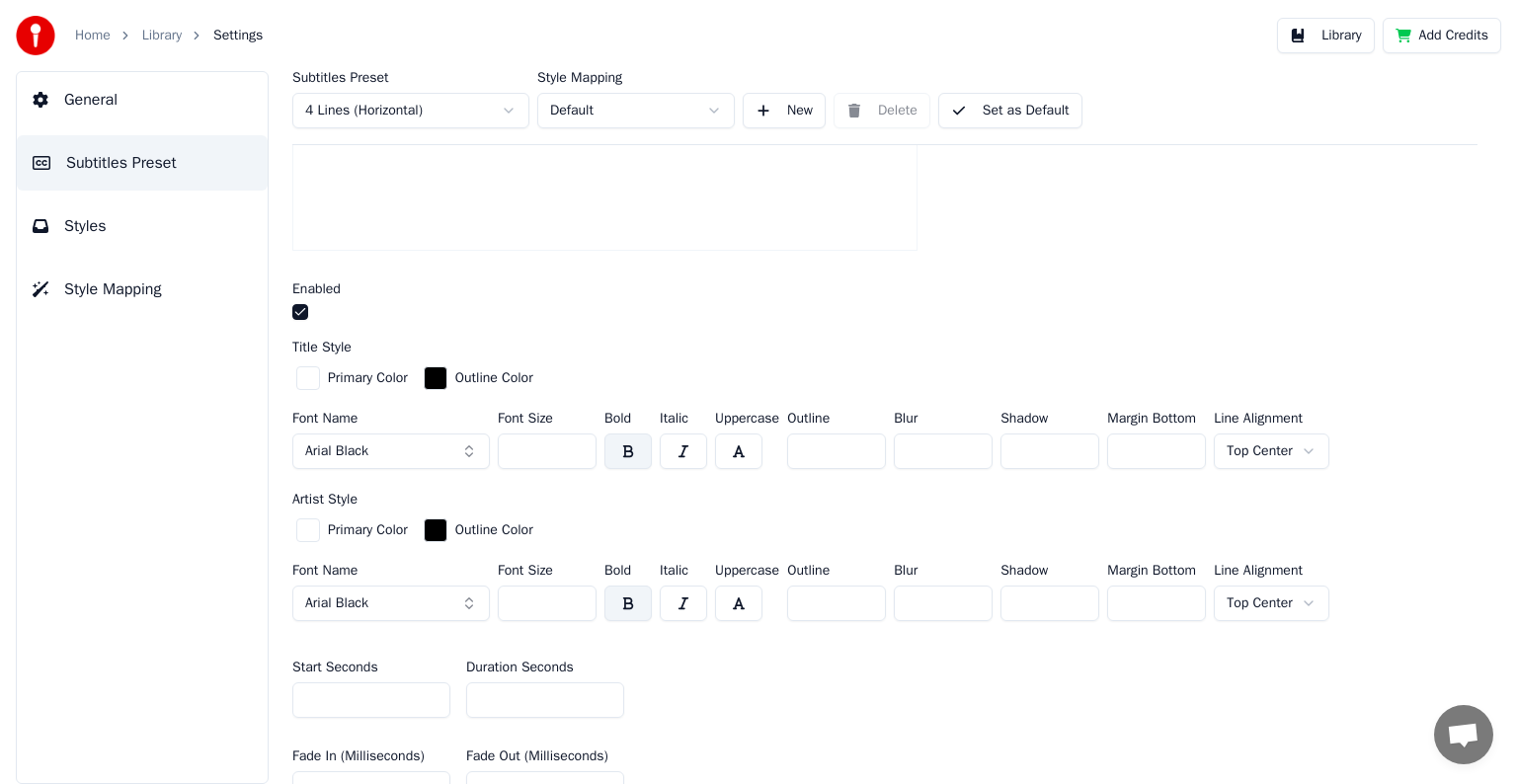 type on "***" 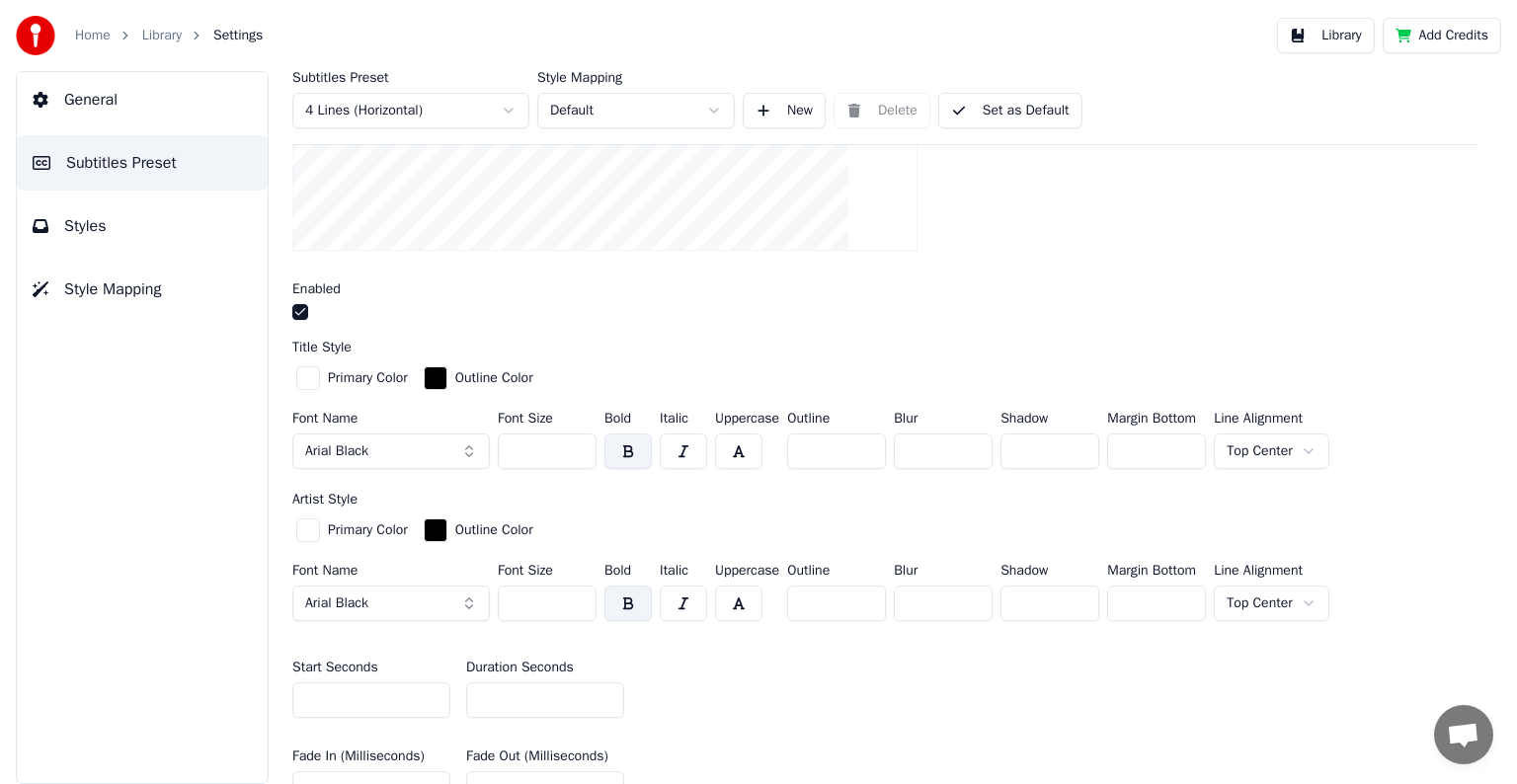 click on "Set as Default" at bounding box center (1010, 111) 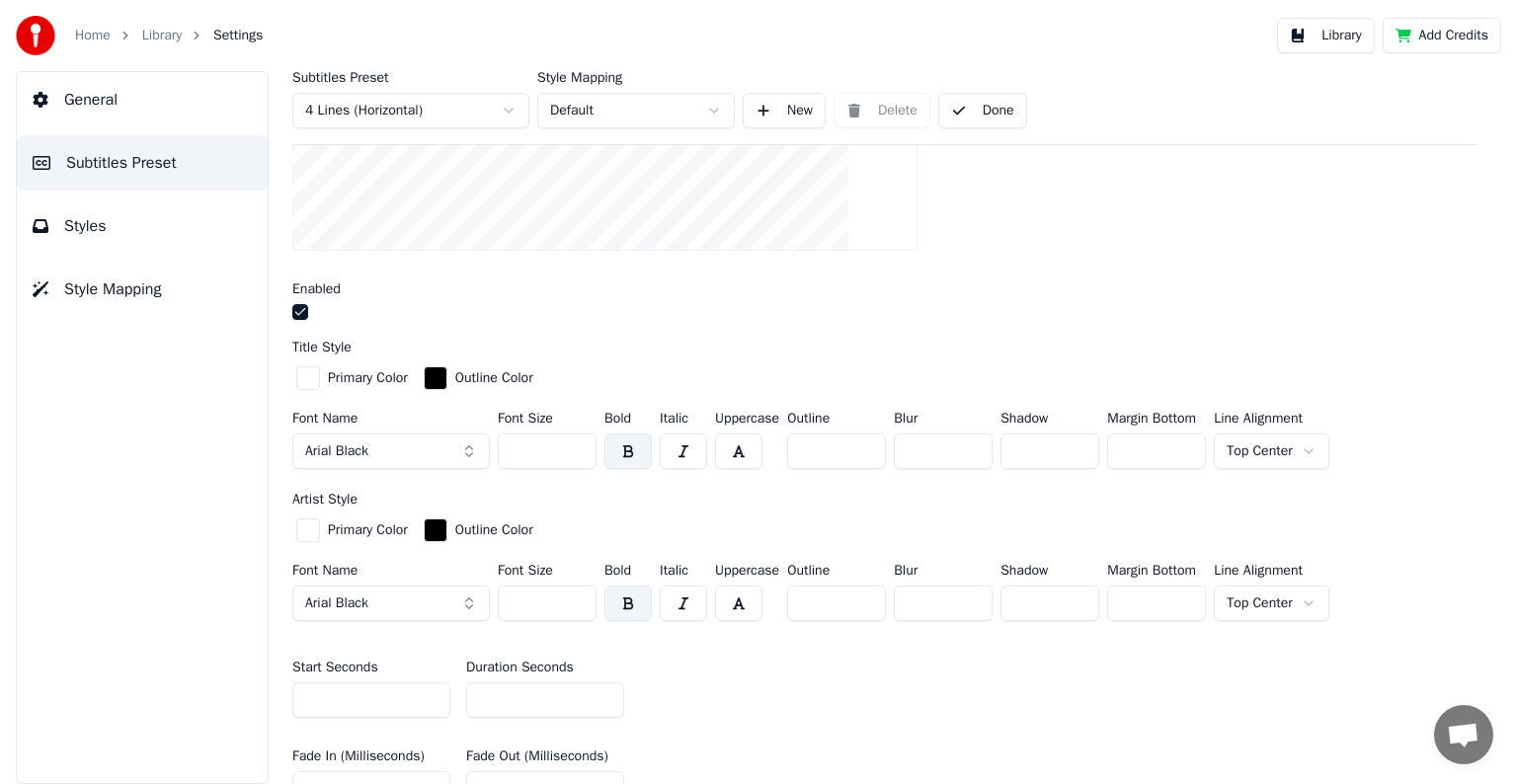click on "Library" at bounding box center (162, 36) 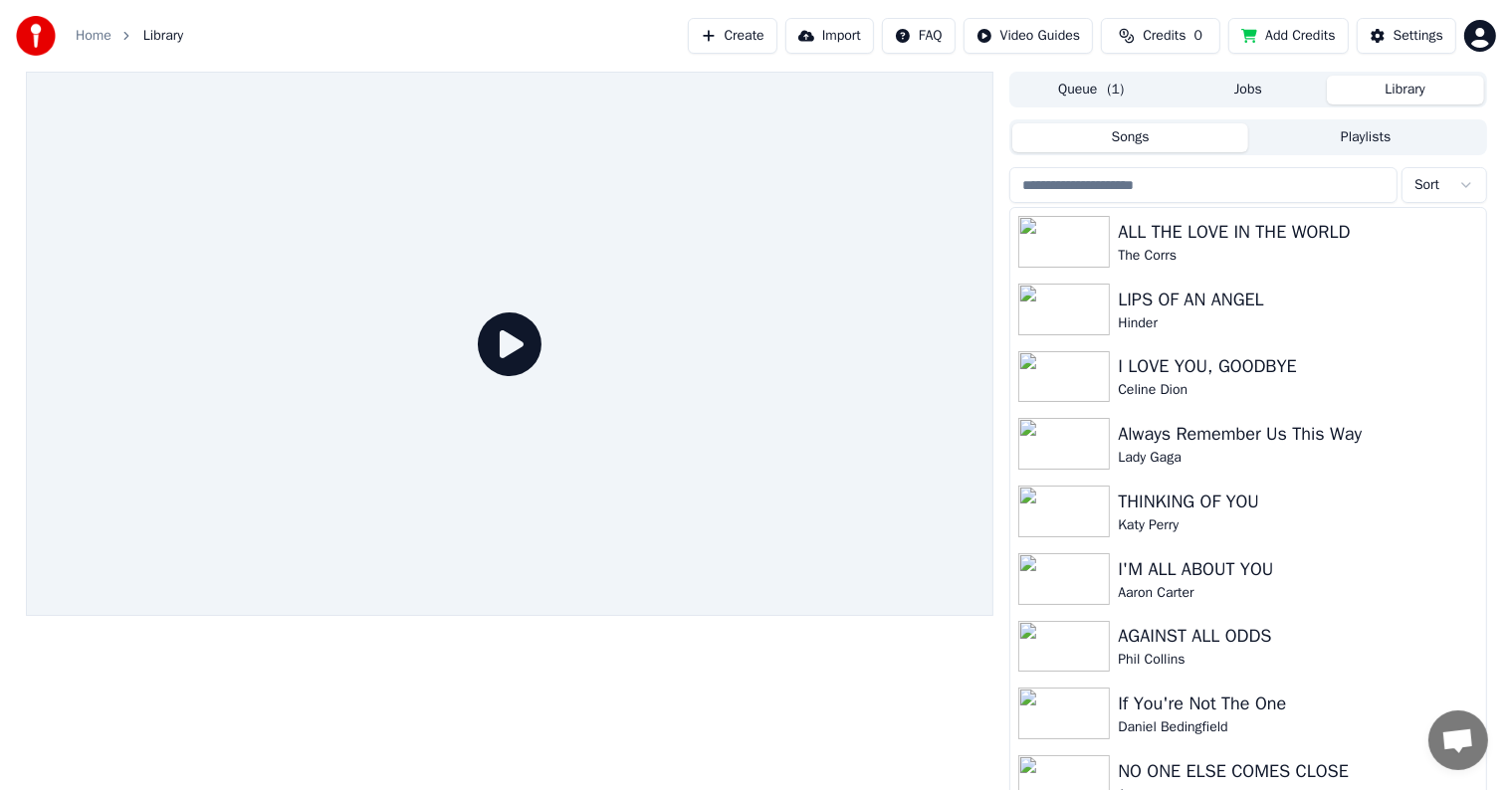 click at bounding box center [1203, 185] 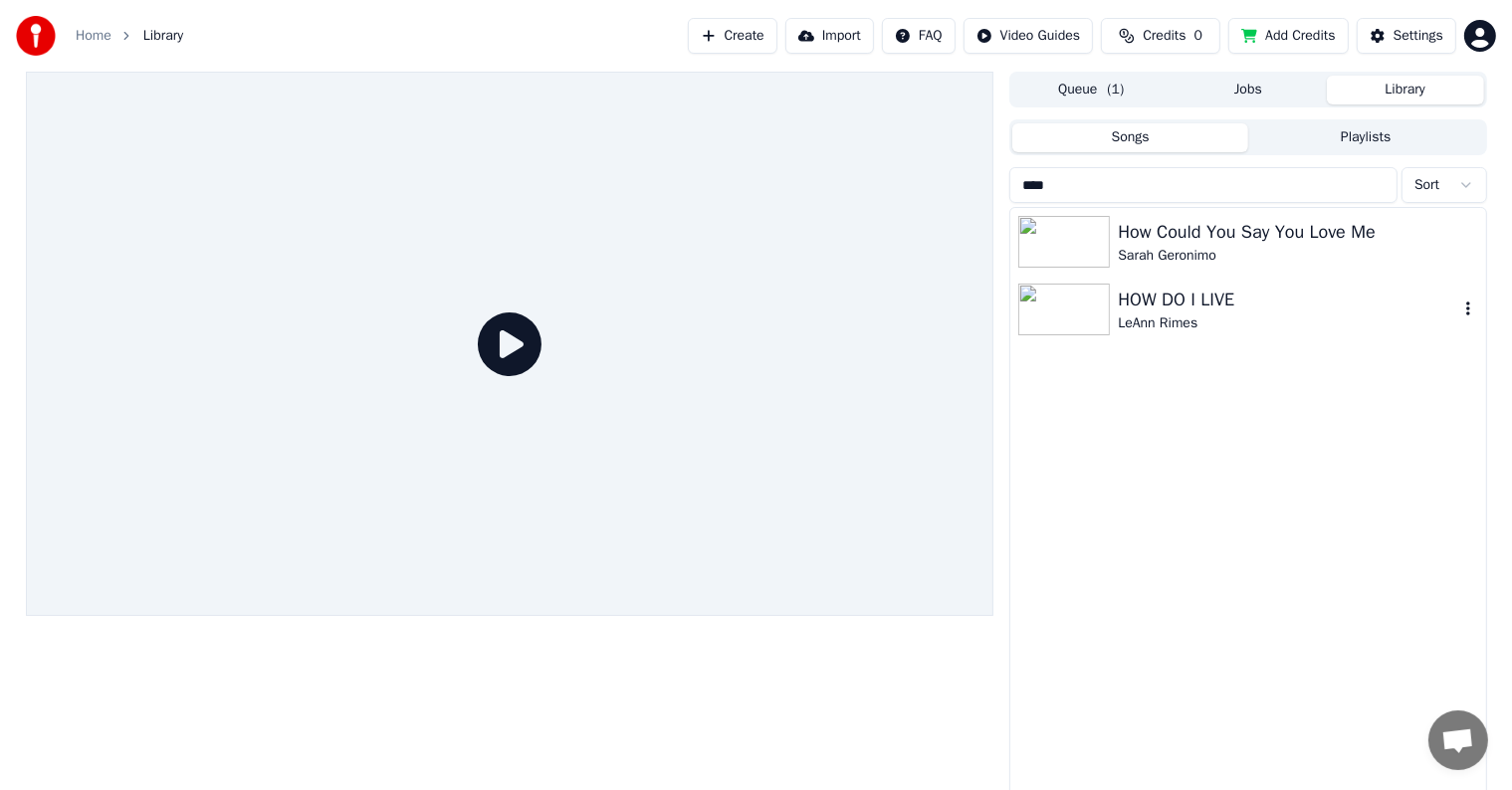 type on "***" 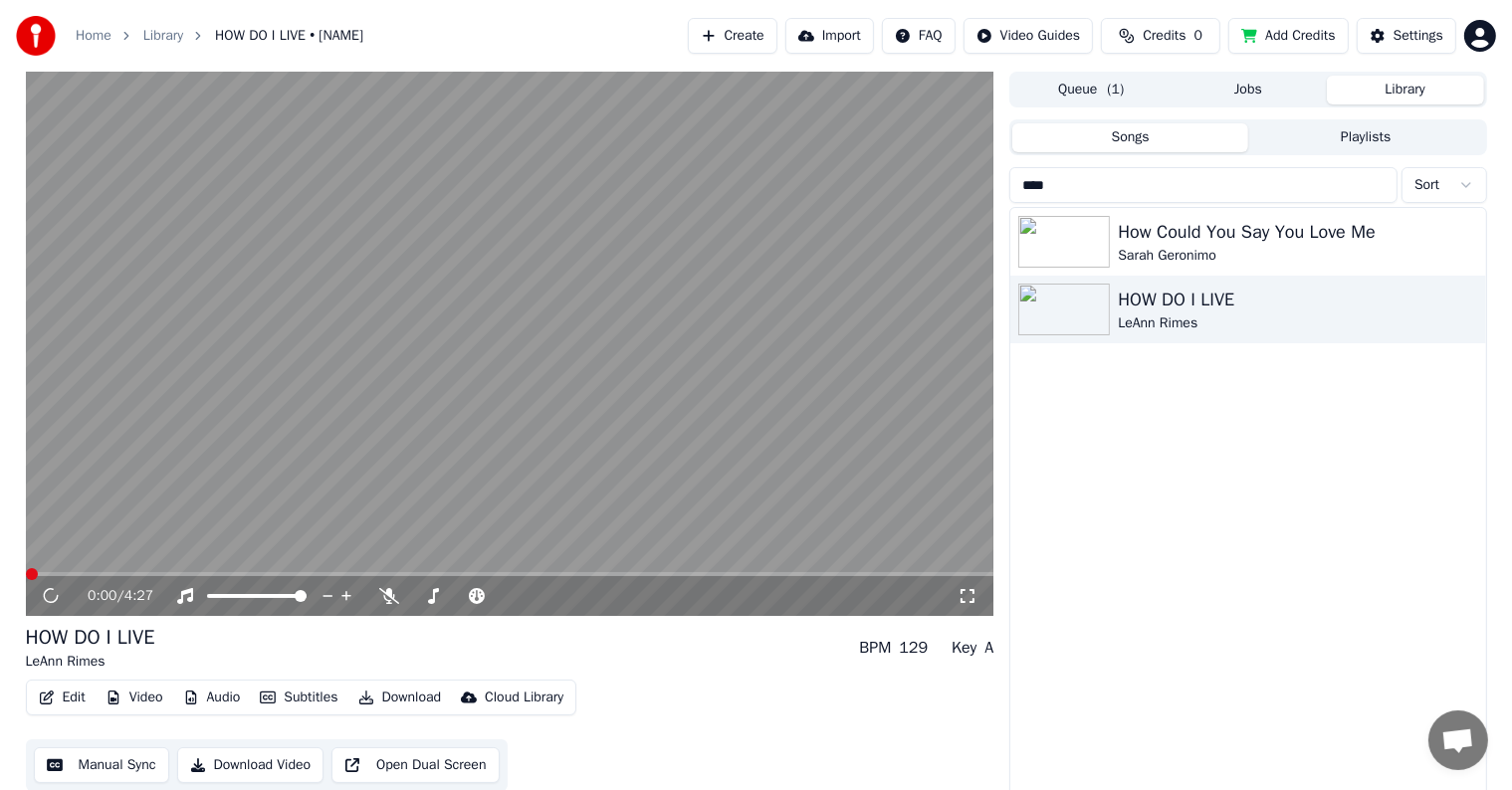 scroll, scrollTop: 9, scrollLeft: 0, axis: vertical 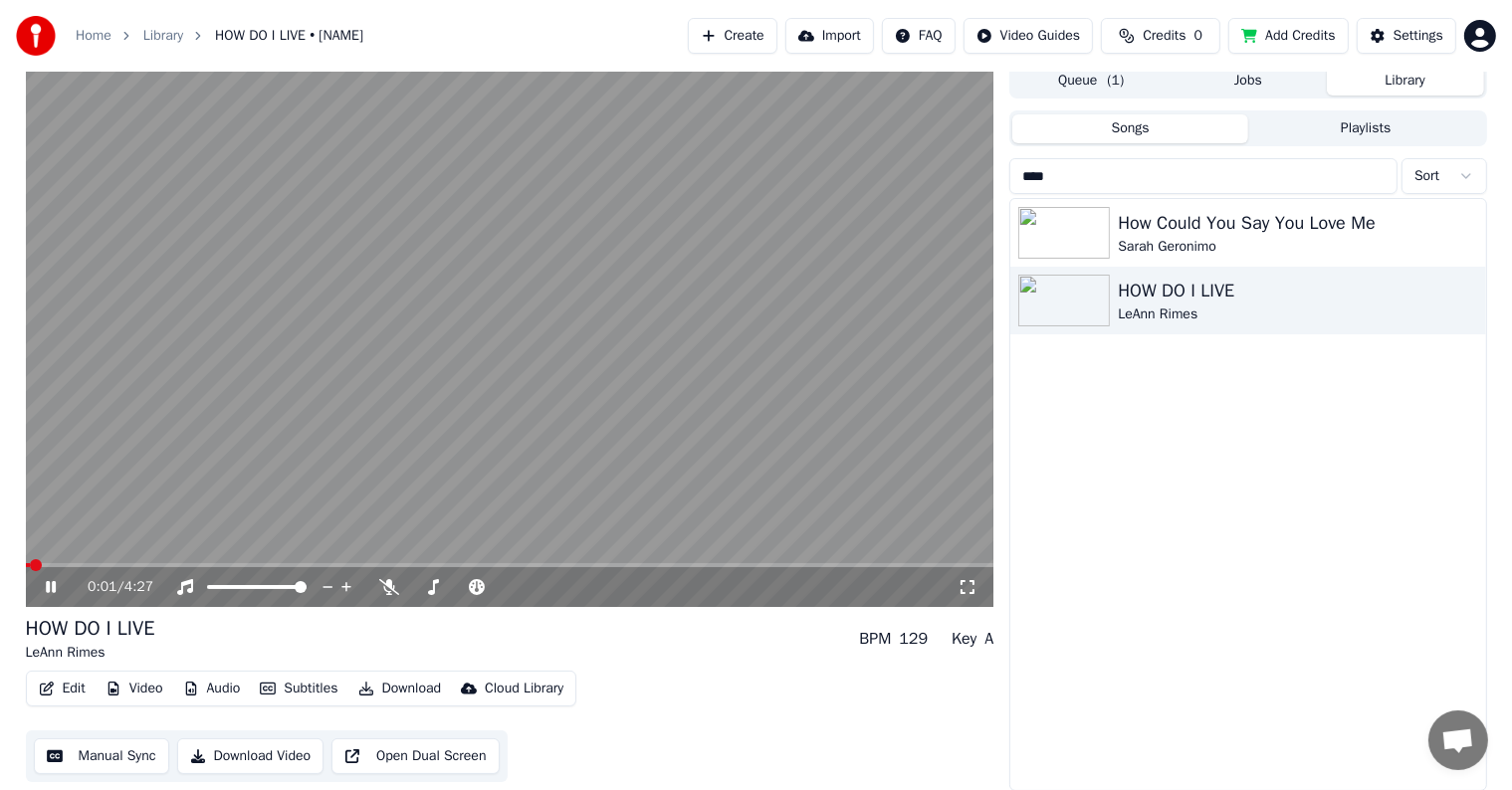 drag, startPoint x: 52, startPoint y: 583, endPoint x: 129, endPoint y: 745, distance: 179.36834 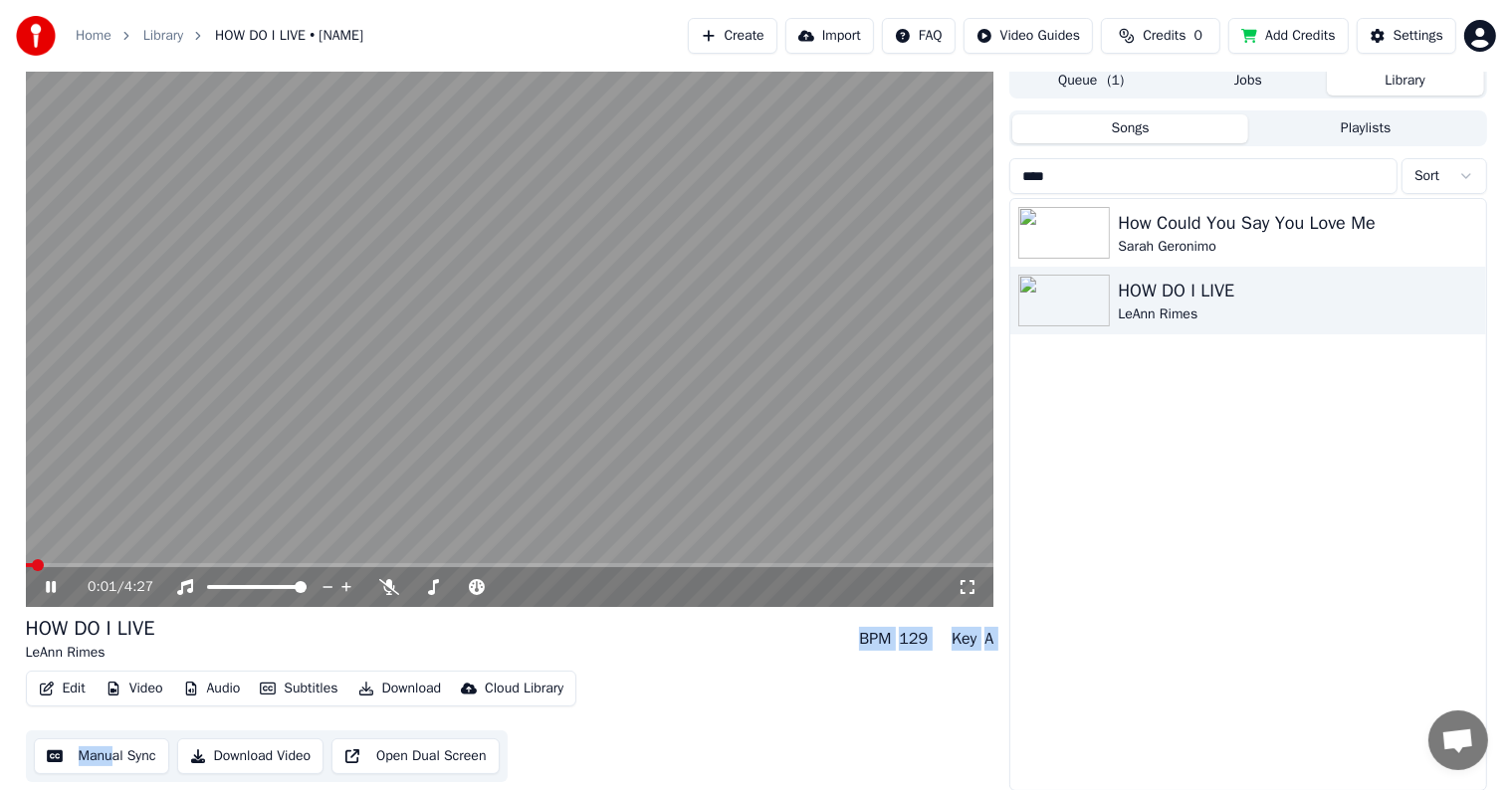 click on "Manual Sync" at bounding box center [102, 756] 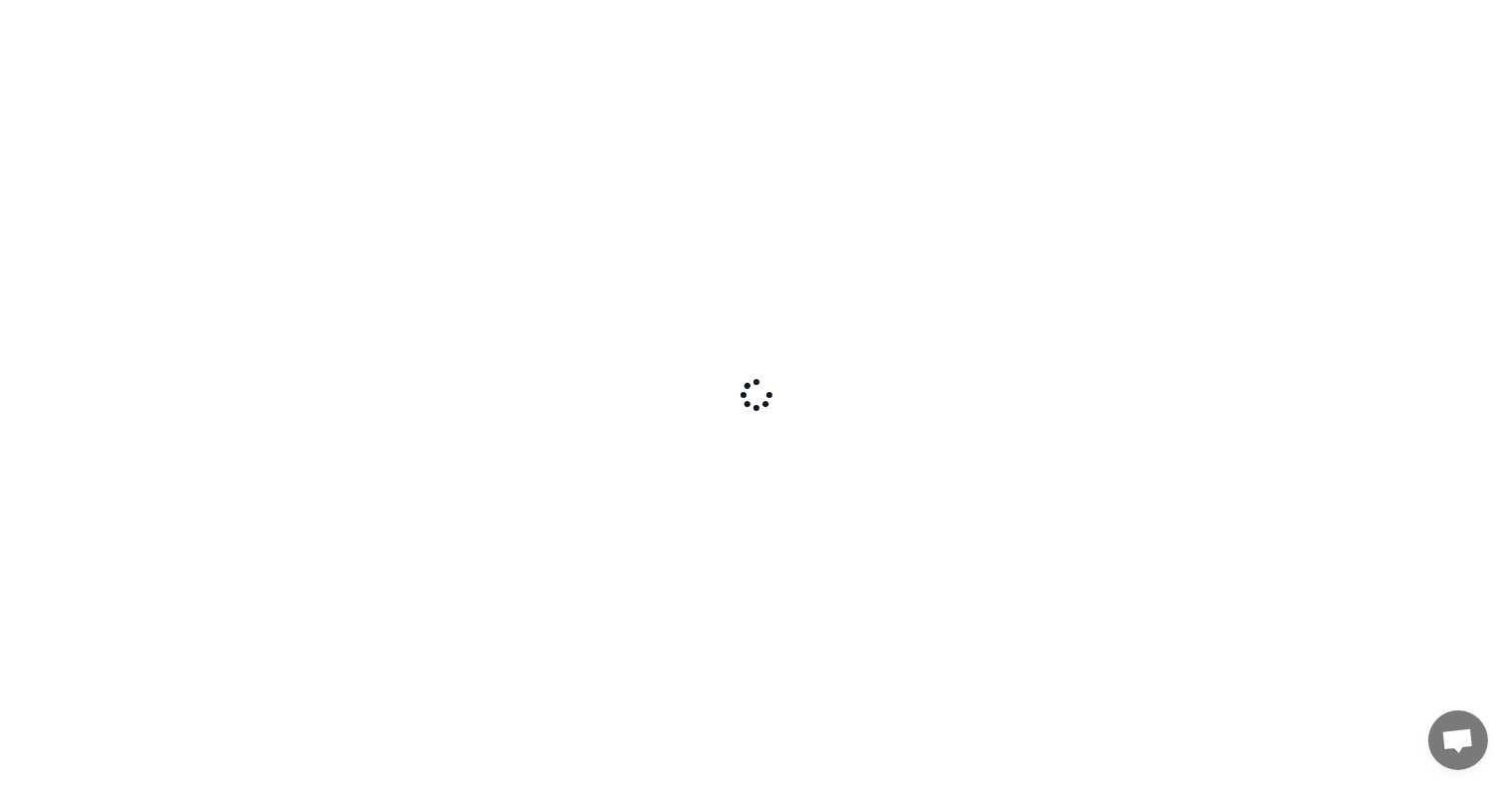 scroll, scrollTop: 0, scrollLeft: 0, axis: both 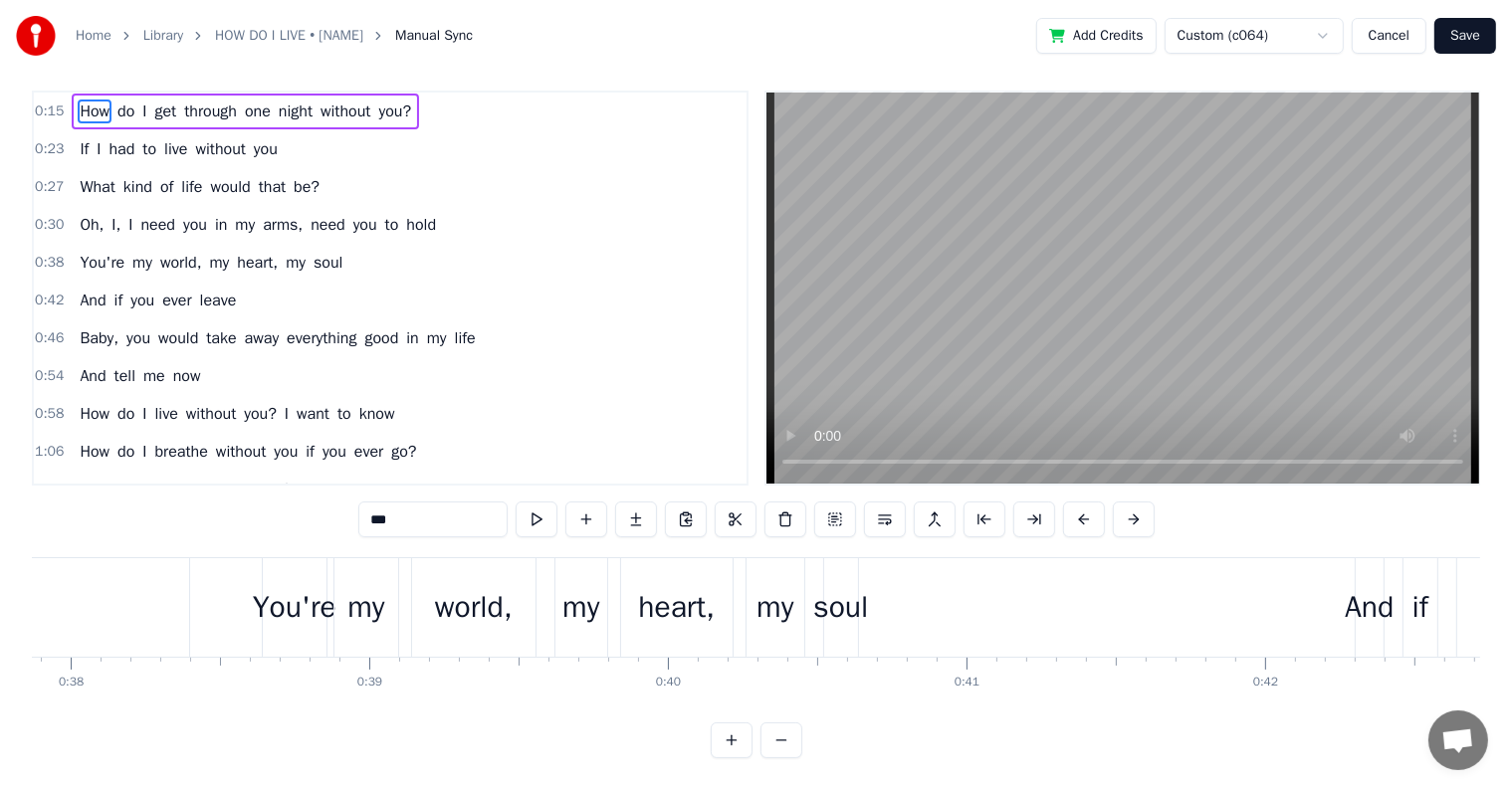 click on "soul" at bounding box center [840, 607] 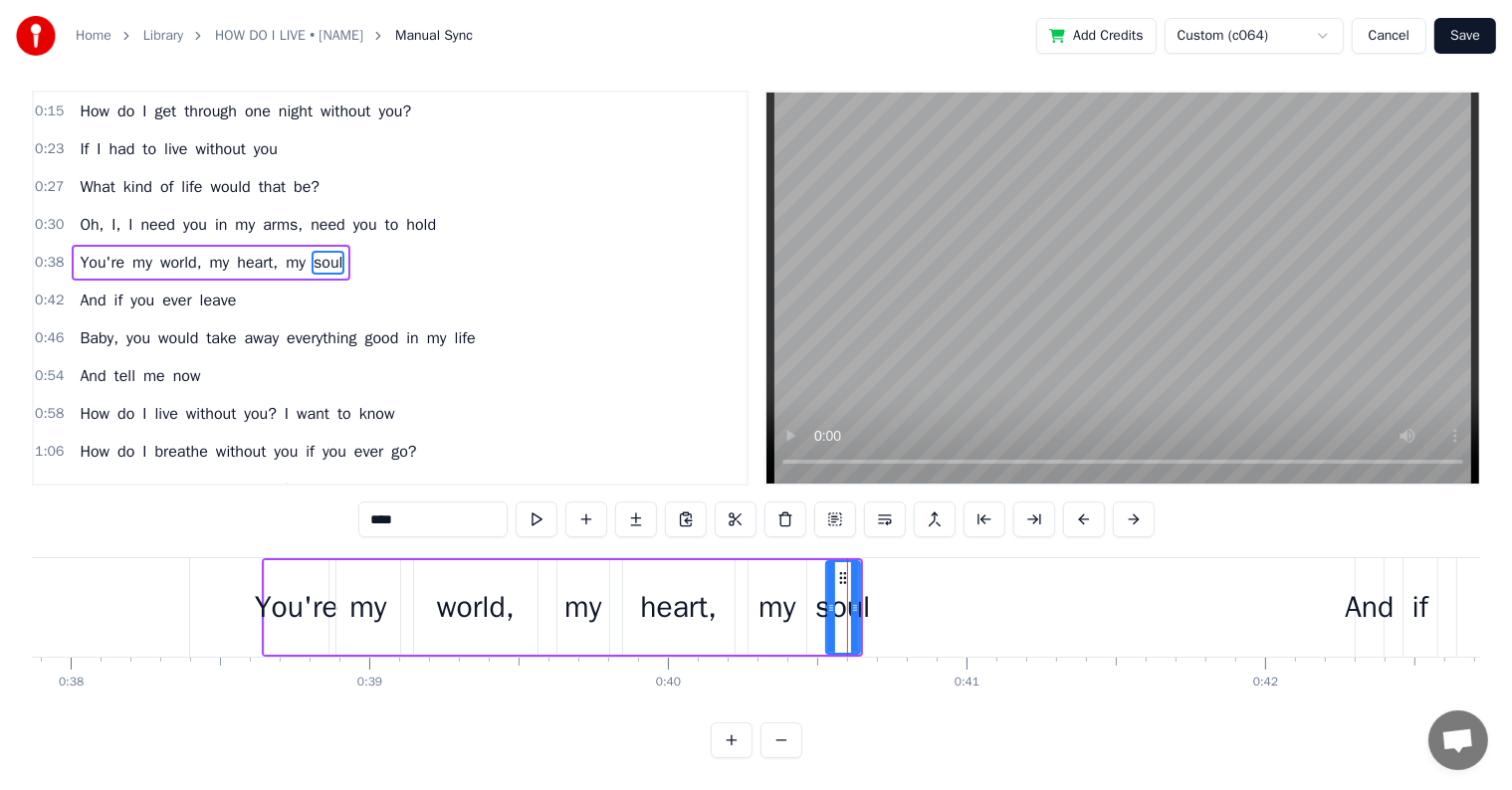 type on "****" 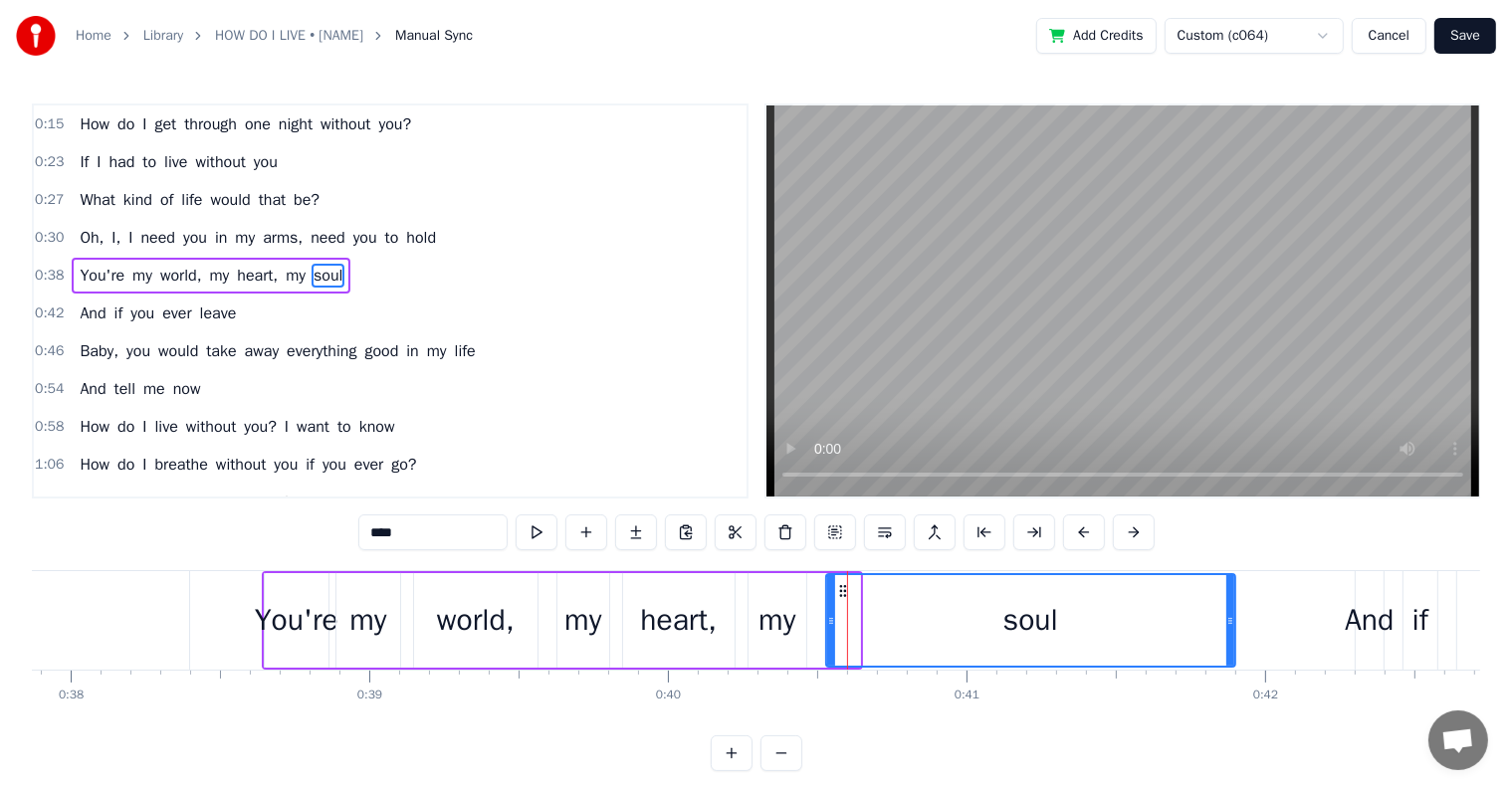 drag, startPoint x: 856, startPoint y: 616, endPoint x: 1231, endPoint y: 634, distance: 375.43175 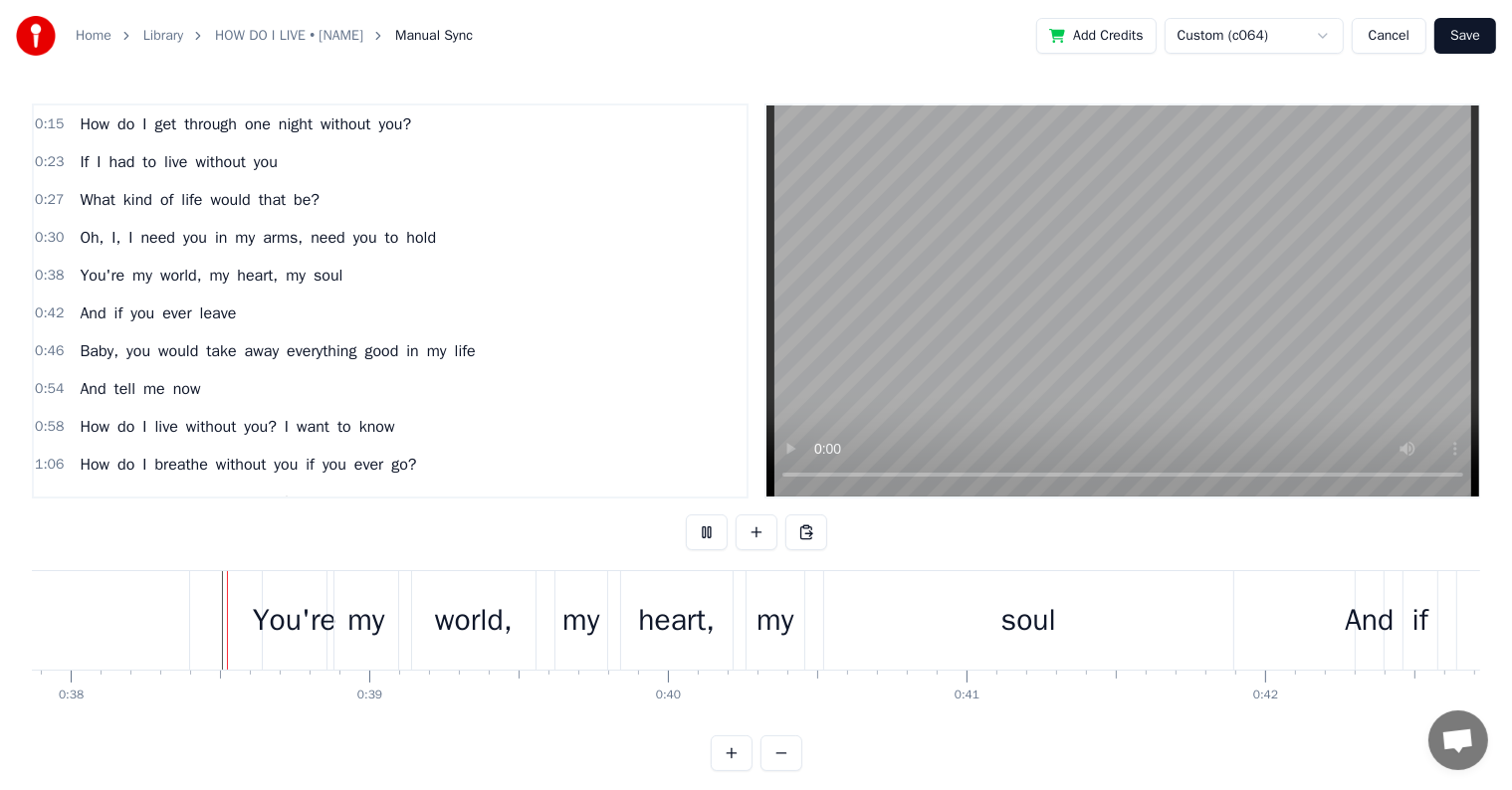 scroll, scrollTop: 30, scrollLeft: 0, axis: vertical 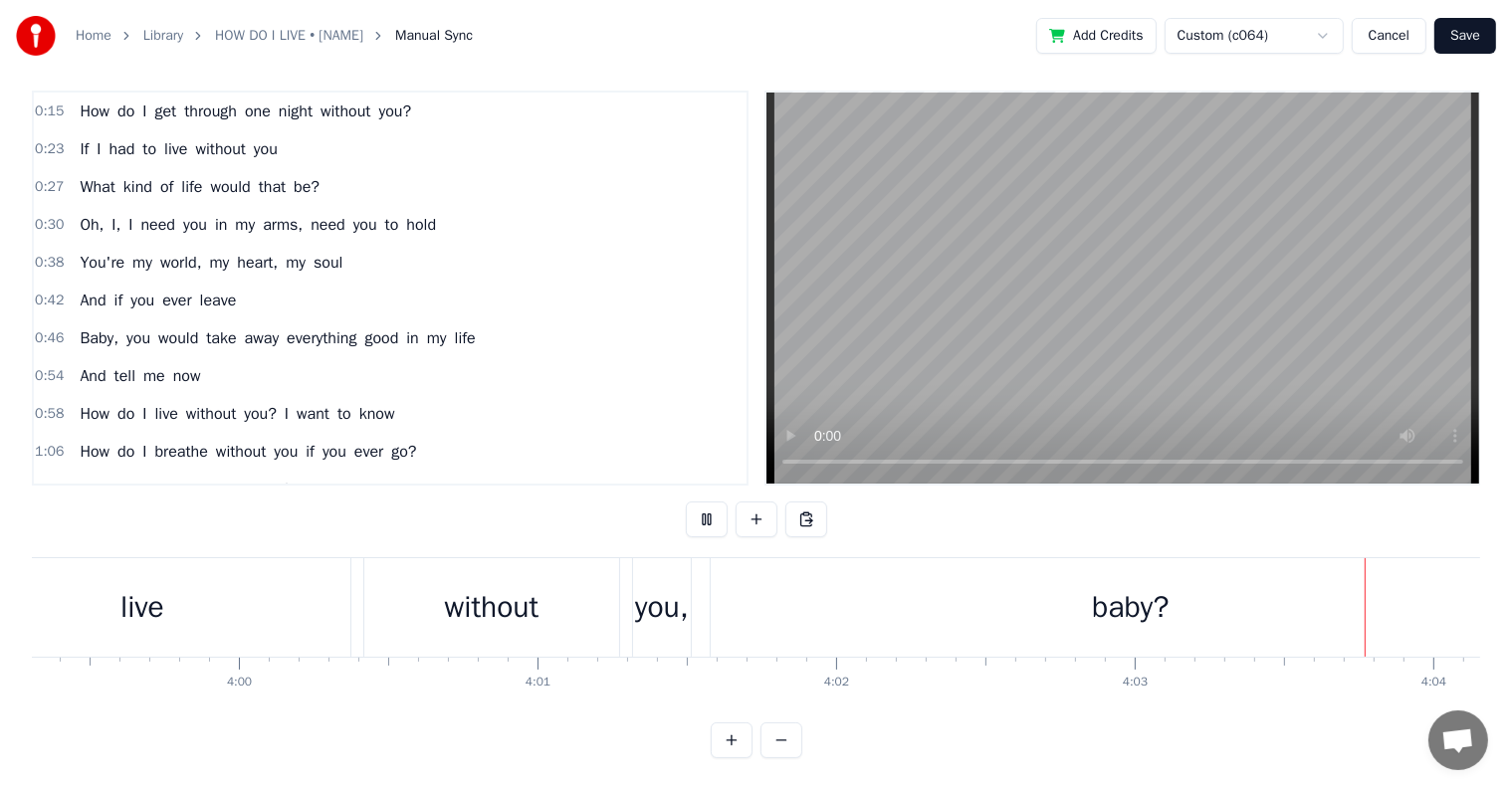 click on "Save" at bounding box center (1465, 36) 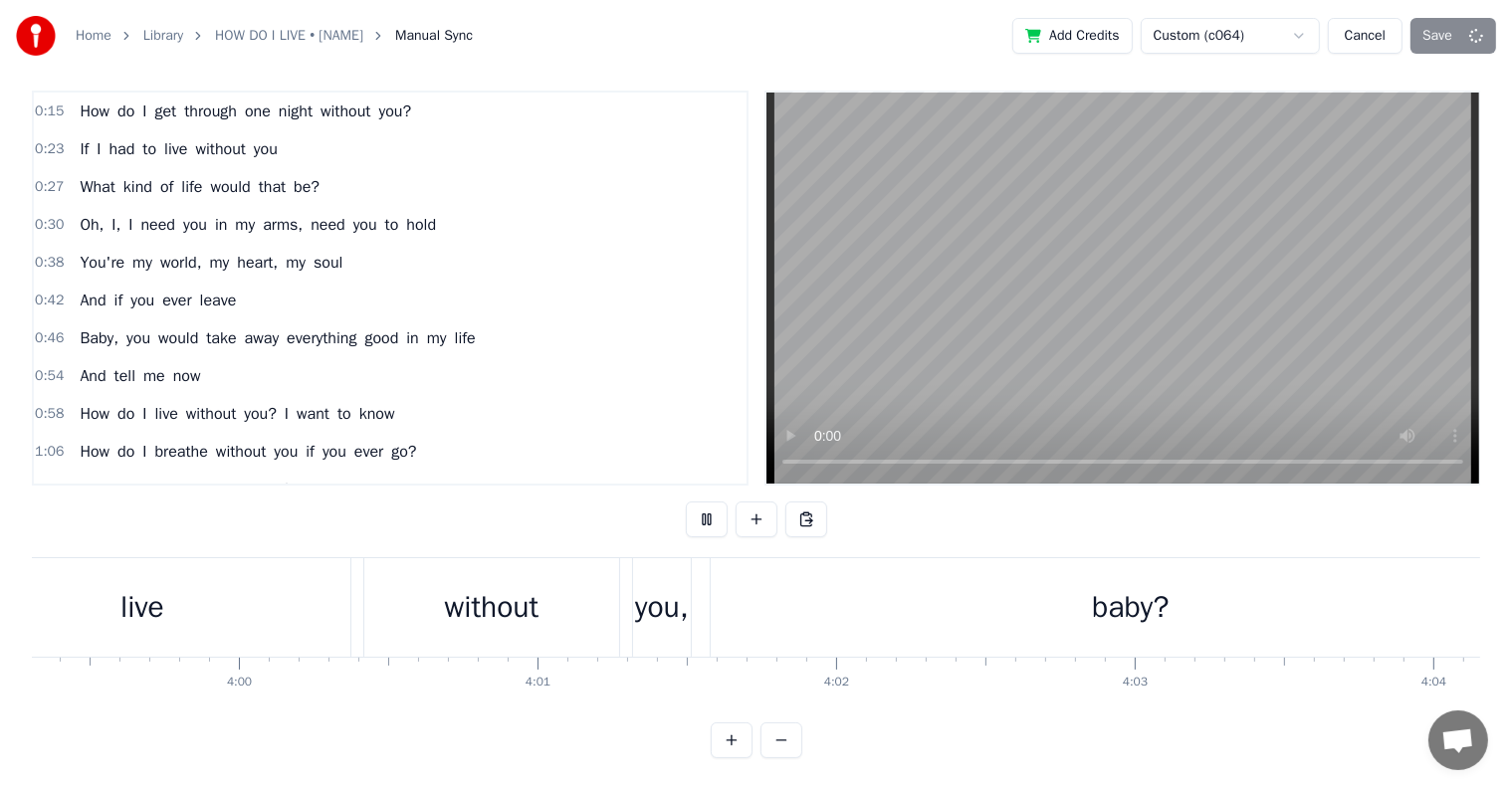 scroll, scrollTop: 0, scrollLeft: 72412, axis: horizontal 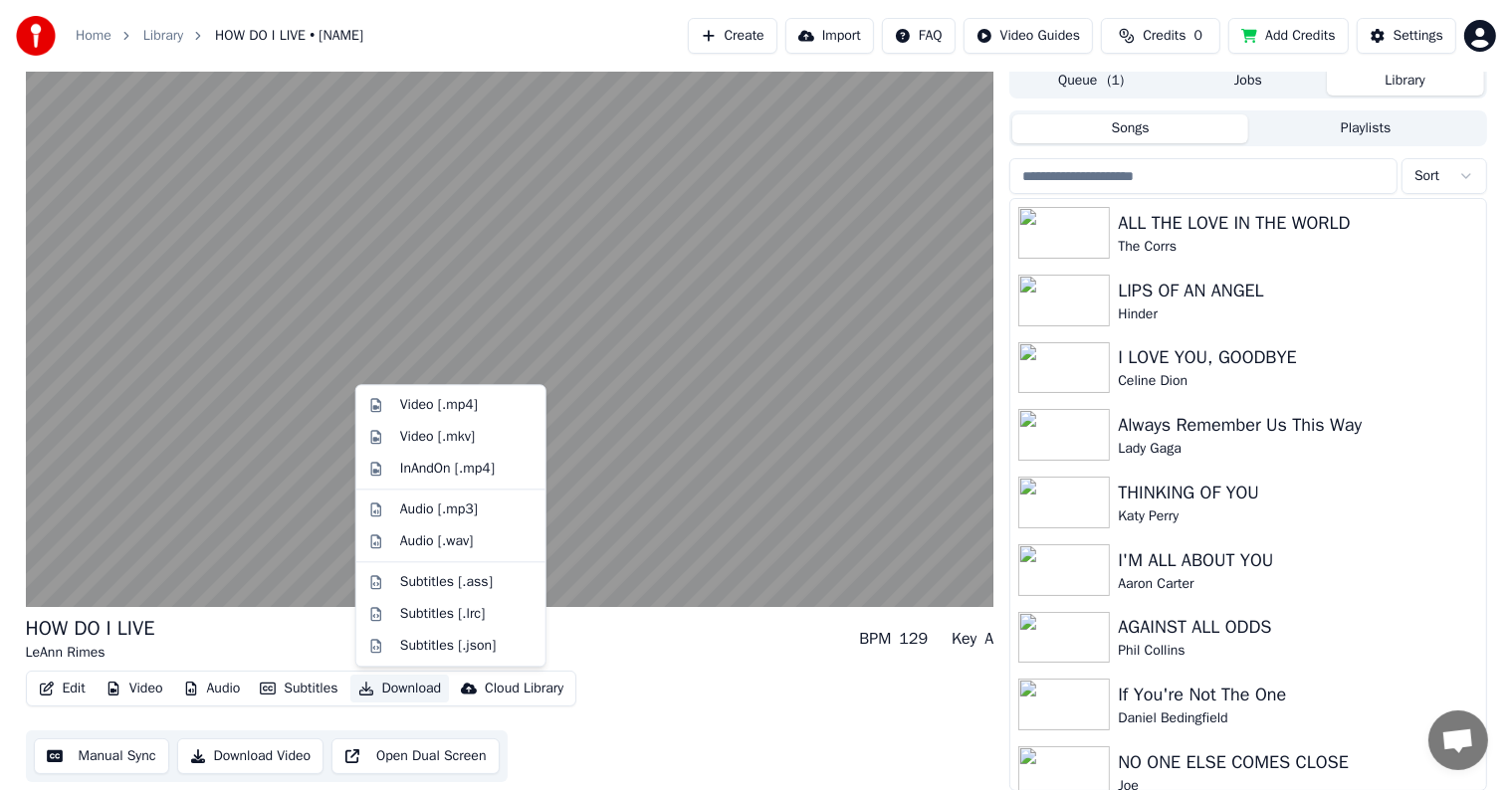 click on "Download" at bounding box center [400, 689] 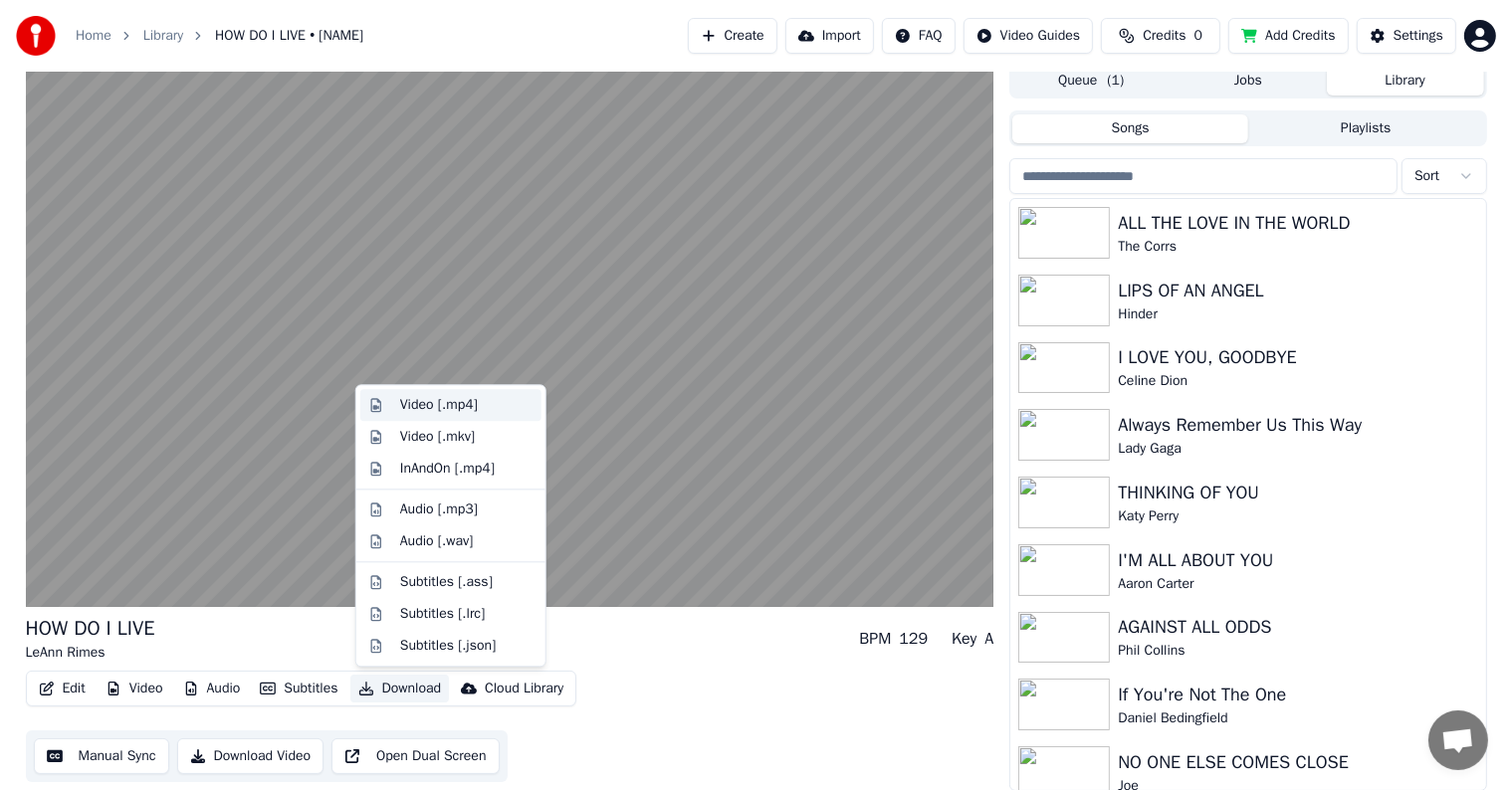 click on "Video [.mp4]" at bounding box center (439, 405) 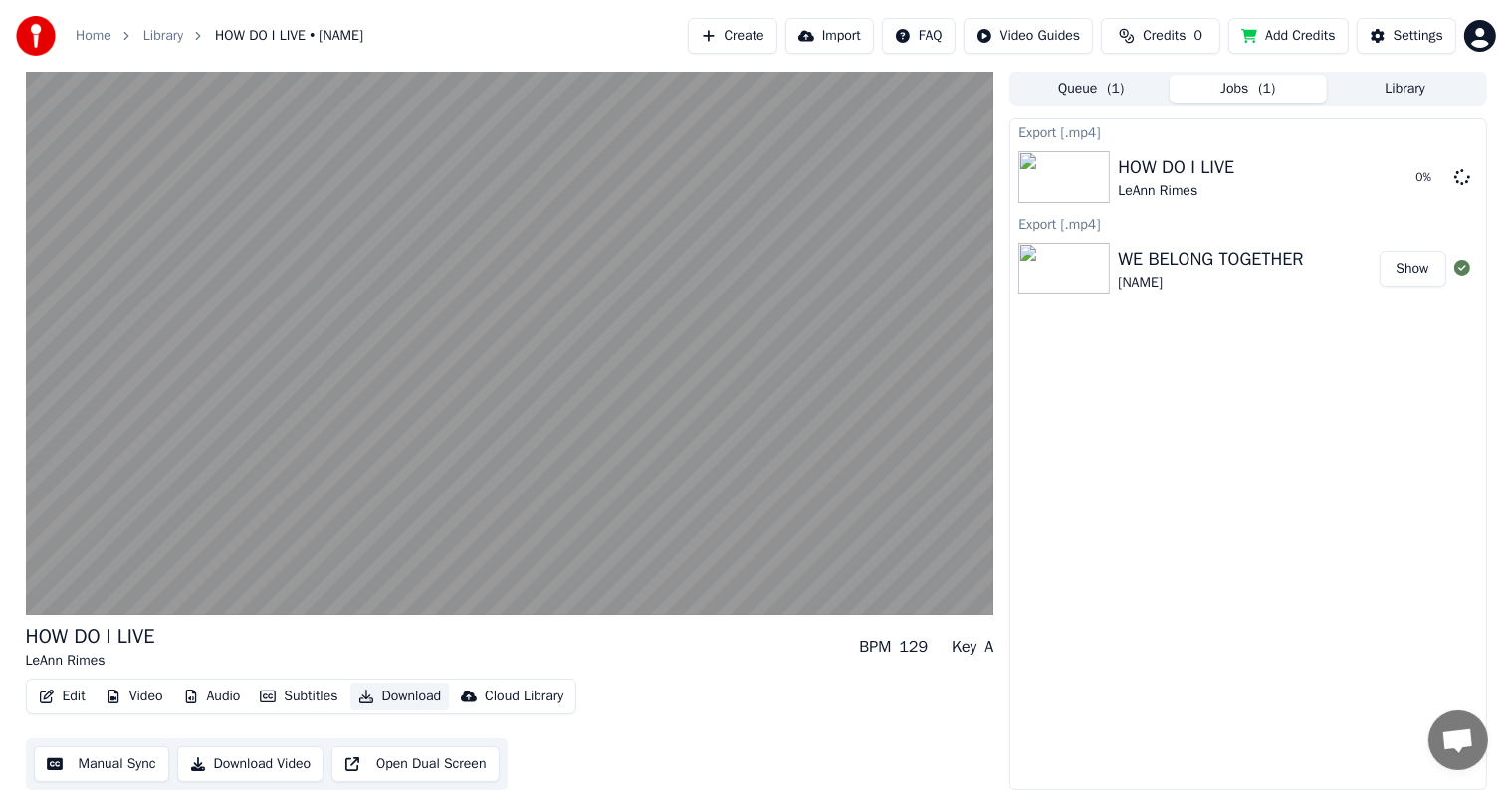 scroll, scrollTop: 1, scrollLeft: 0, axis: vertical 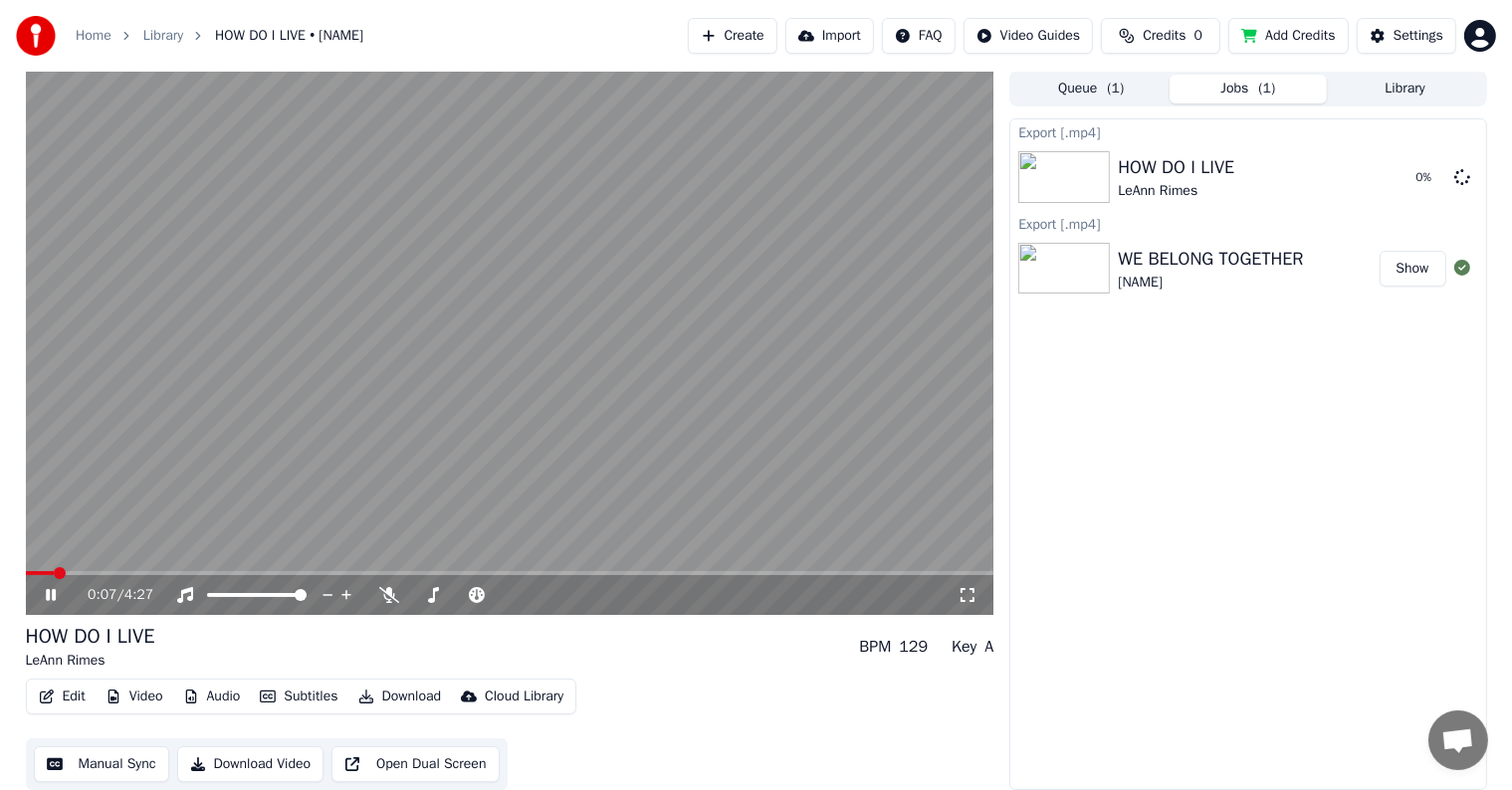 click at bounding box center (510, 342) 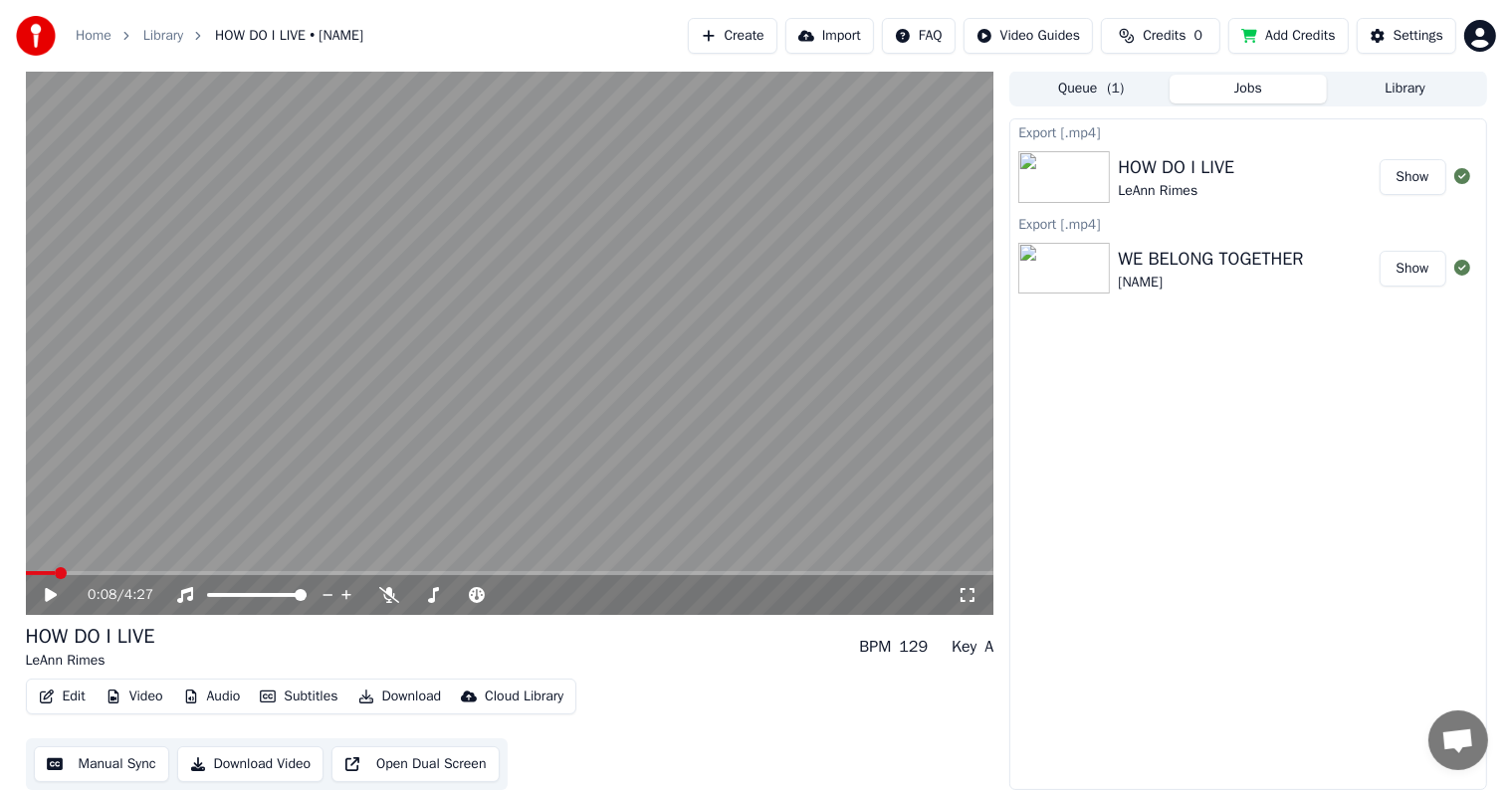 click on "Library" at bounding box center (1405, 89) 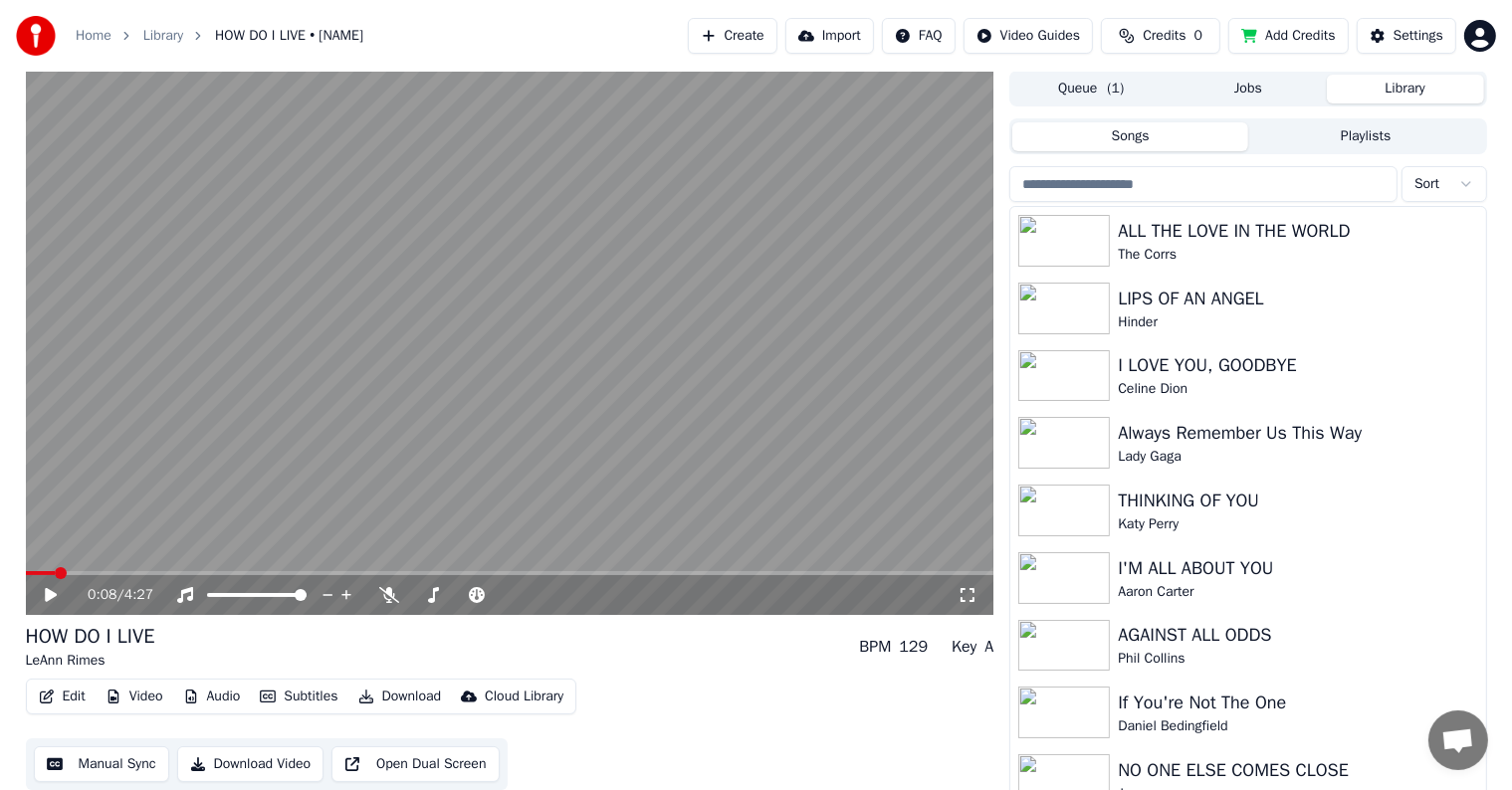 click at bounding box center [1203, 184] 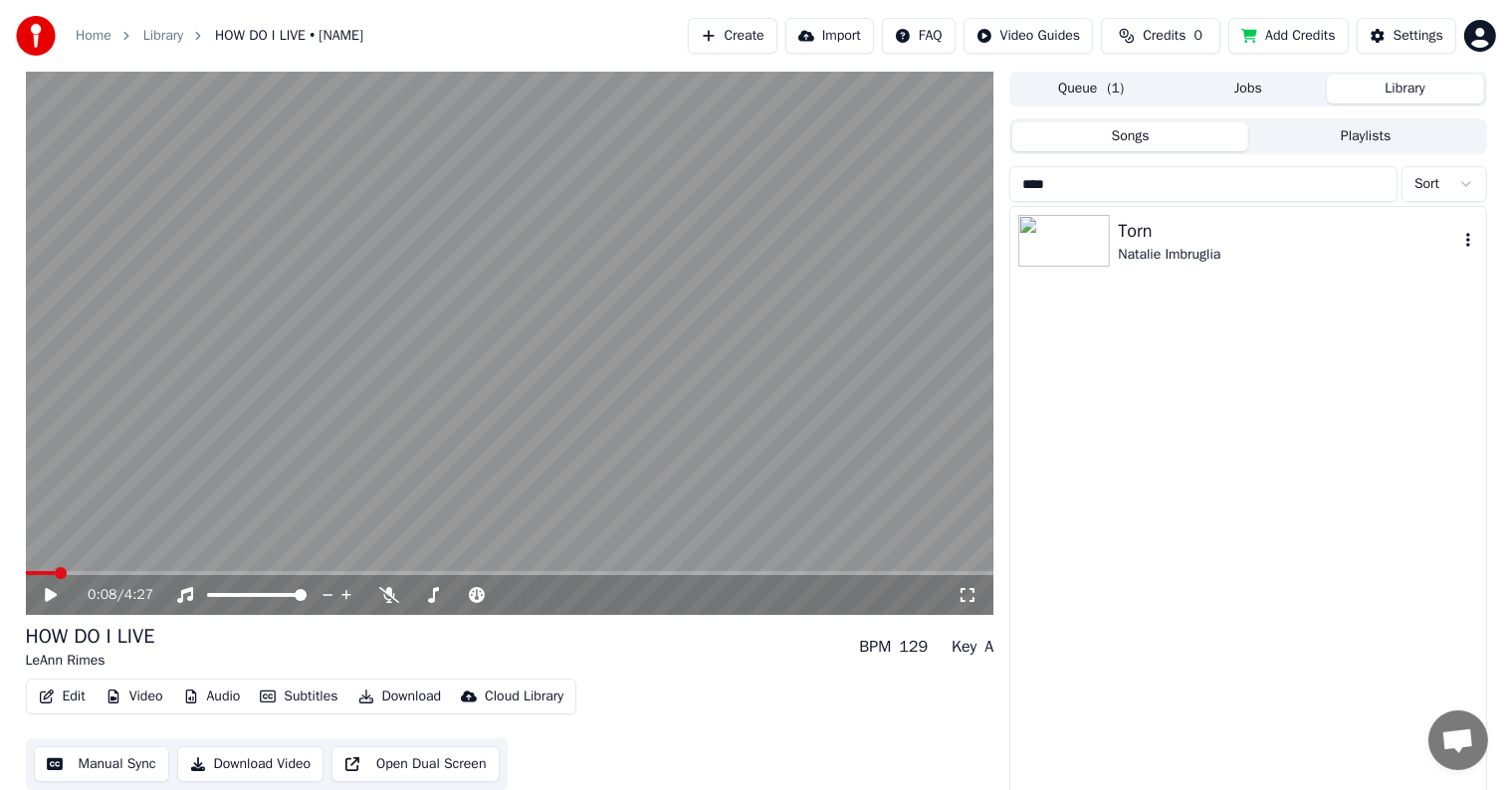 type on "****" 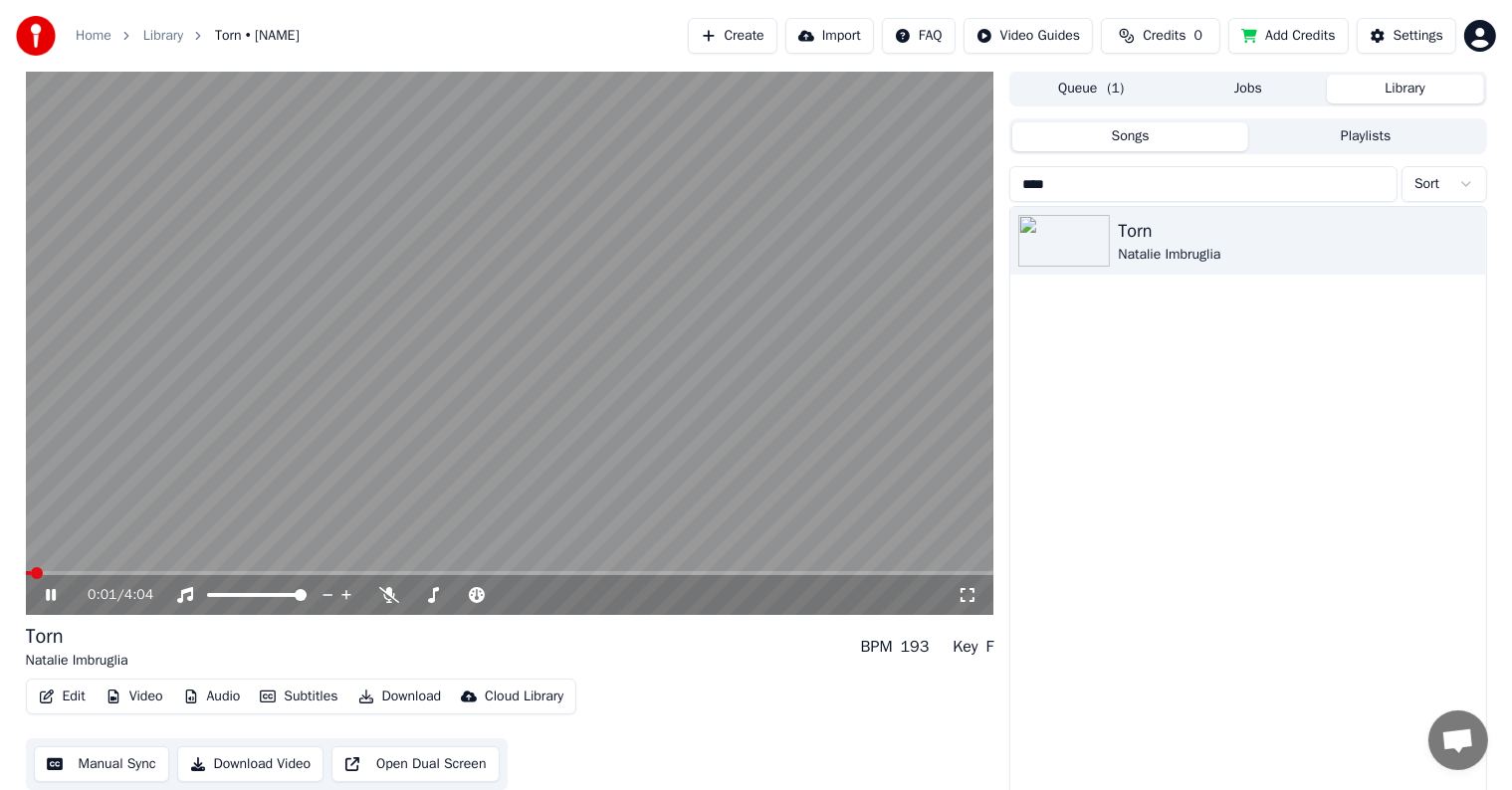 scroll, scrollTop: 9, scrollLeft: 0, axis: vertical 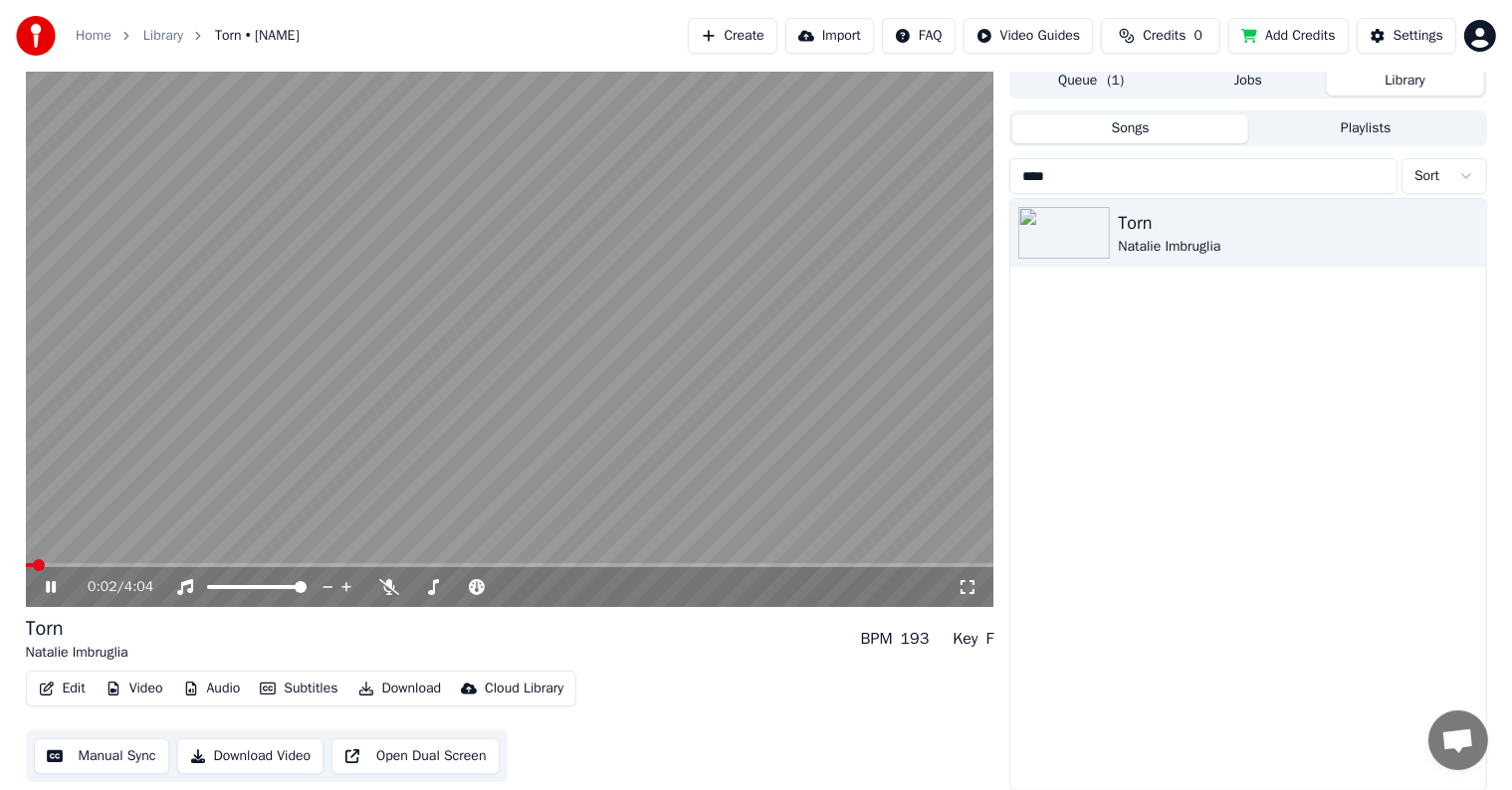 click on "Edit" at bounding box center (62, 689) 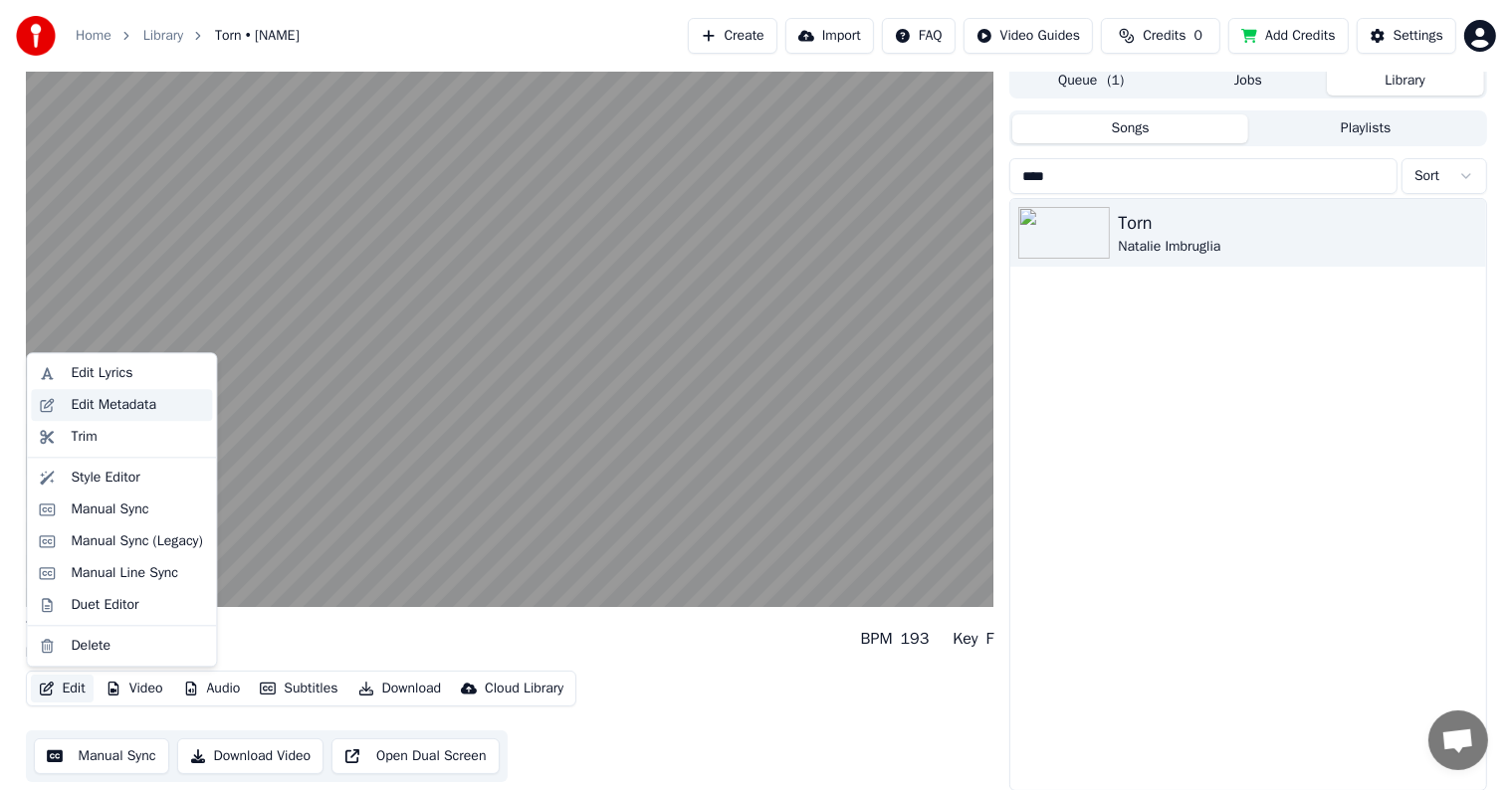 click on "Edit Metadata" at bounding box center (113, 405) 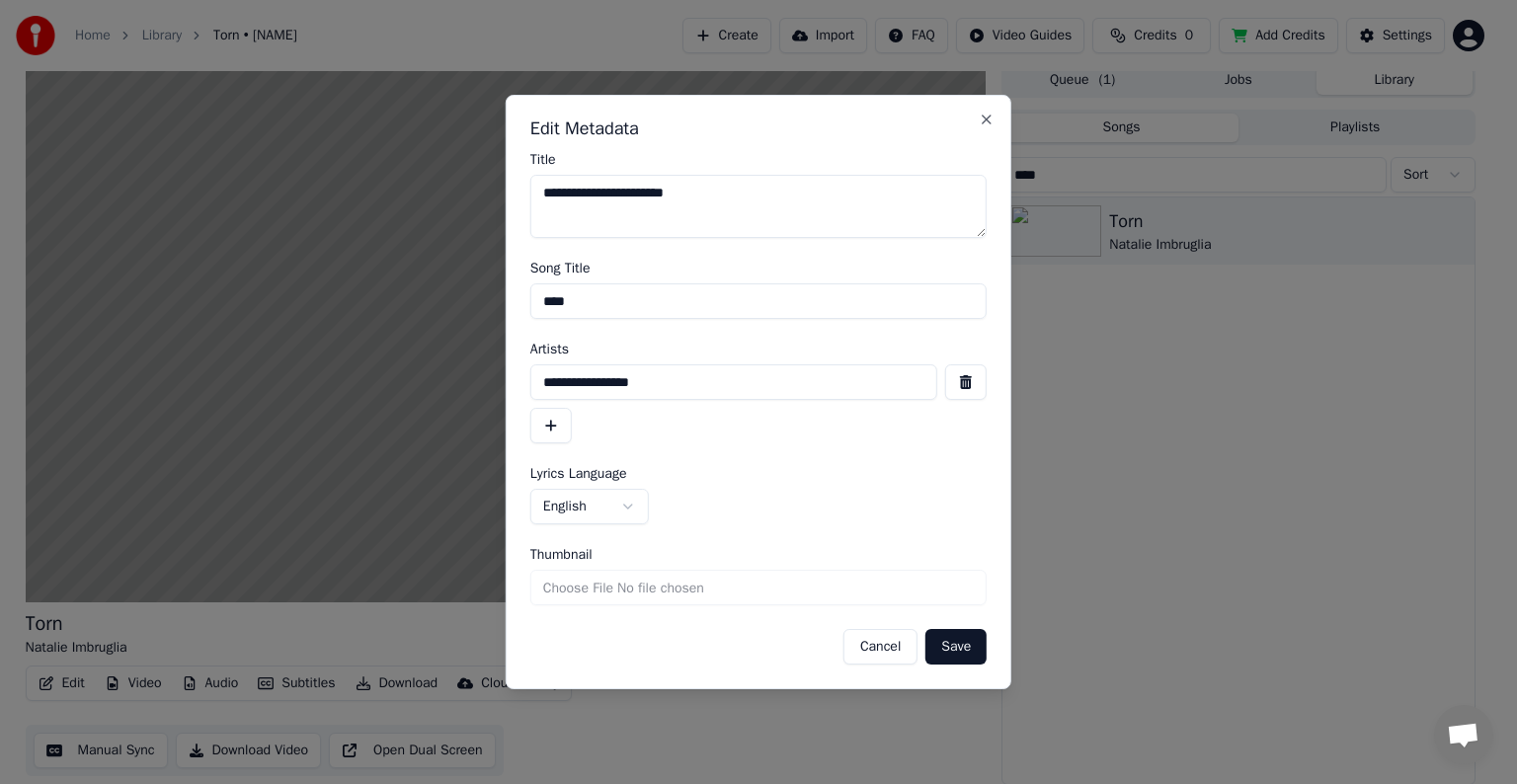 drag, startPoint x: 553, startPoint y: 297, endPoint x: 632, endPoint y: 308, distance: 79.76215 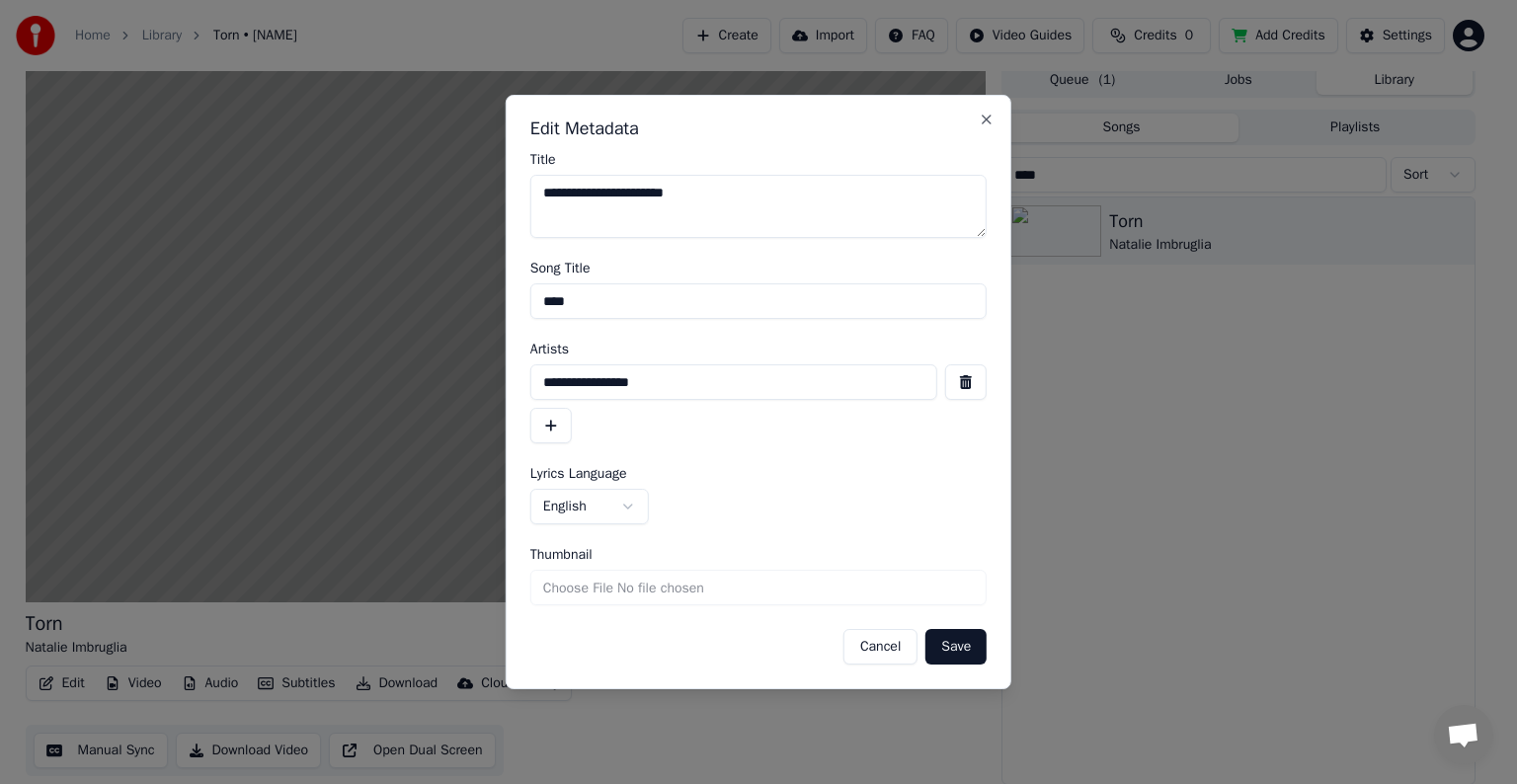 type on "****" 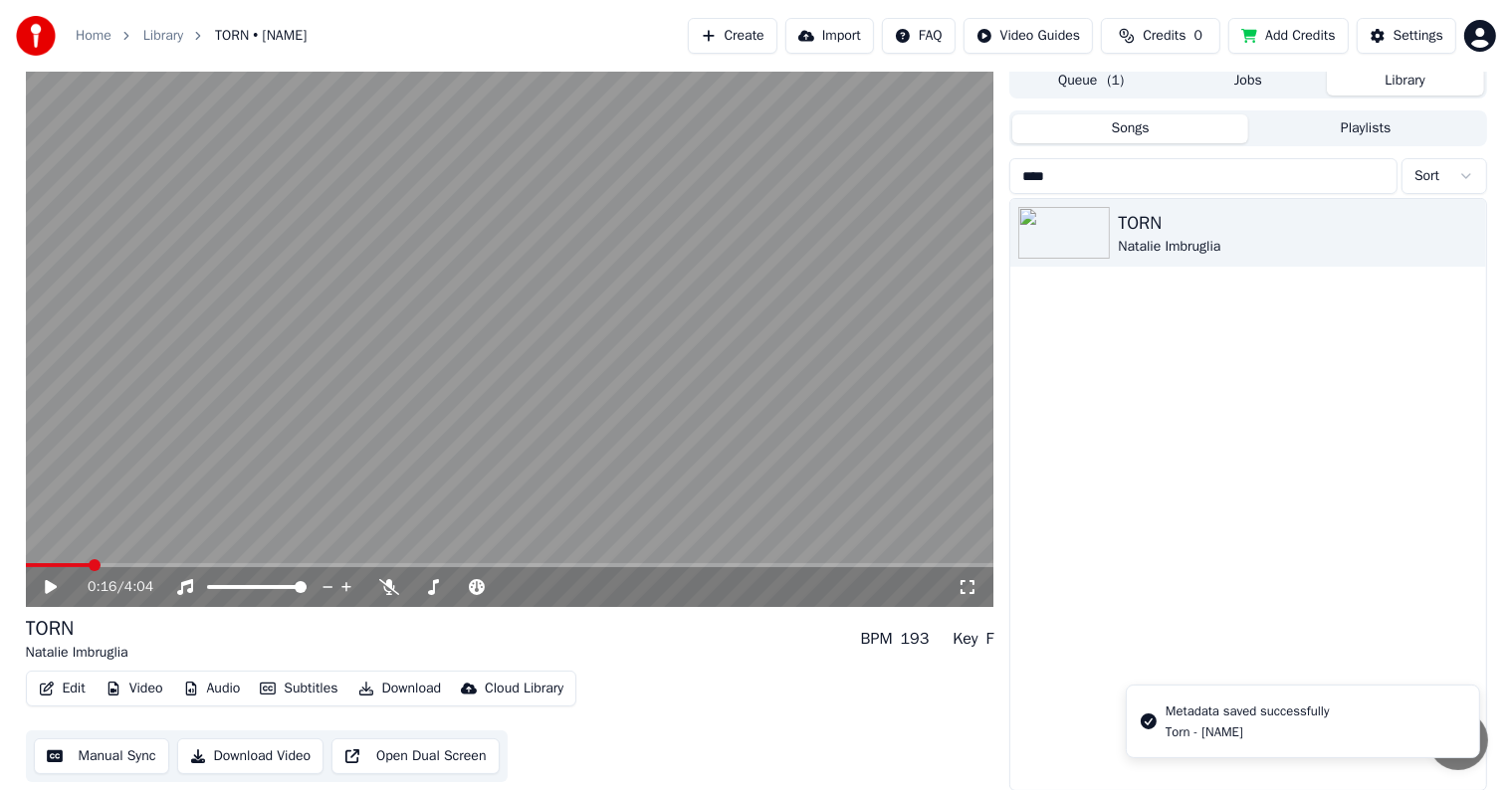 click on "Manual Sync" at bounding box center (102, 756) 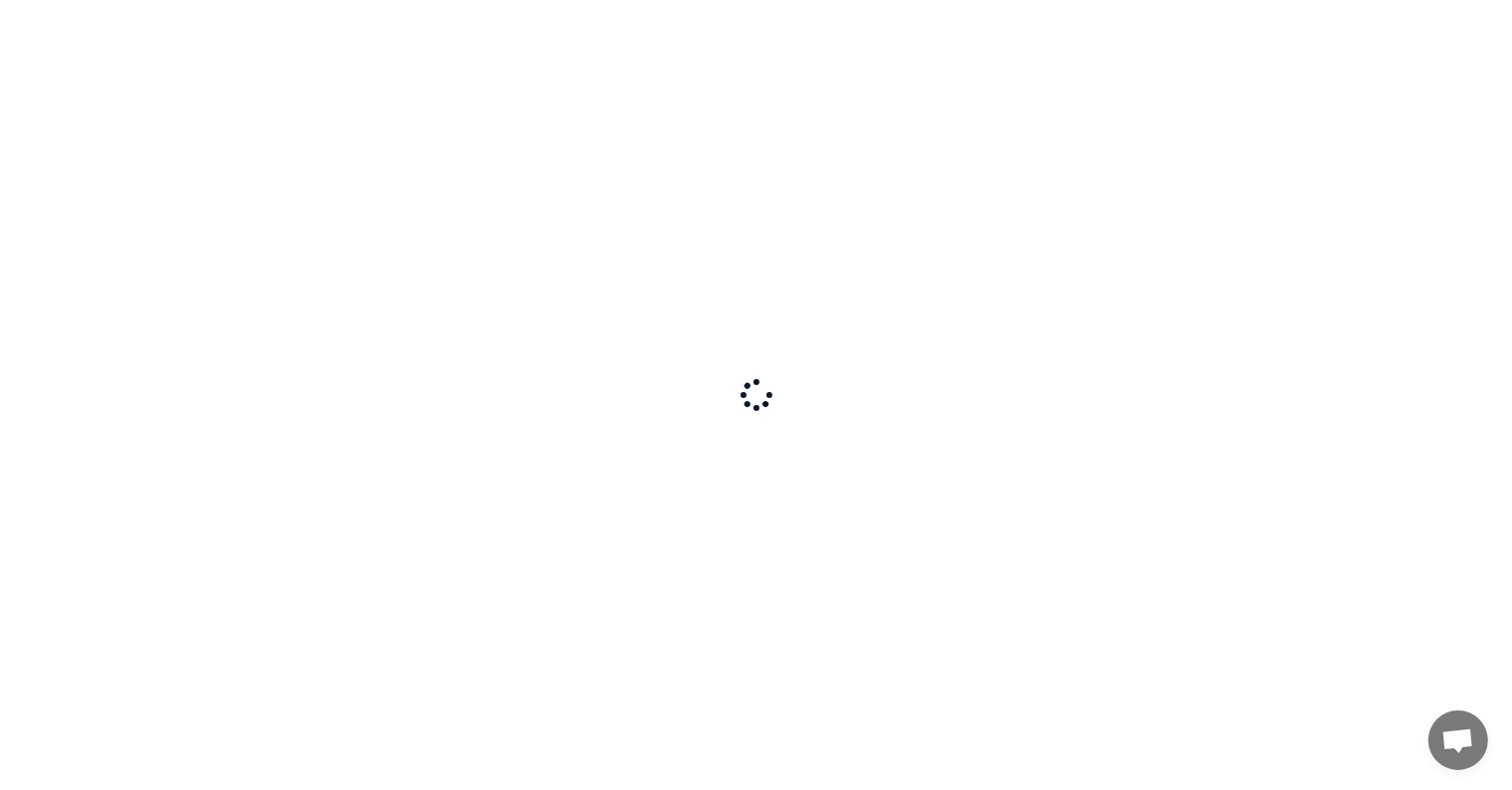 scroll, scrollTop: 0, scrollLeft: 0, axis: both 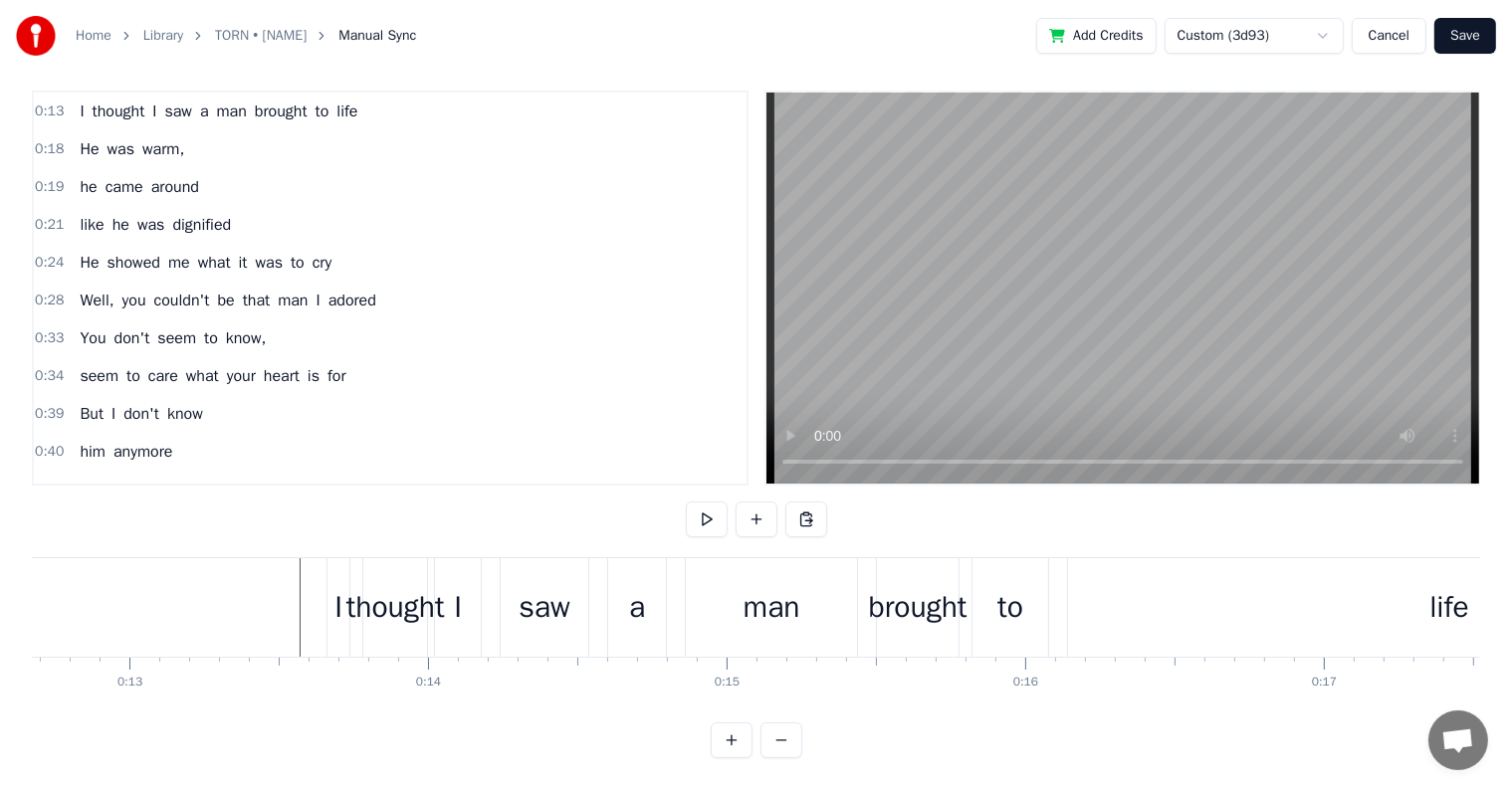 click at bounding box center (32805, 607) 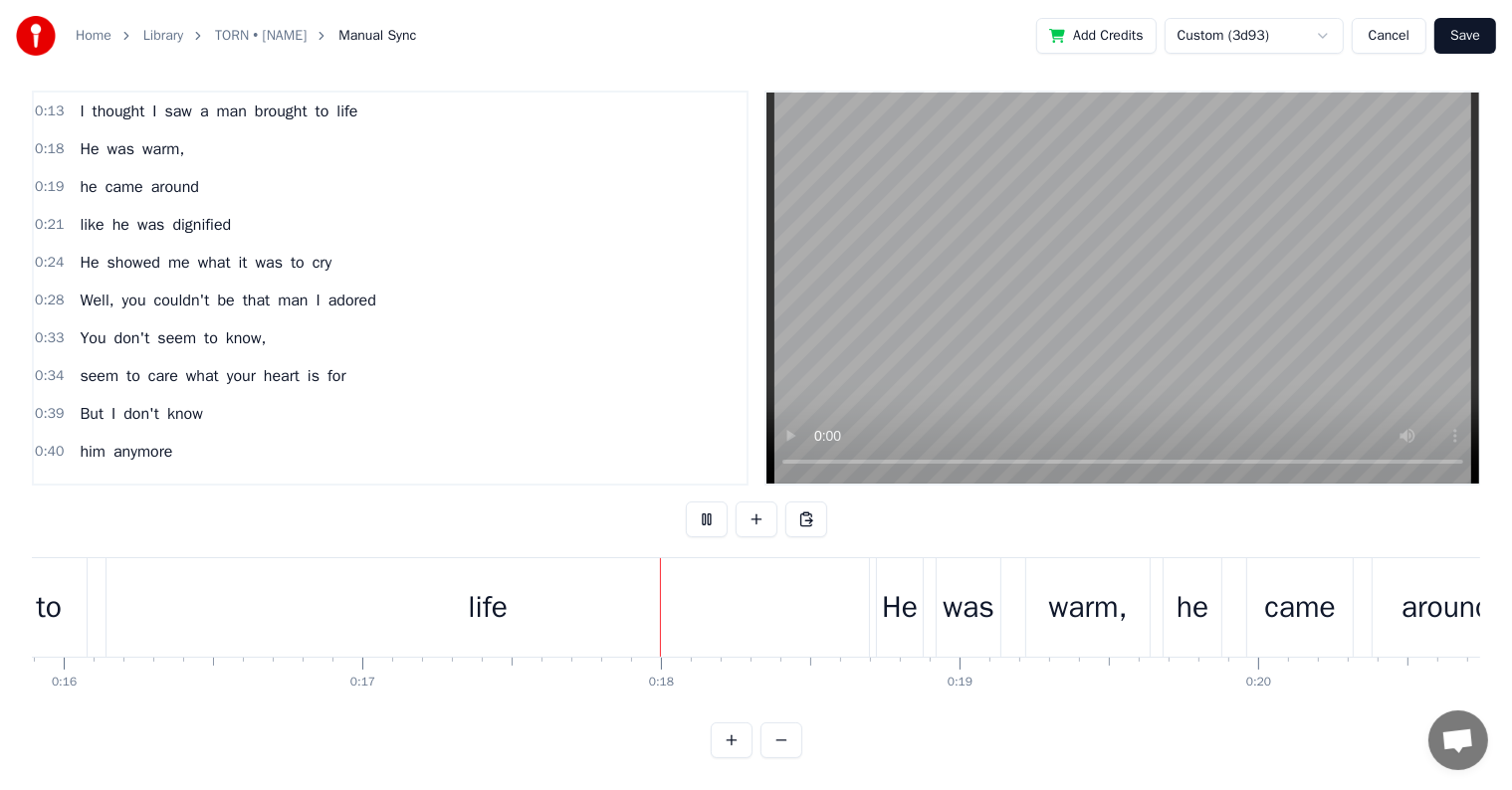 scroll, scrollTop: 0, scrollLeft: 5106, axis: horizontal 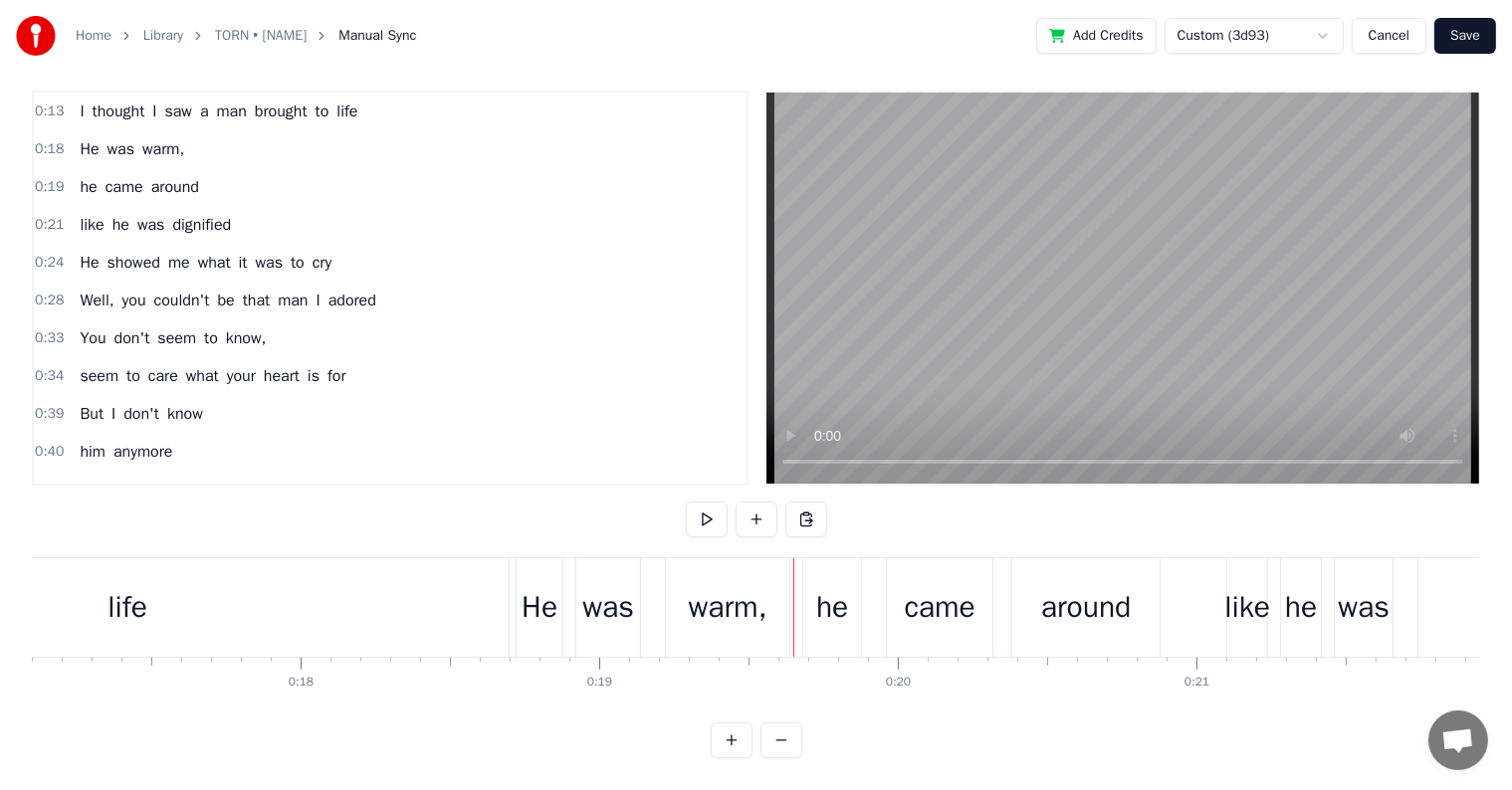 click on "brought" at bounding box center (281, 111) 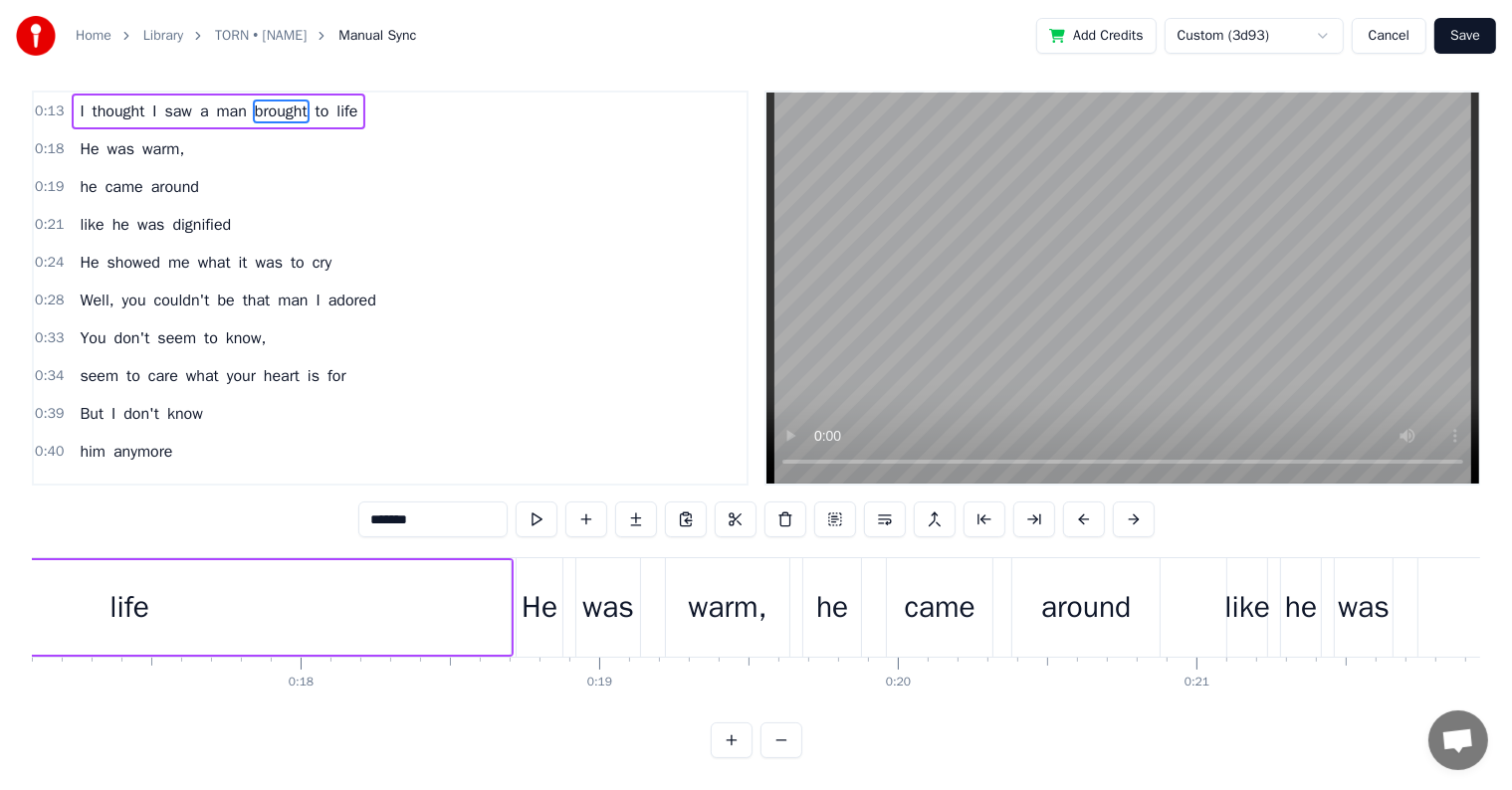 scroll, scrollTop: 0, scrollLeft: 0, axis: both 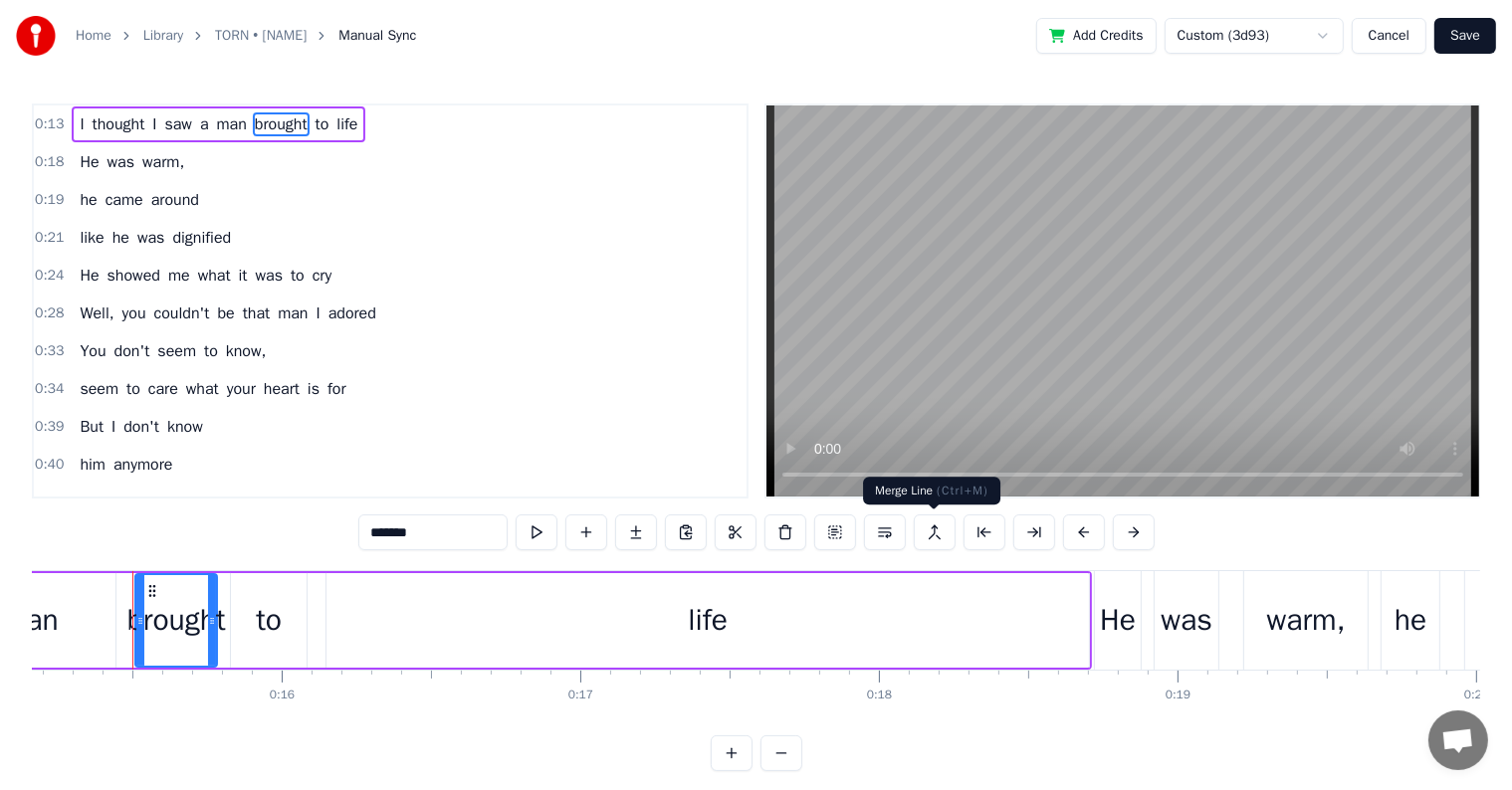 click at bounding box center [885, 532] 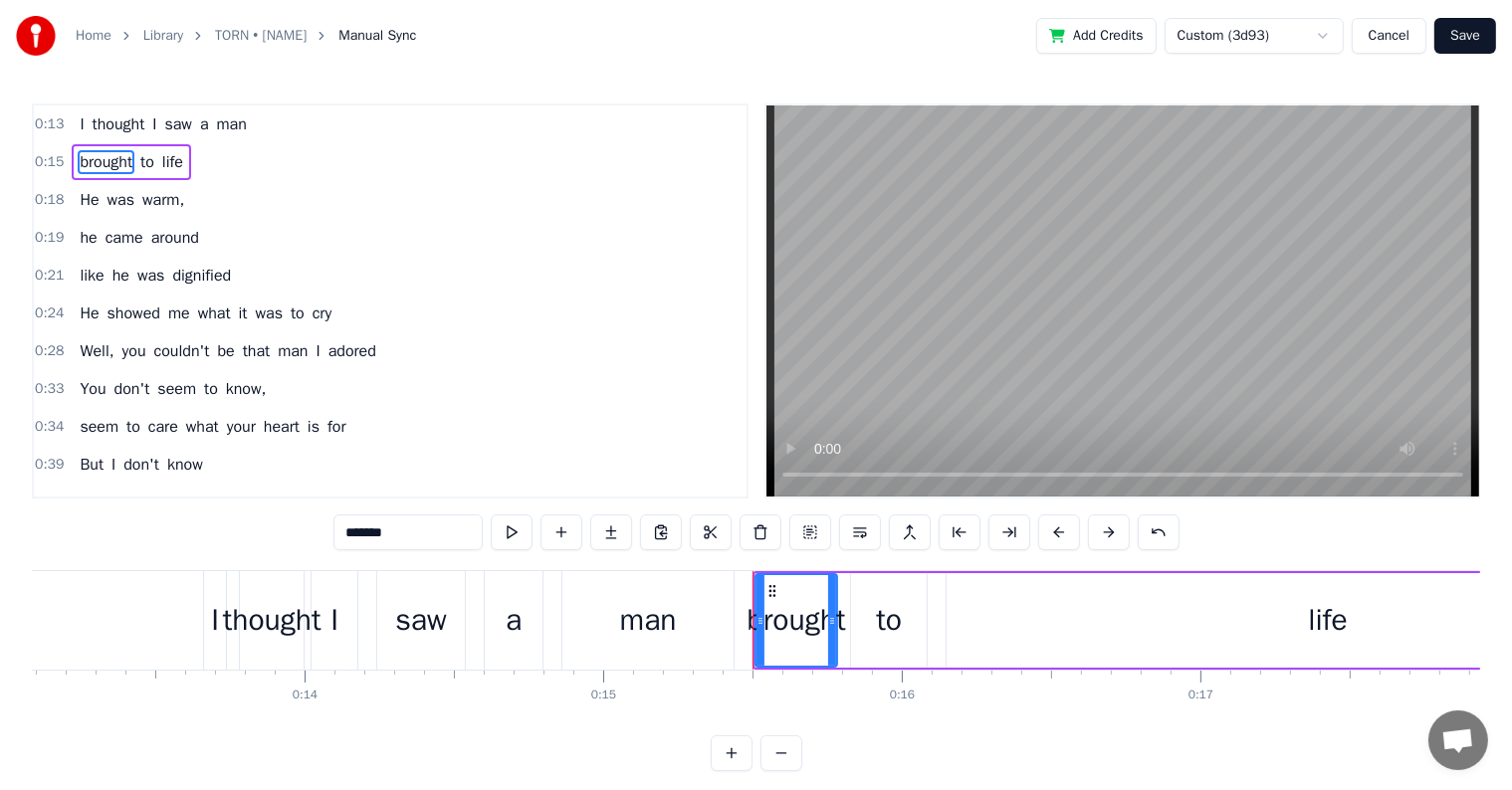 scroll, scrollTop: 0, scrollLeft: 3538, axis: horizontal 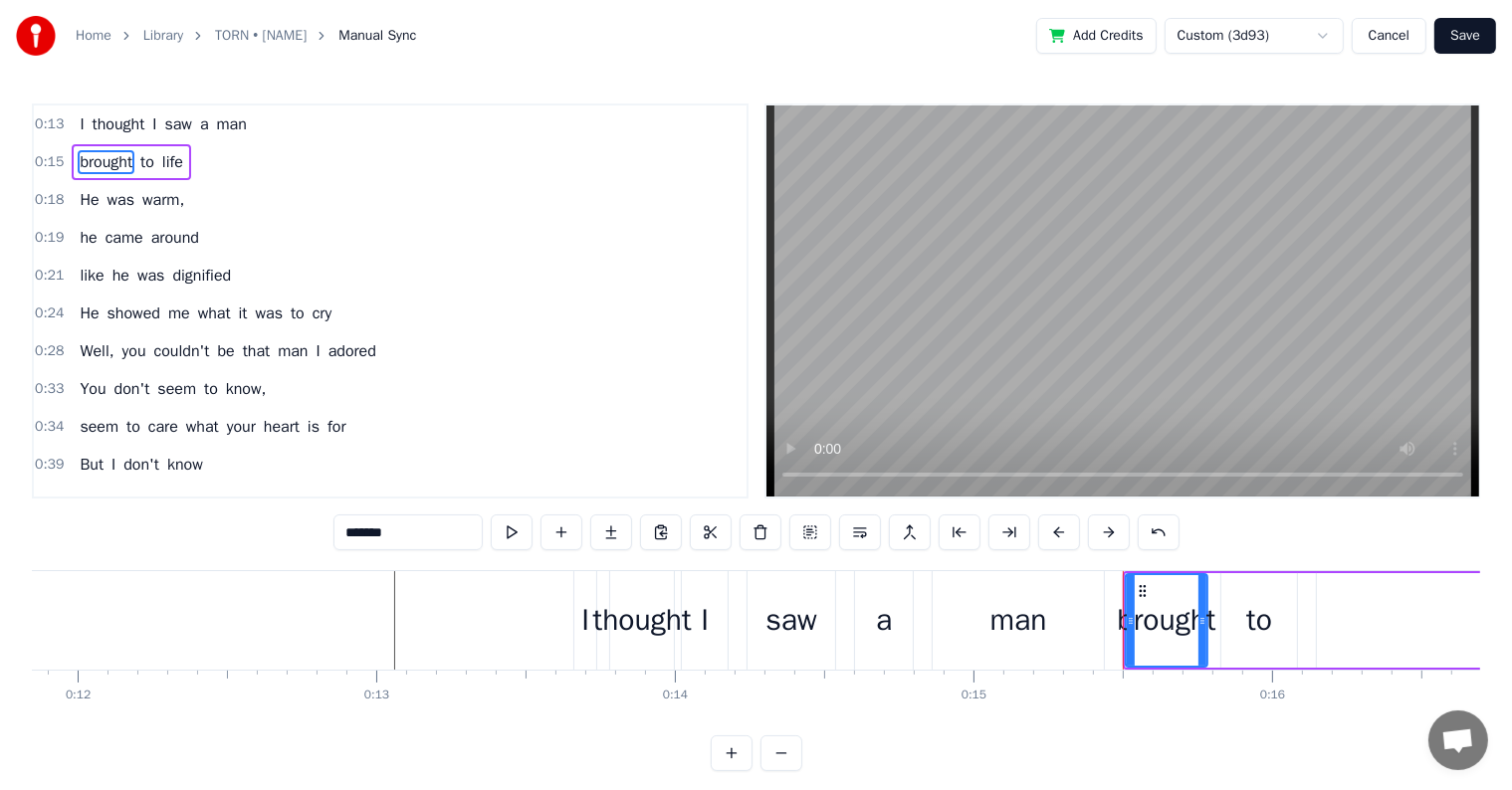click at bounding box center (33052, 620) 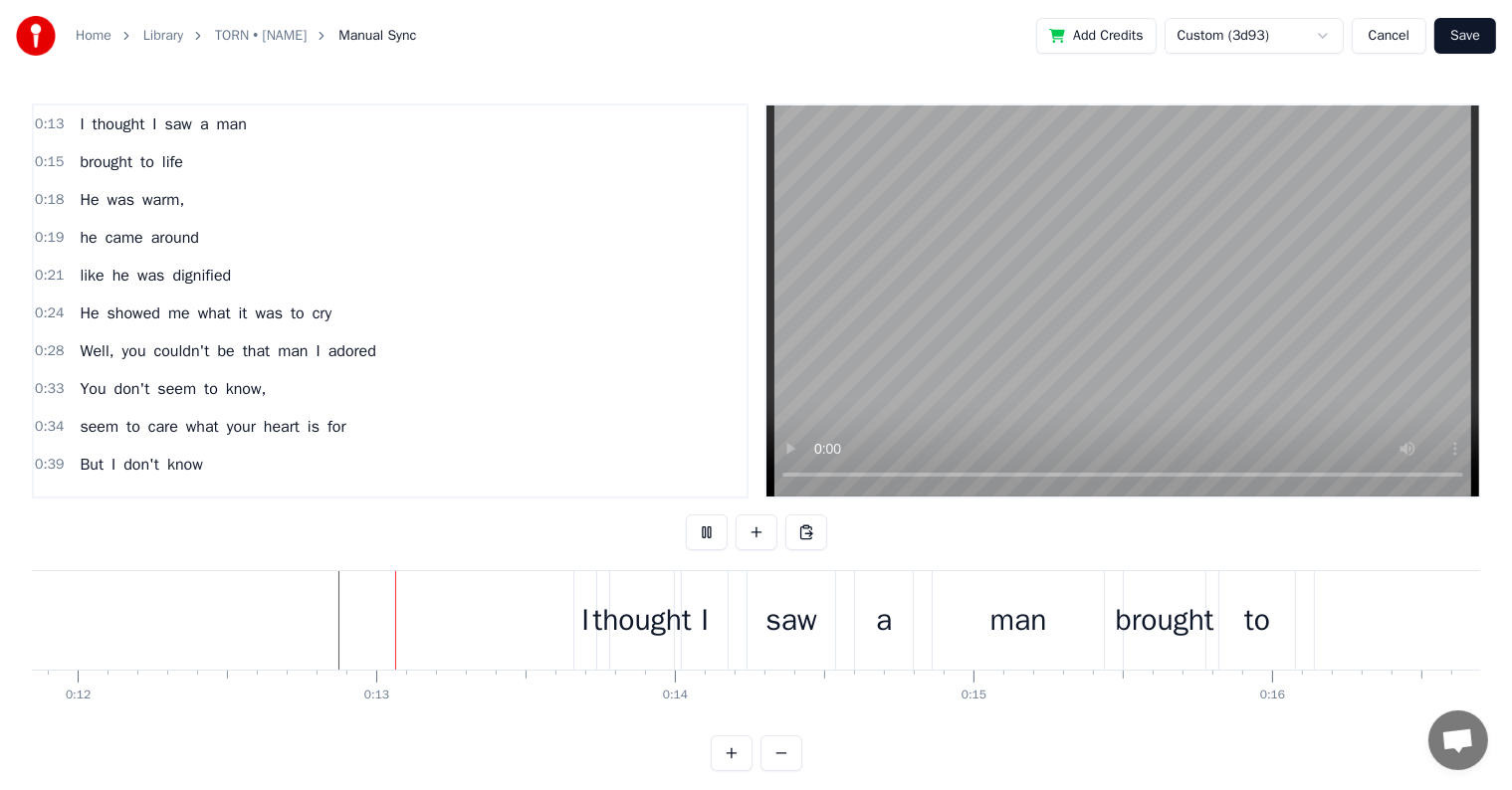 scroll, scrollTop: 30, scrollLeft: 0, axis: vertical 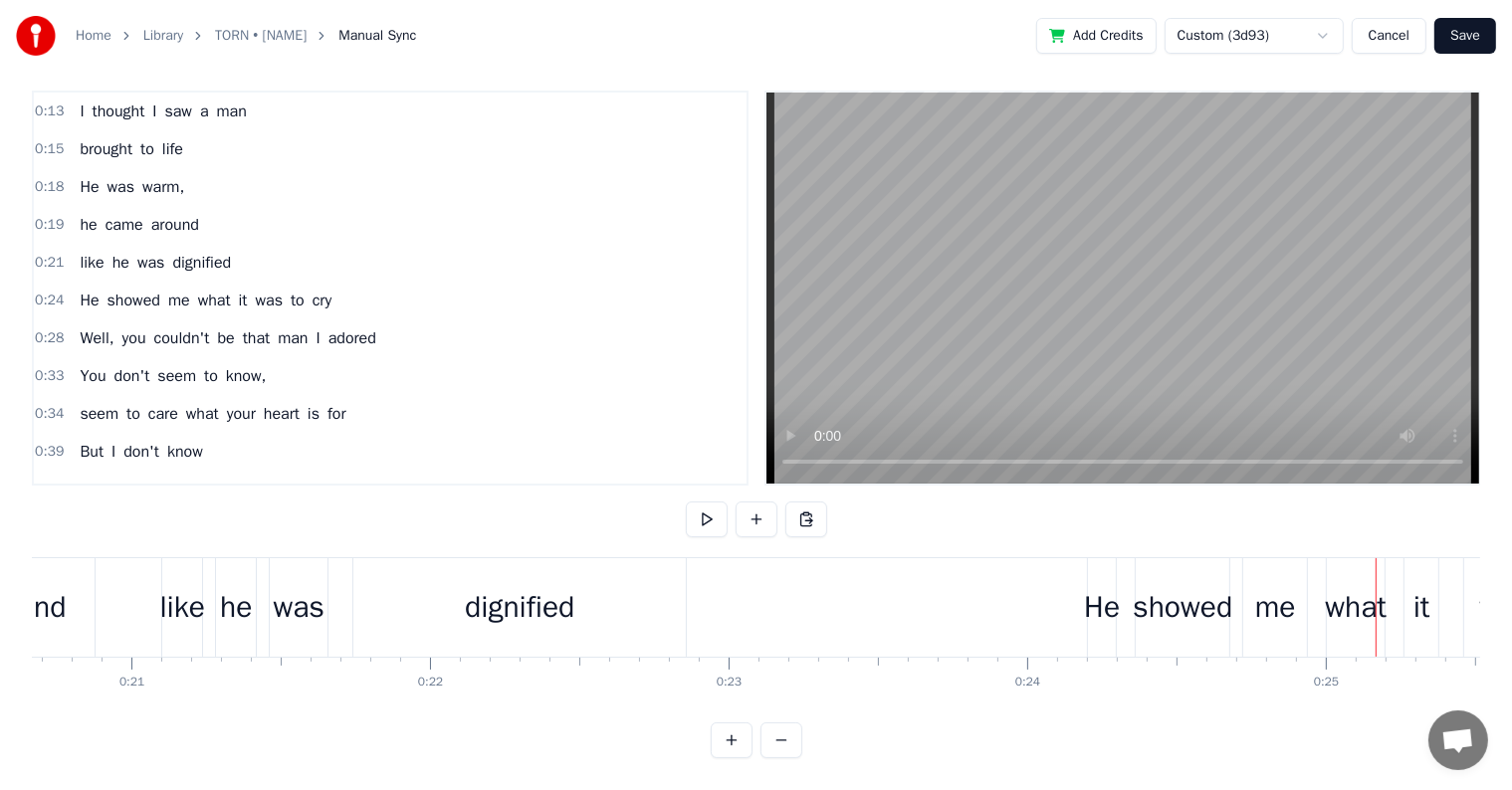 click on "what" at bounding box center [214, 300] 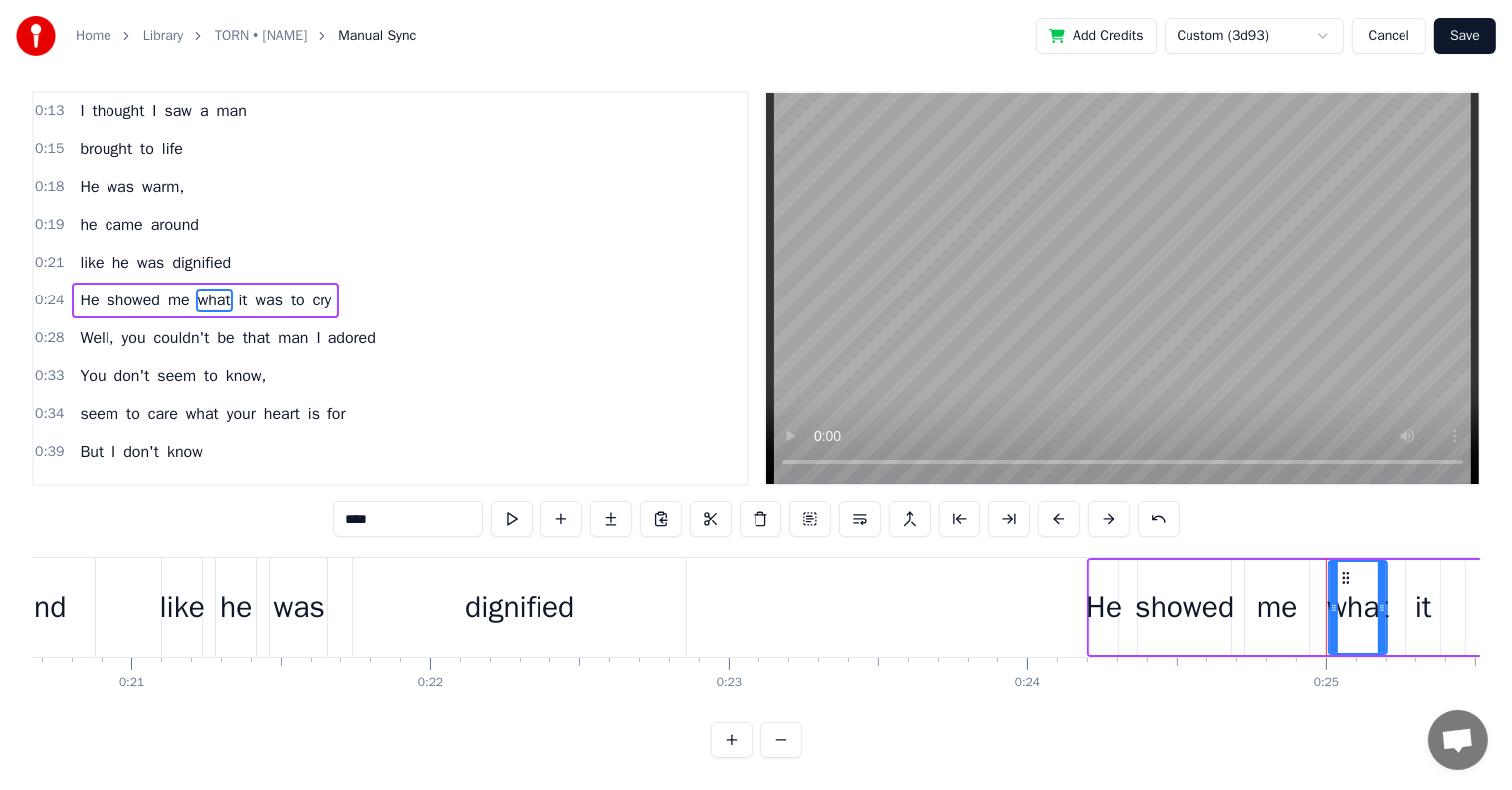 scroll, scrollTop: 0, scrollLeft: 0, axis: both 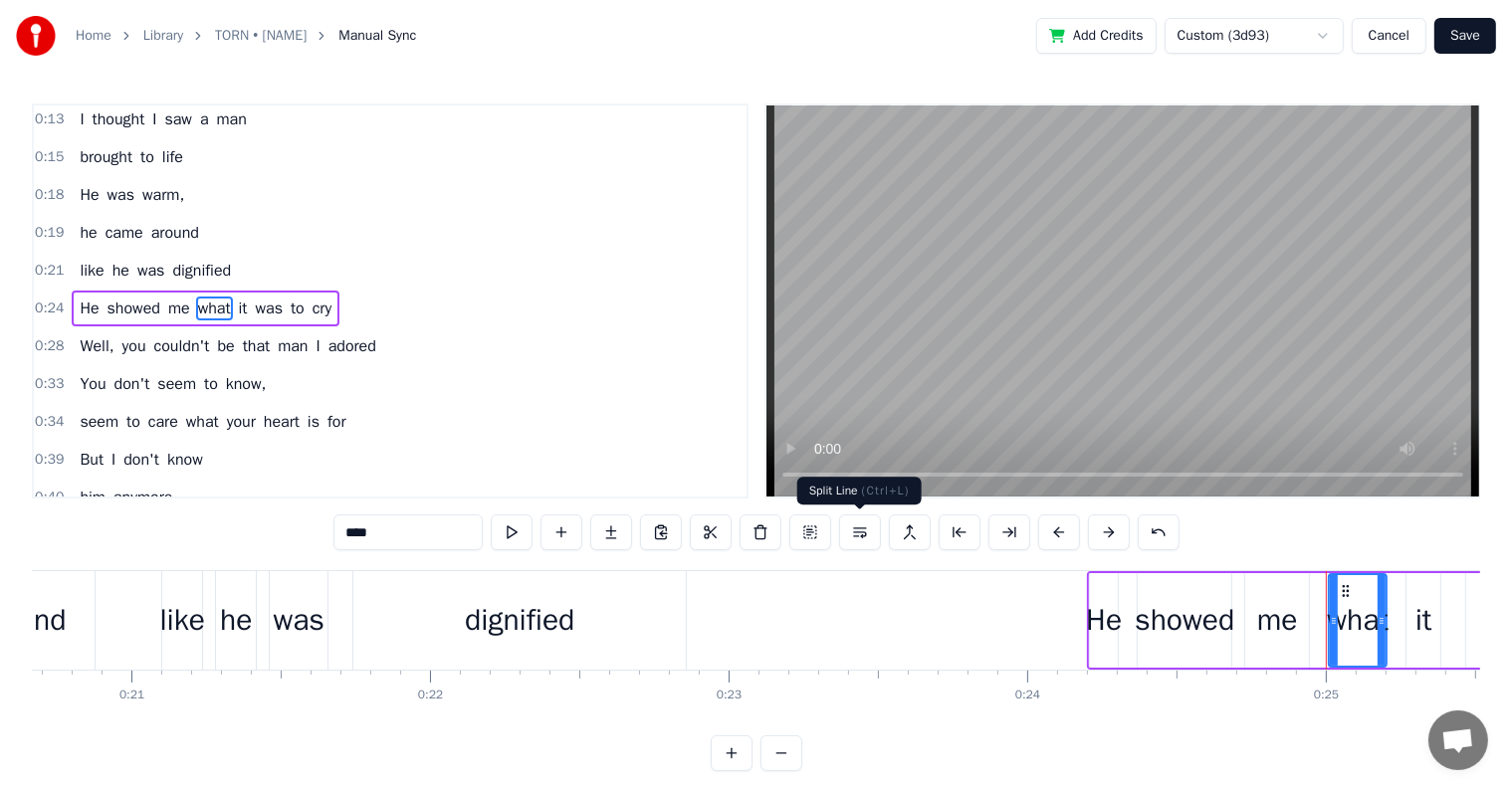 click at bounding box center [860, 532] 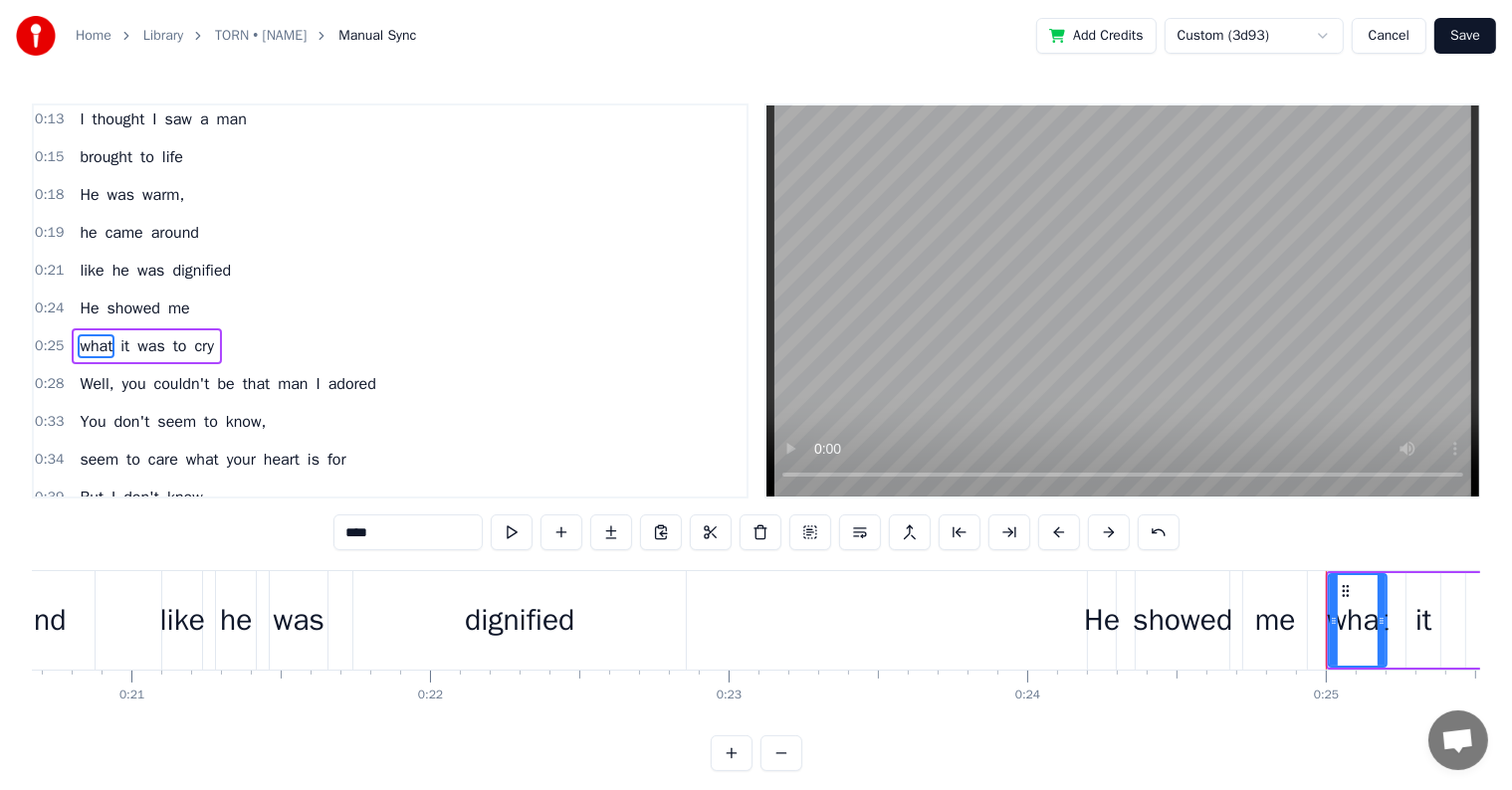scroll, scrollTop: 42, scrollLeft: 0, axis: vertical 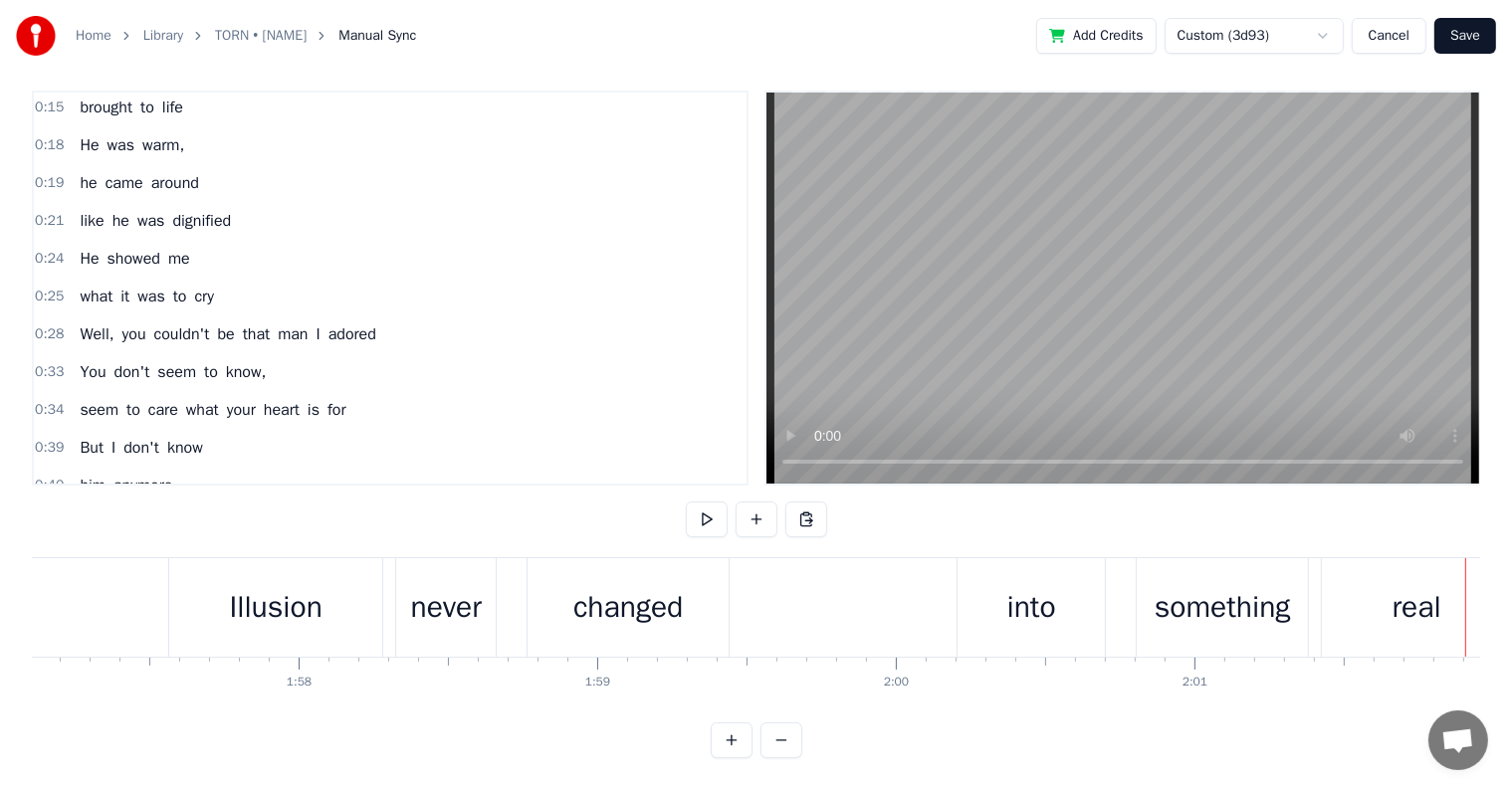 click on "changed" at bounding box center [628, 607] 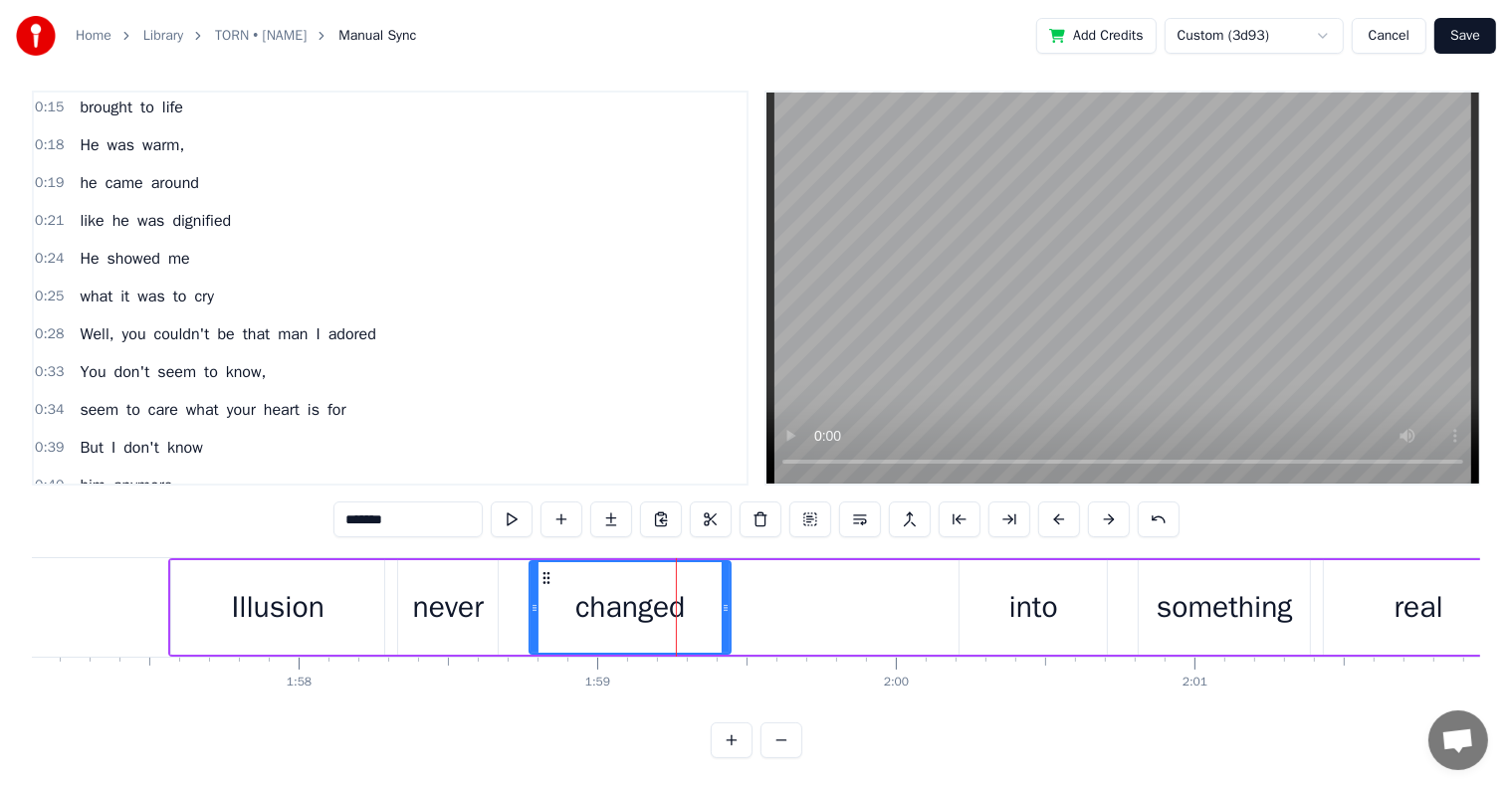 scroll, scrollTop: 0, scrollLeft: 0, axis: both 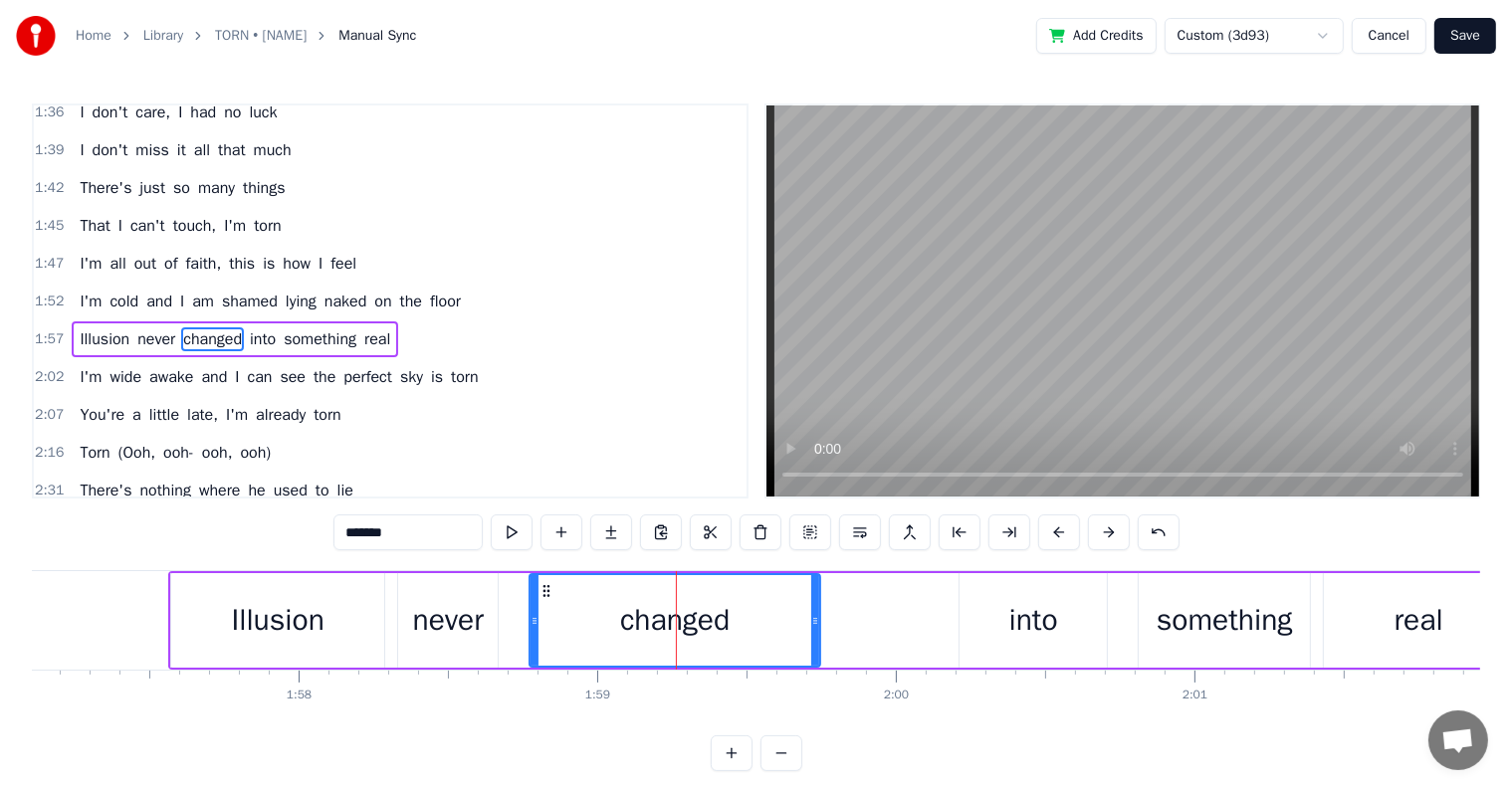 drag, startPoint x: 725, startPoint y: 617, endPoint x: 820, endPoint y: 632, distance: 96.17692 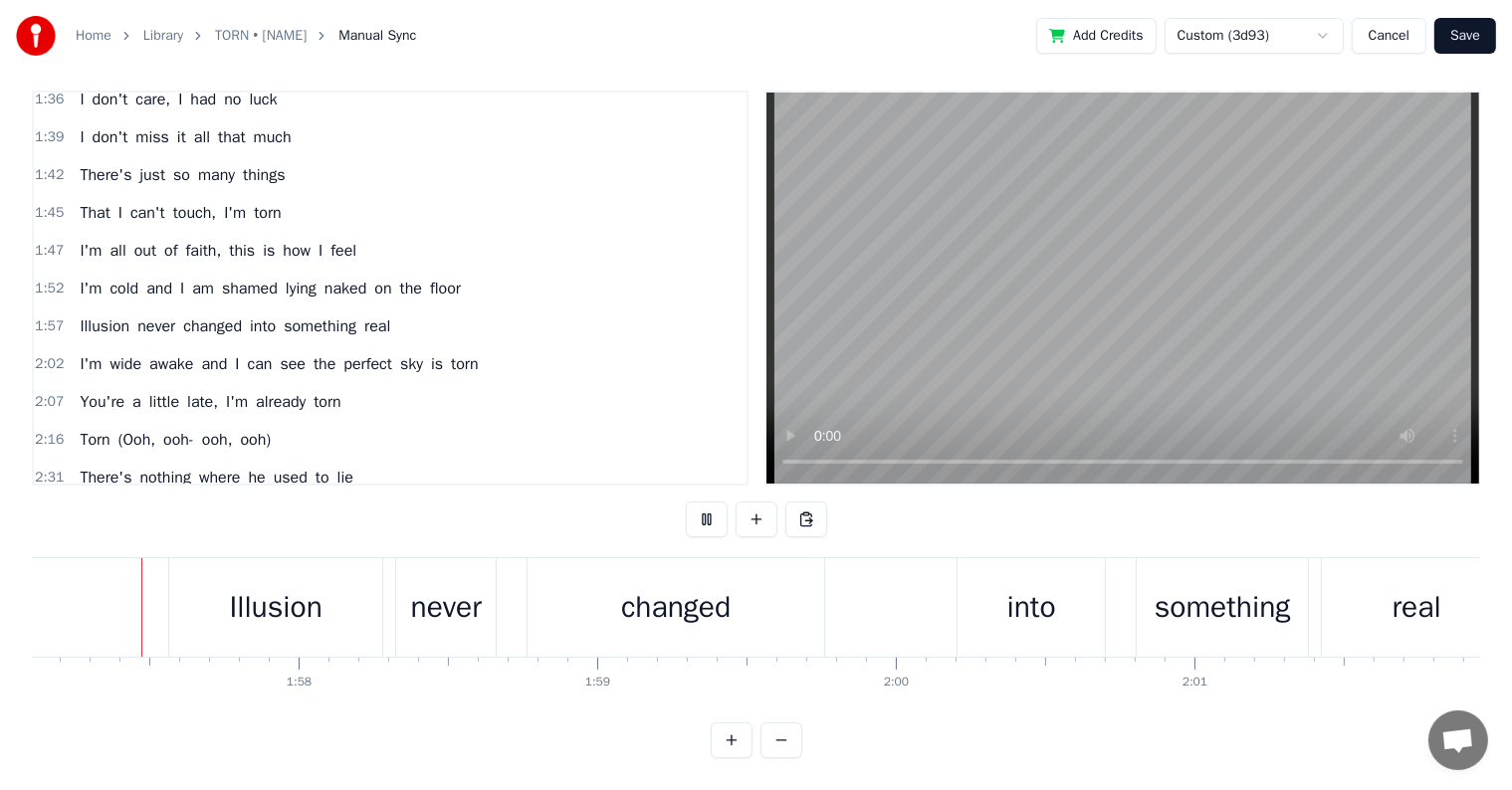 scroll, scrollTop: 30, scrollLeft: 0, axis: vertical 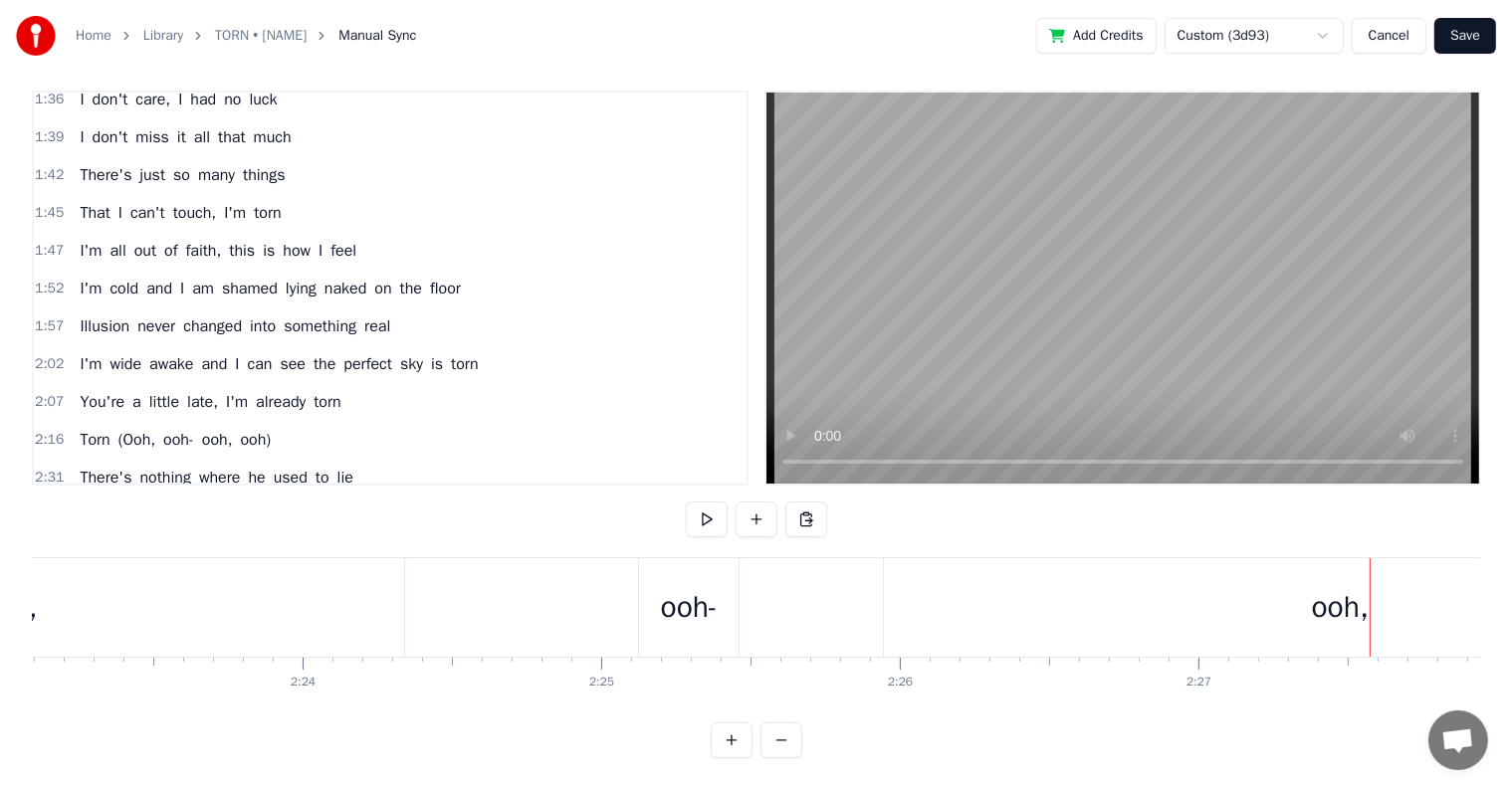 click on "ooh-" at bounding box center [690, 607] 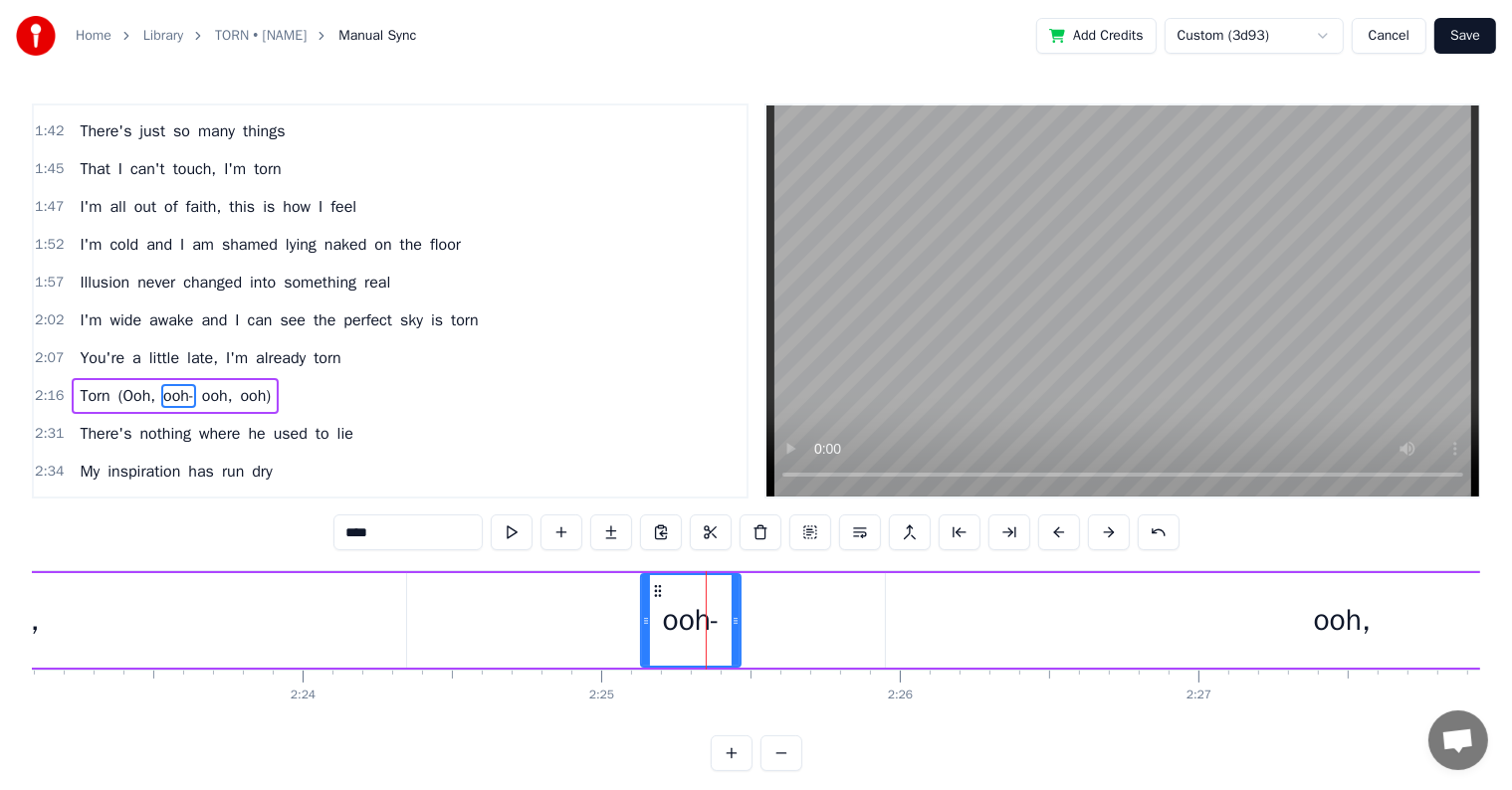 scroll, scrollTop: 1067, scrollLeft: 0, axis: vertical 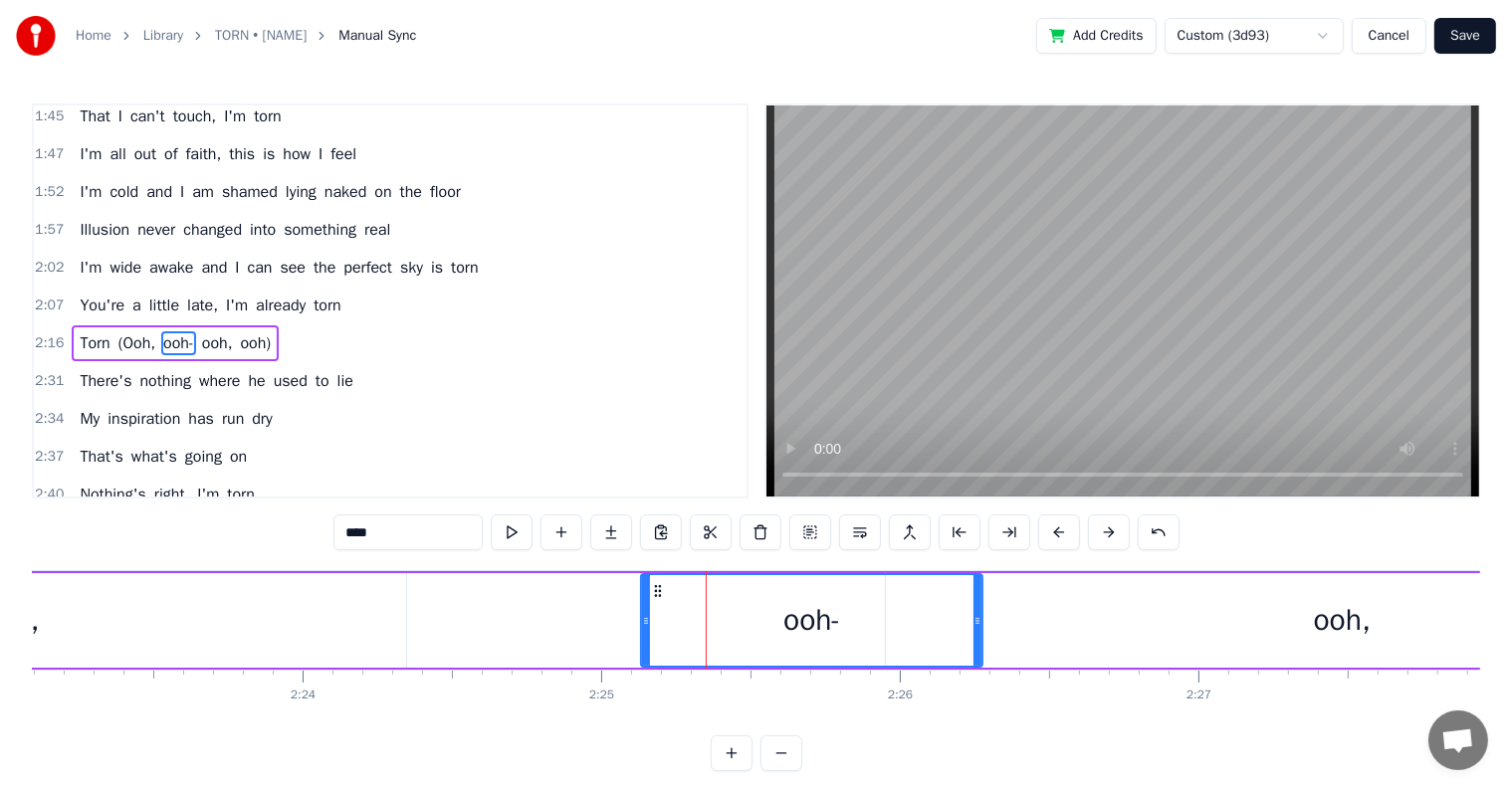 drag, startPoint x: 737, startPoint y: 610, endPoint x: 1005, endPoint y: 660, distance: 272.6243 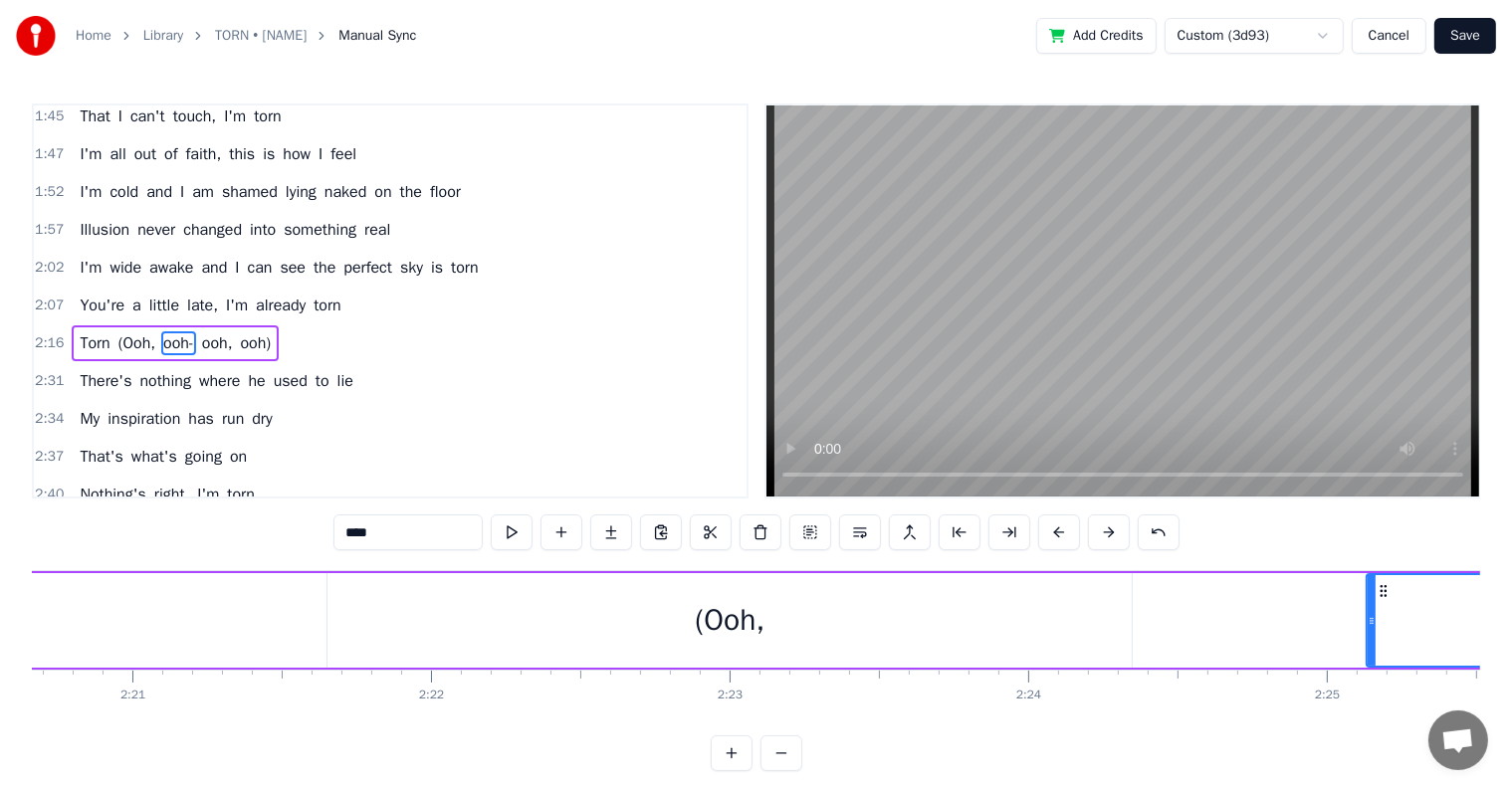 scroll, scrollTop: 0, scrollLeft: 41923, axis: horizontal 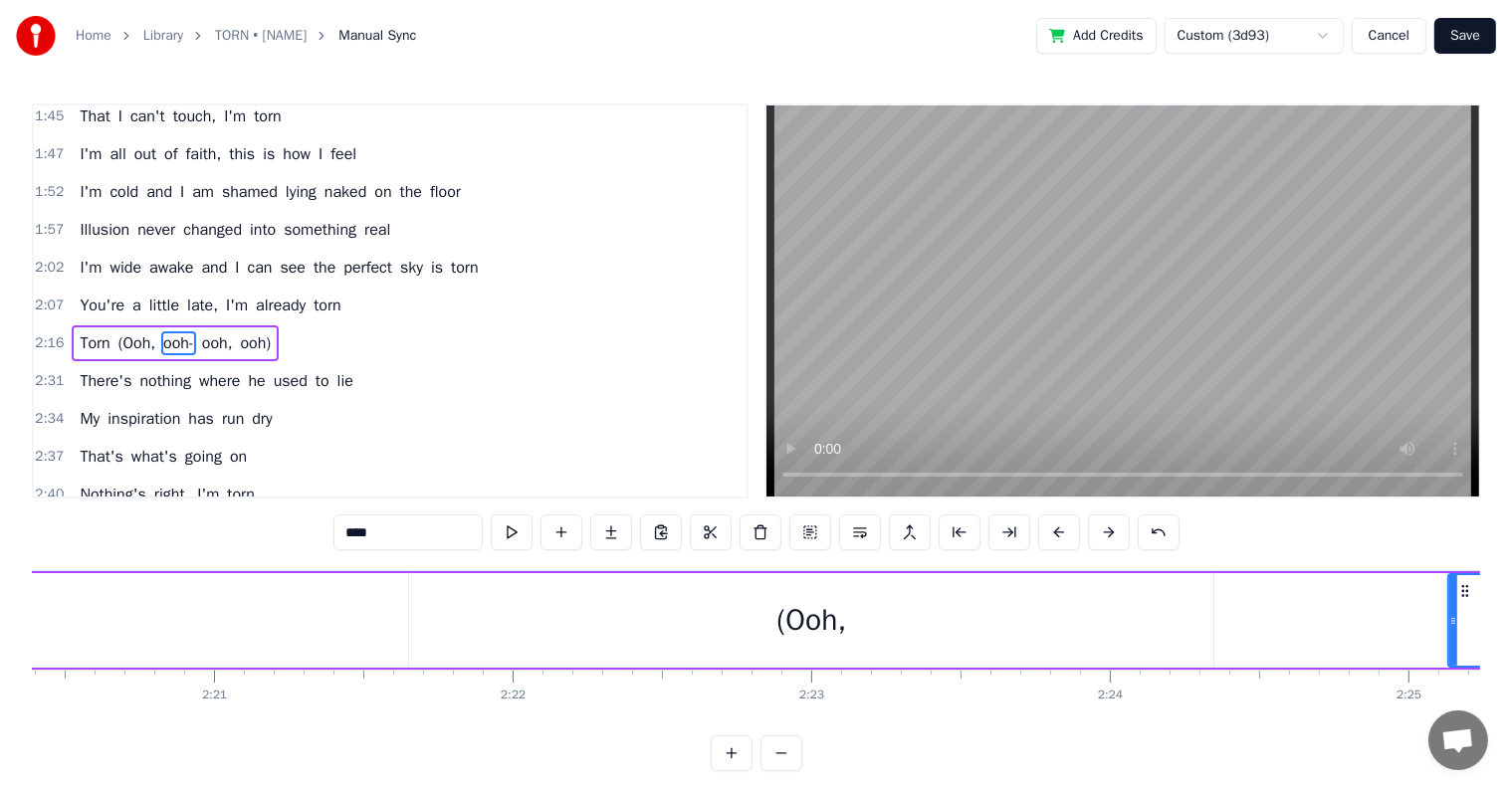 click on "Torn (Ooh, ooh- ooh, ooh)" at bounding box center (1035, 620) 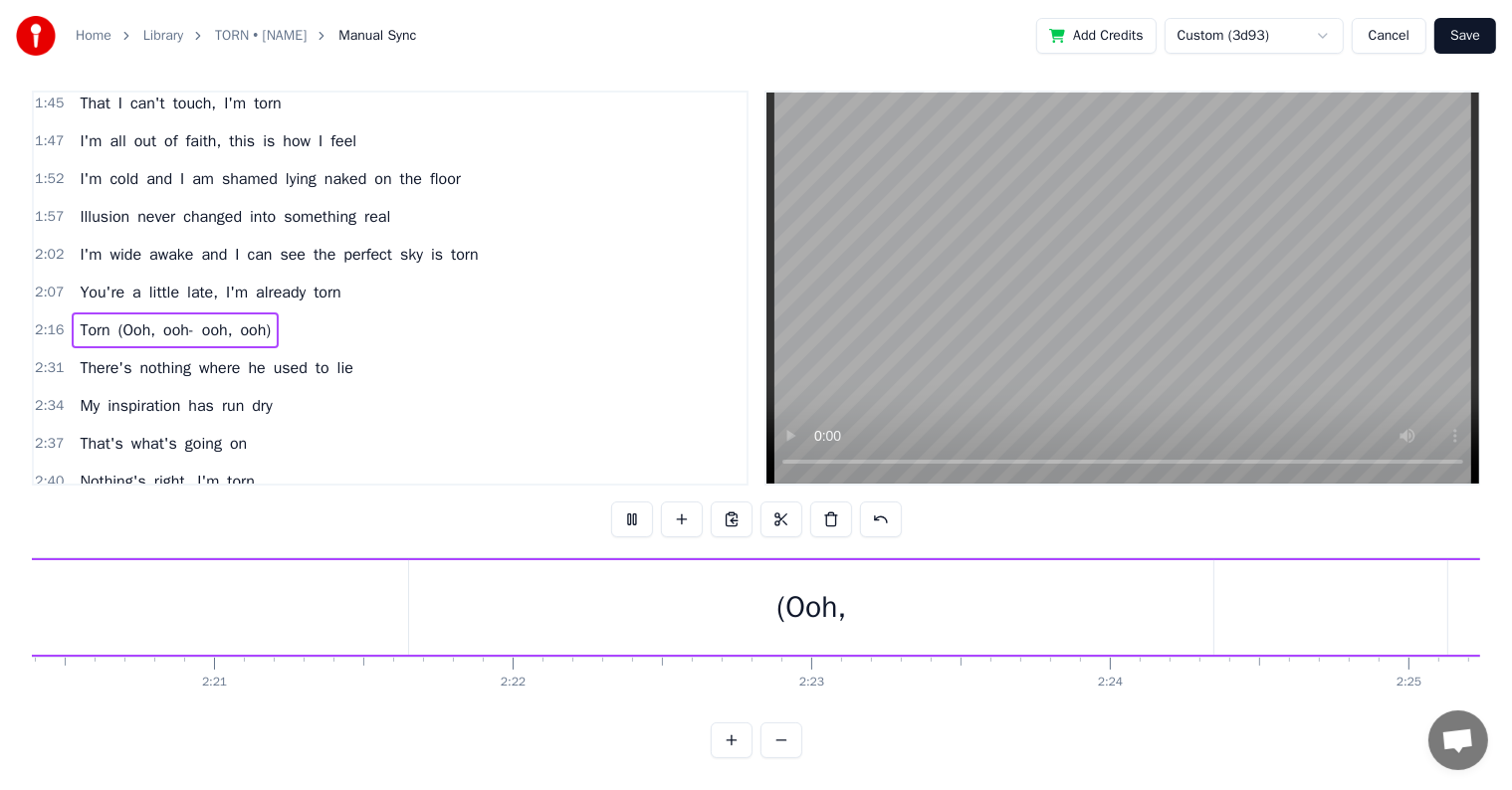 scroll, scrollTop: 30, scrollLeft: 0, axis: vertical 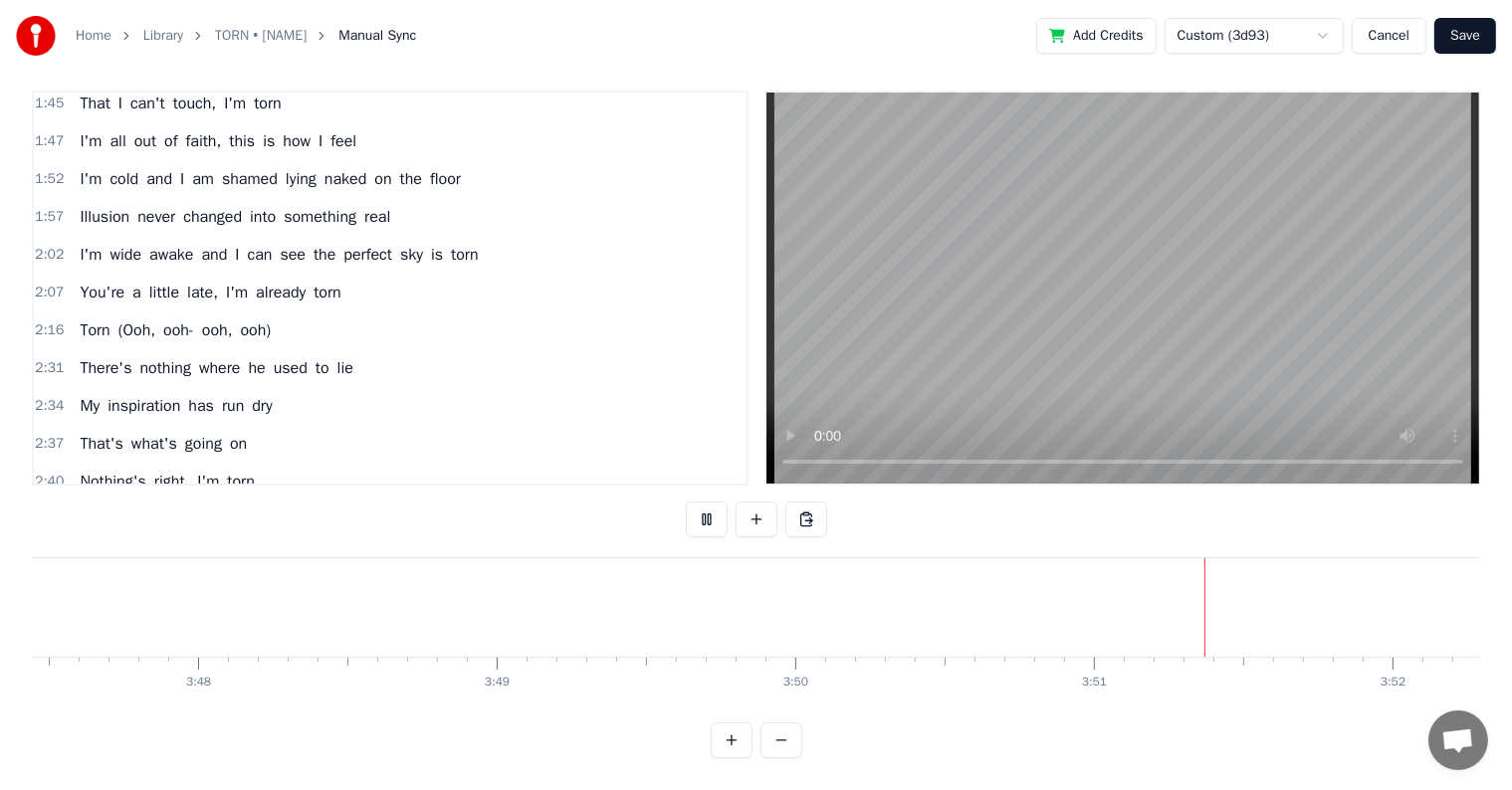 click on "Save" at bounding box center (1465, 36) 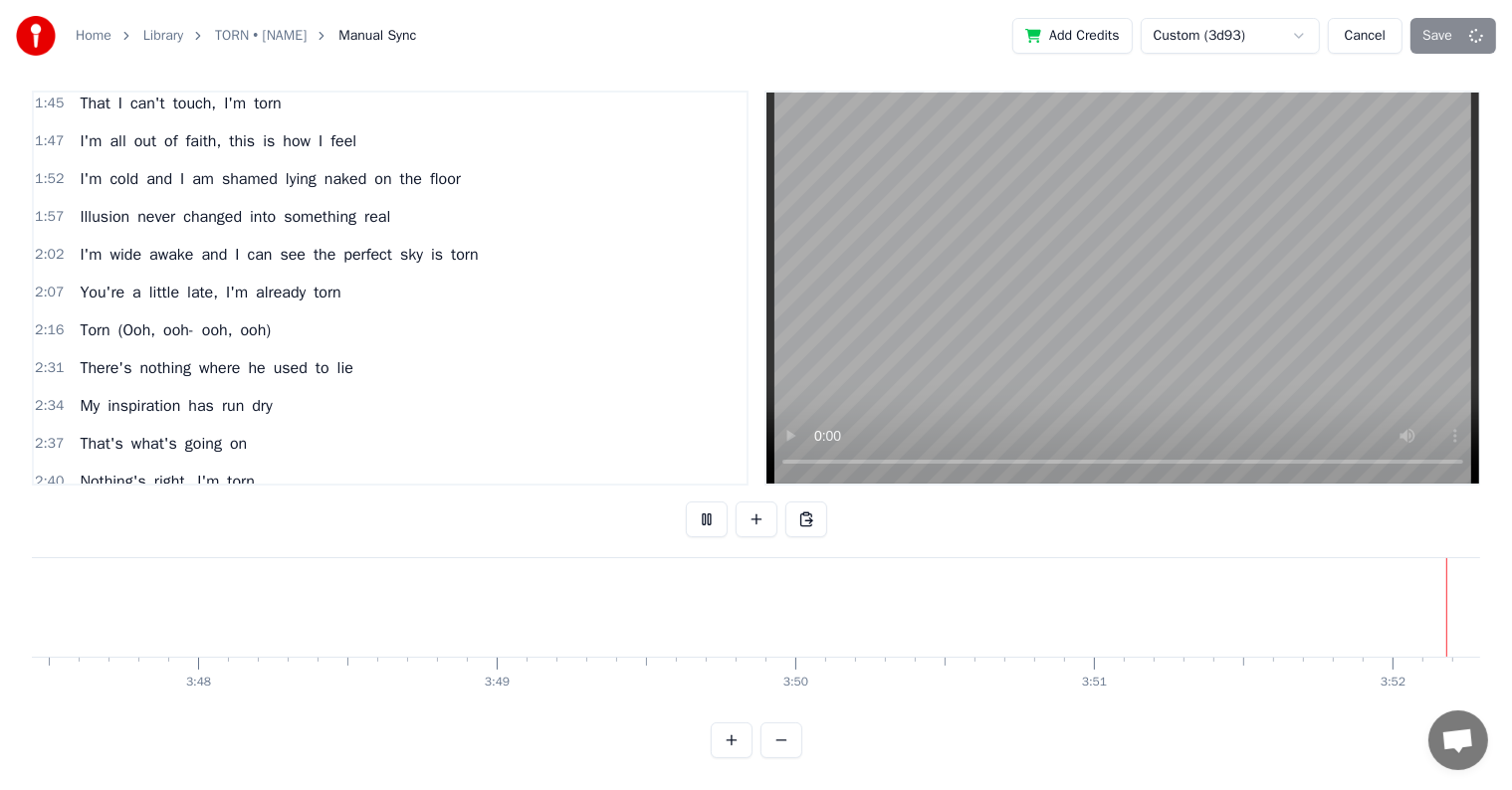 scroll, scrollTop: 0, scrollLeft: 68022, axis: horizontal 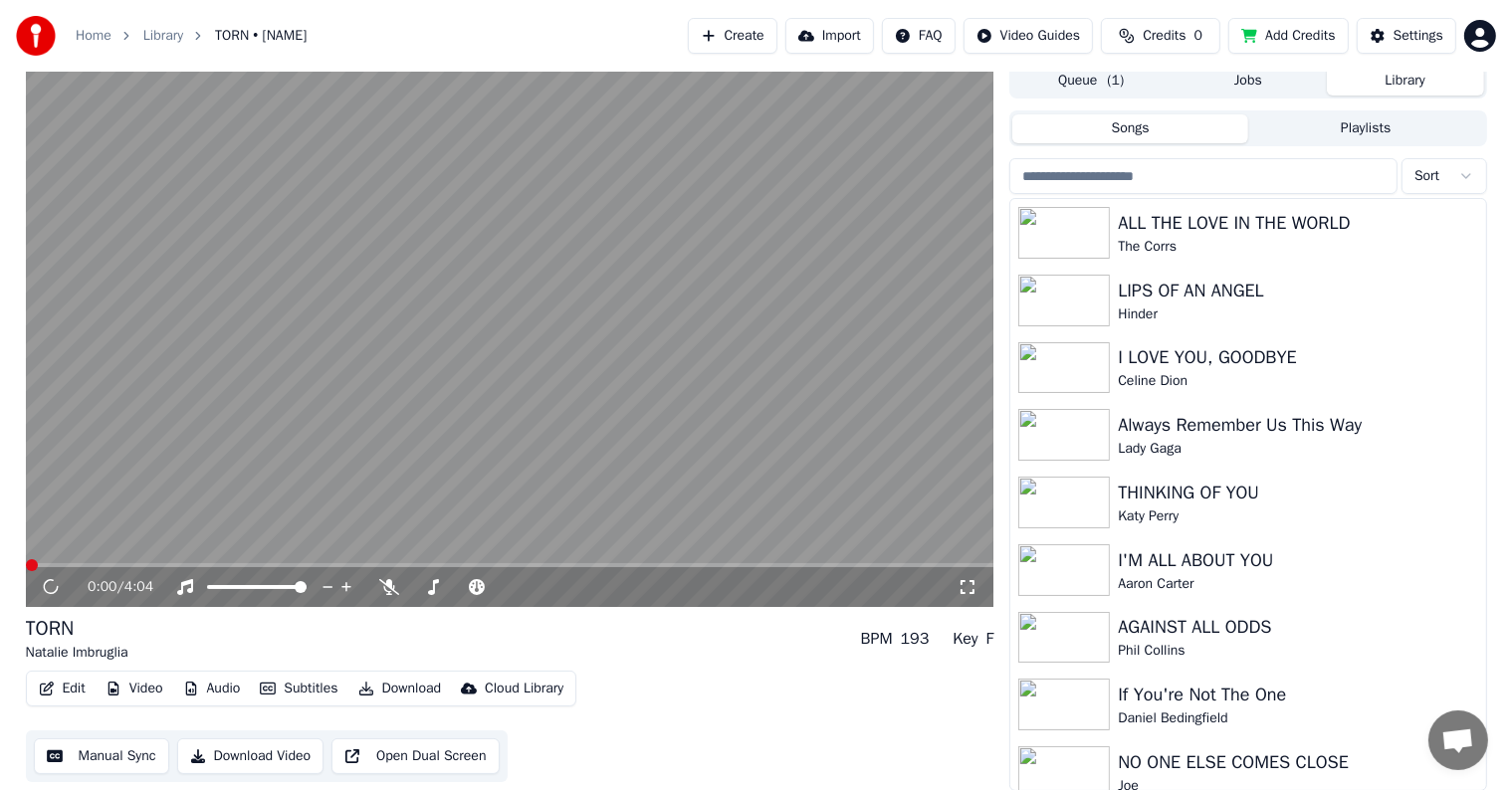 click on "Download" at bounding box center (400, 689) 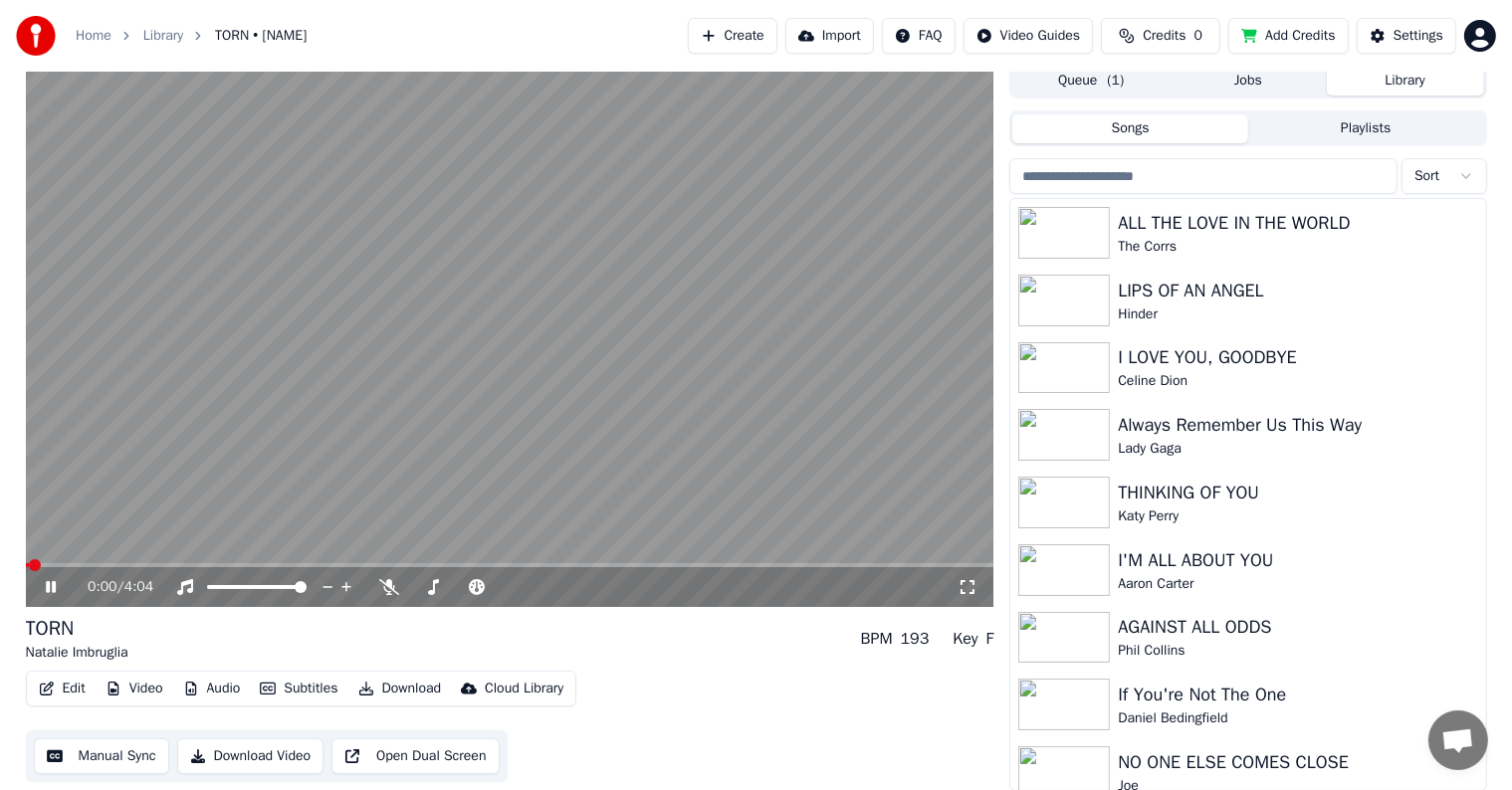 click at bounding box center (510, 334) 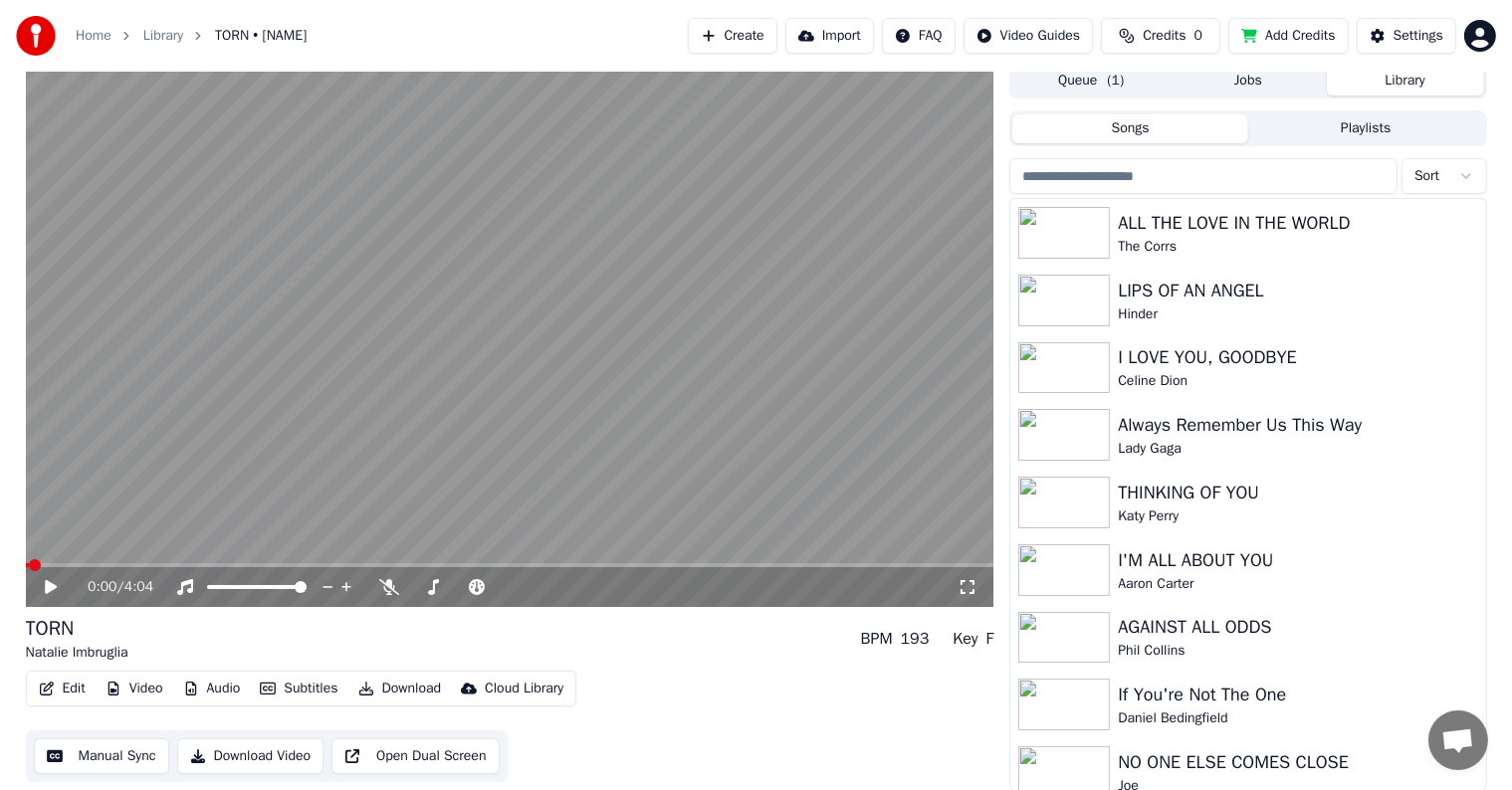 click 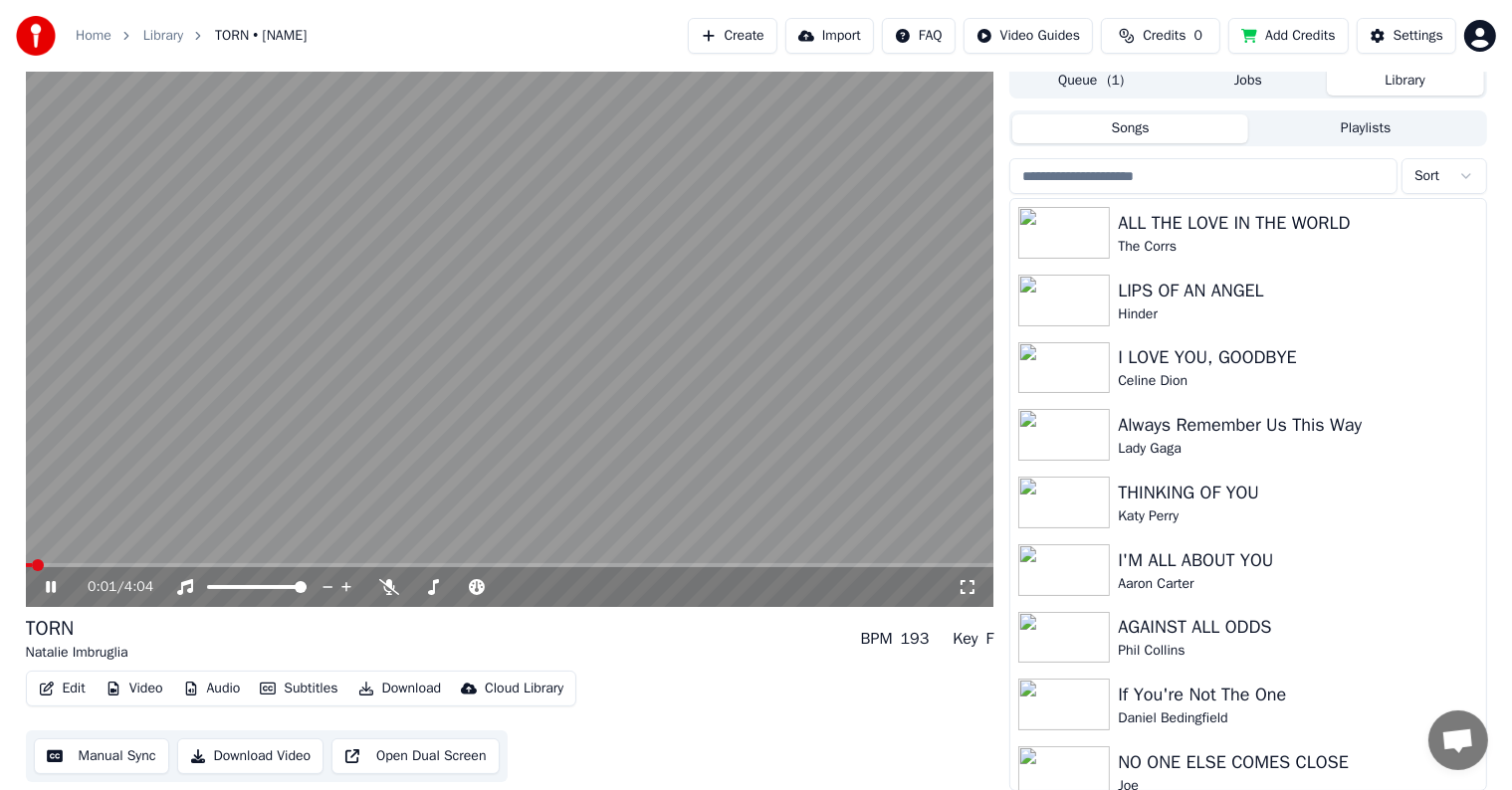 click at bounding box center [510, 565] 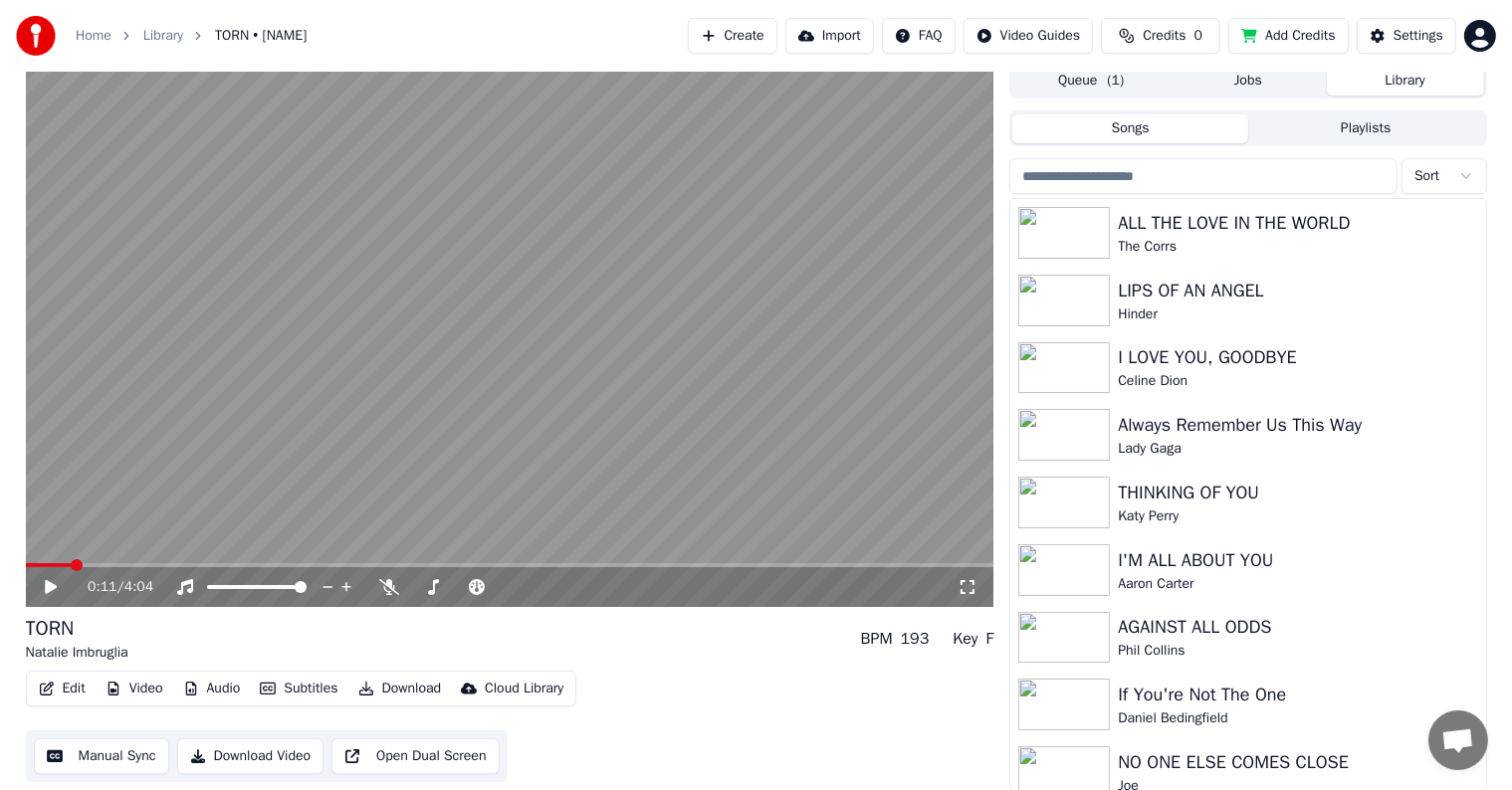 click at bounding box center [49, 565] 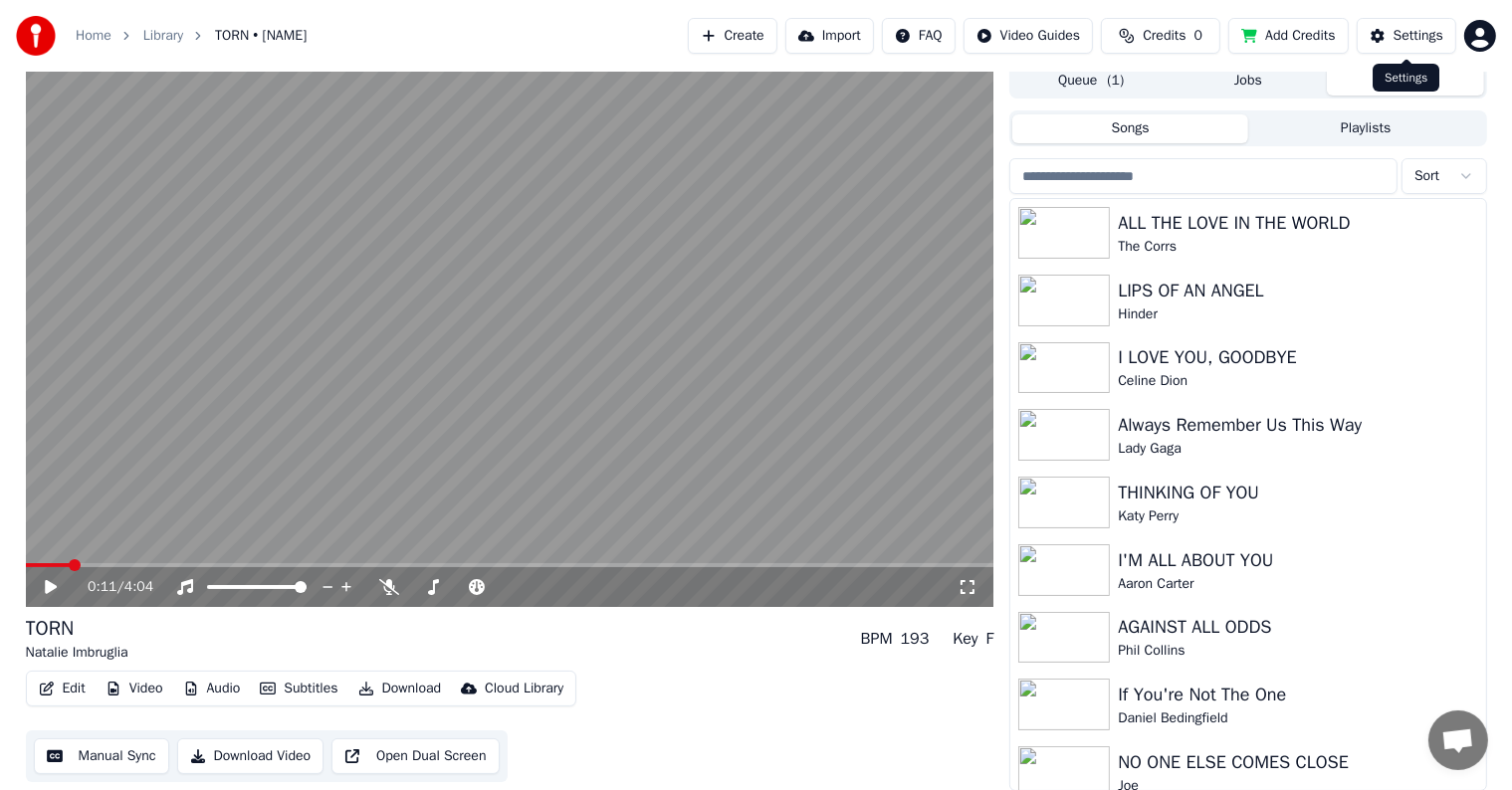 click on "Settings" at bounding box center (1418, 36) 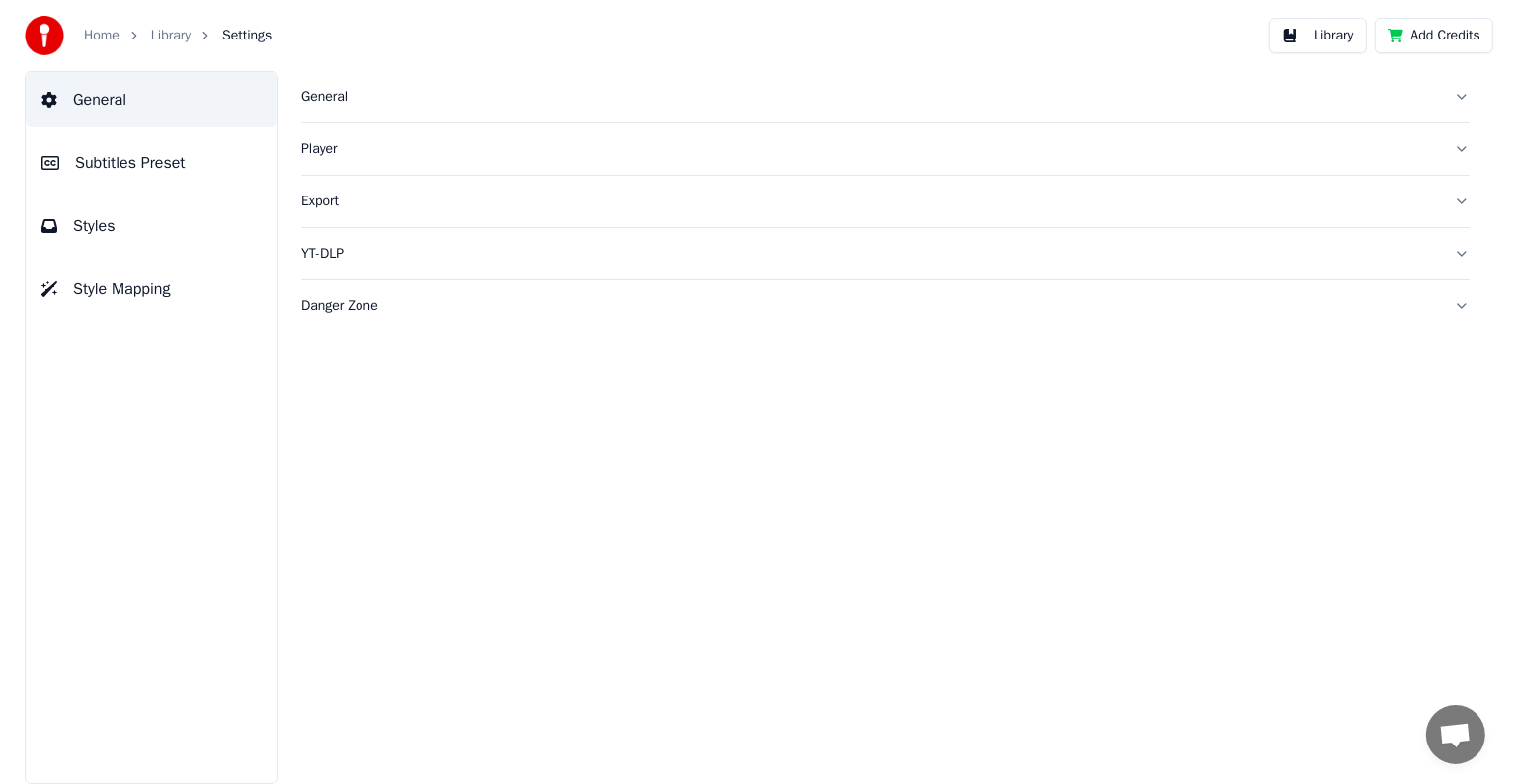 scroll, scrollTop: 0, scrollLeft: 0, axis: both 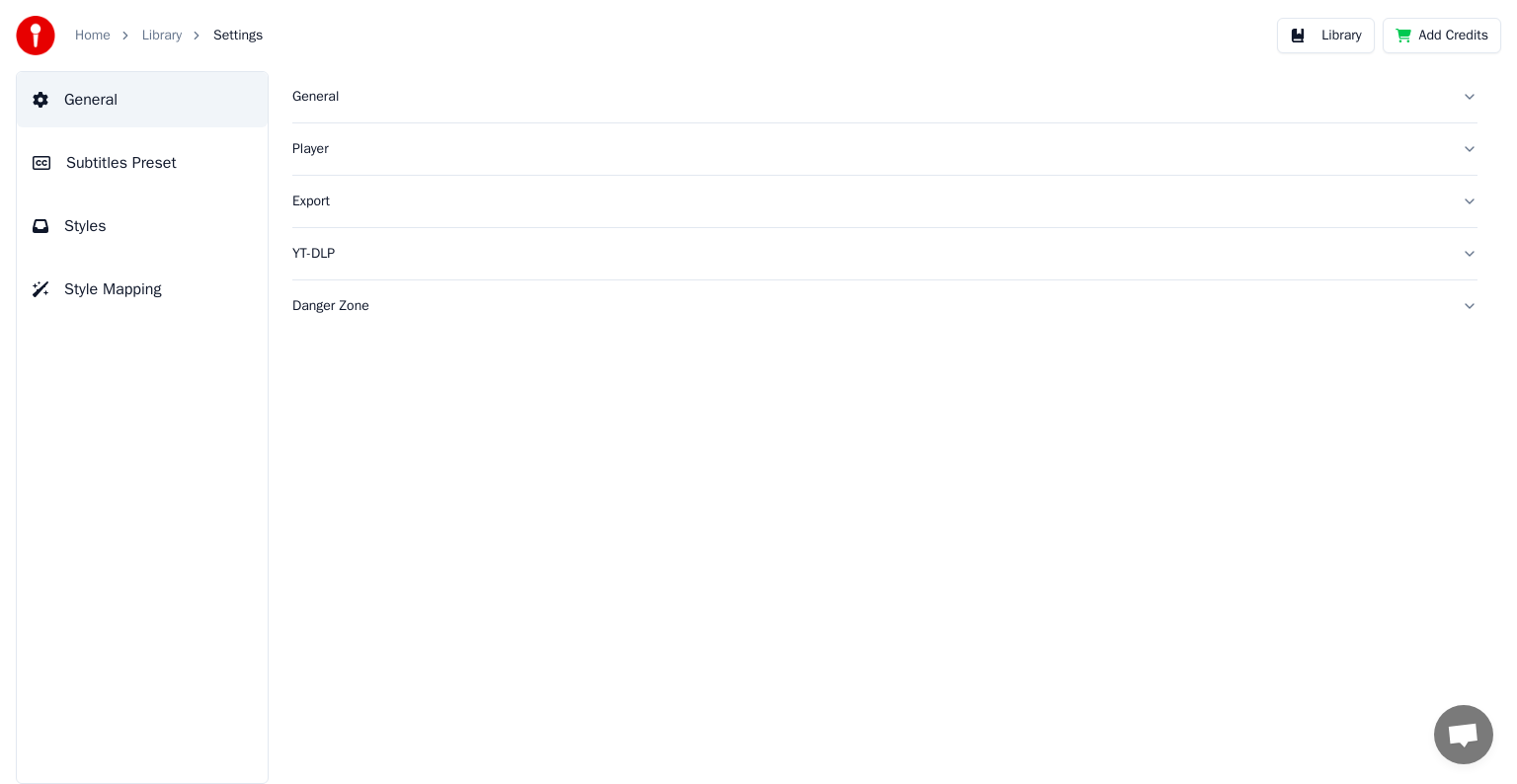 click on "Subtitles Preset" at bounding box center [121, 163] 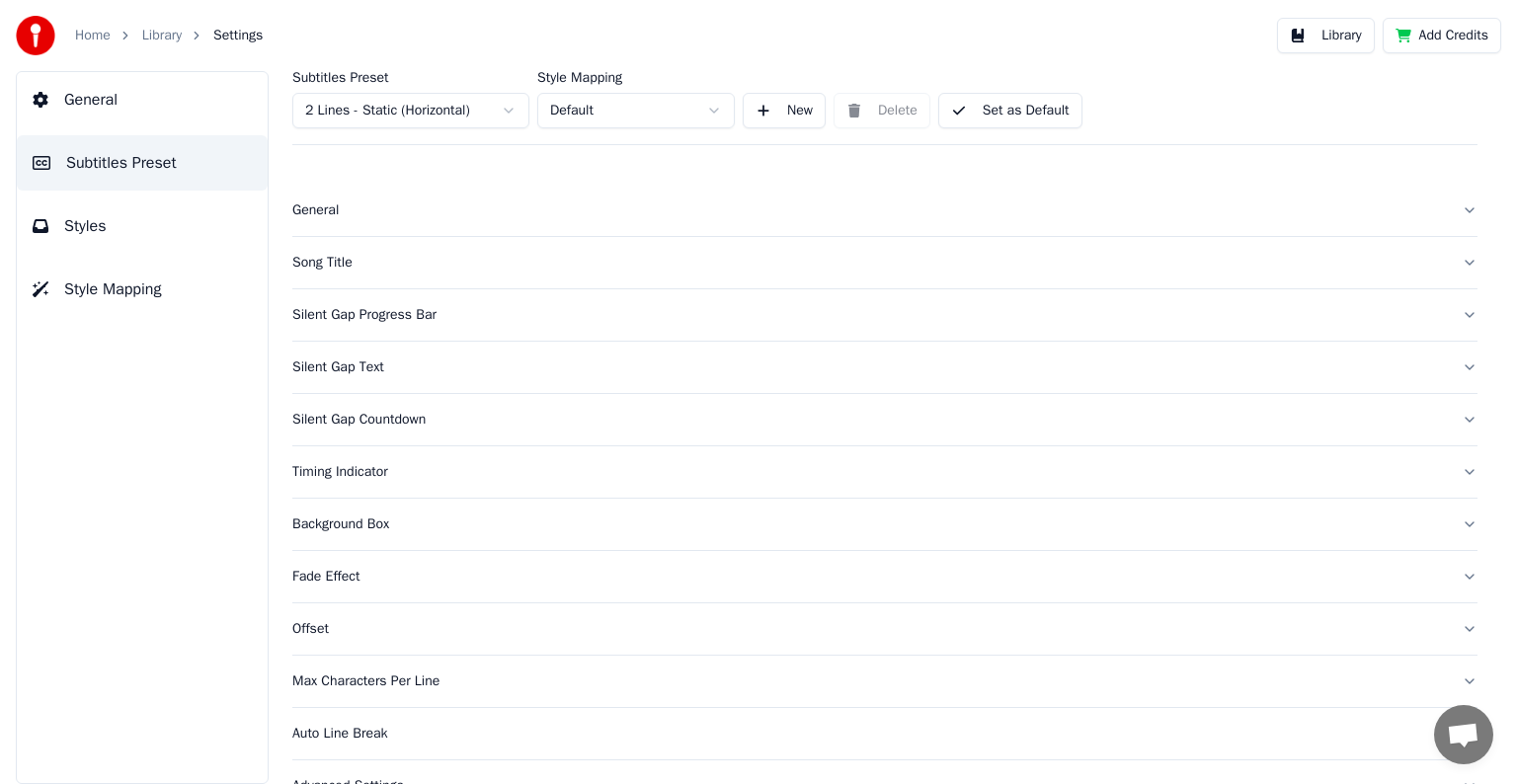 click on "Home Library Settings Library Add Credits General Subtitles Preset Styles Style Mapping Subtitles Preset 2 Lines - Static (Horizontal) Style Mapping Default New Delete Set as Default General Song Title Silent Gap Progress Bar Silent Gap Text Silent Gap Countdown Timing Indicator Background Box Fade Effect Offset Max Characters Per Line Auto Line Break Advanced Settings" at bounding box center (758, 392) 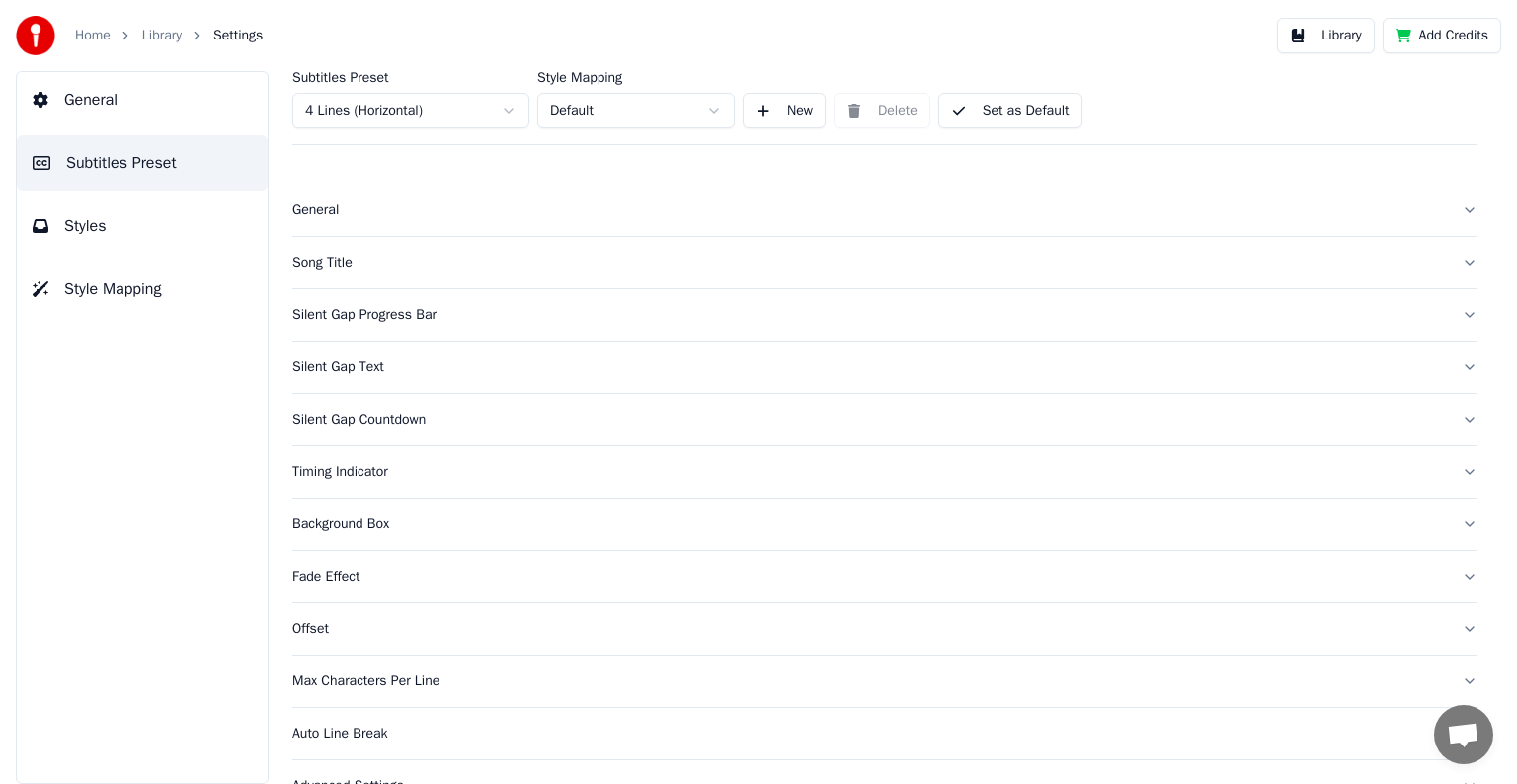 click on "Song Title" at bounding box center (869, 263) 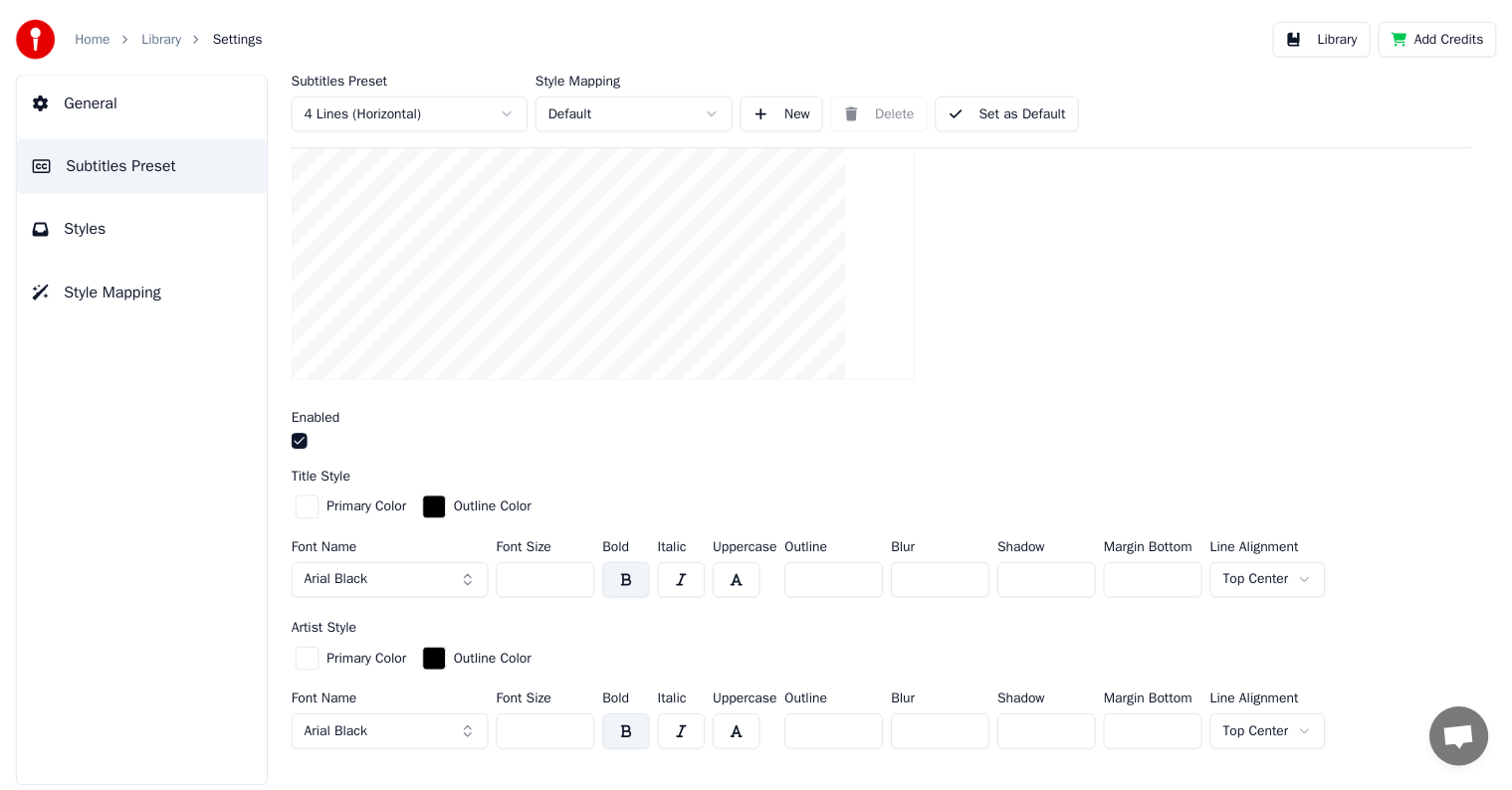 scroll, scrollTop: 398, scrollLeft: 0, axis: vertical 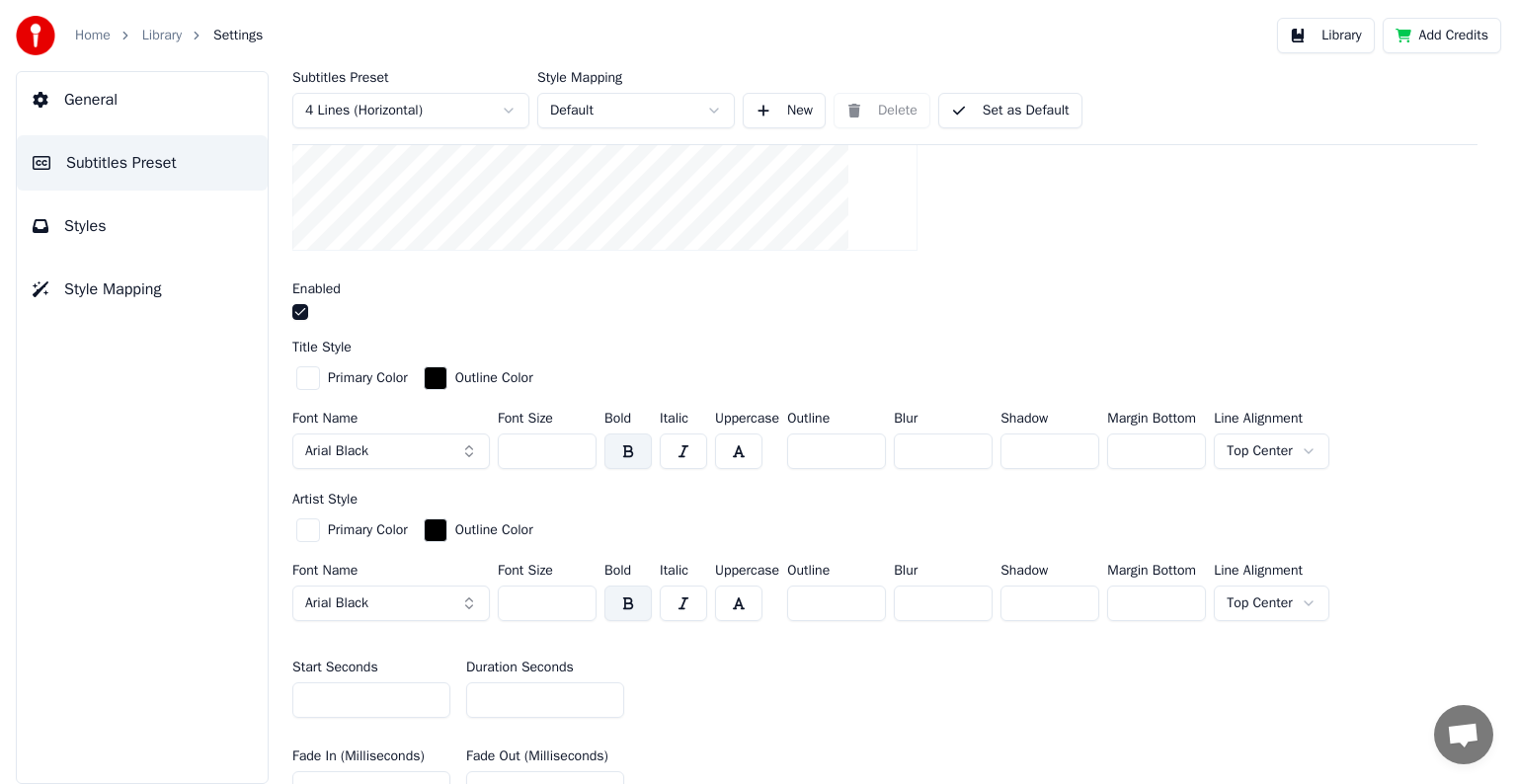 click on "**" at bounding box center (545, 700) 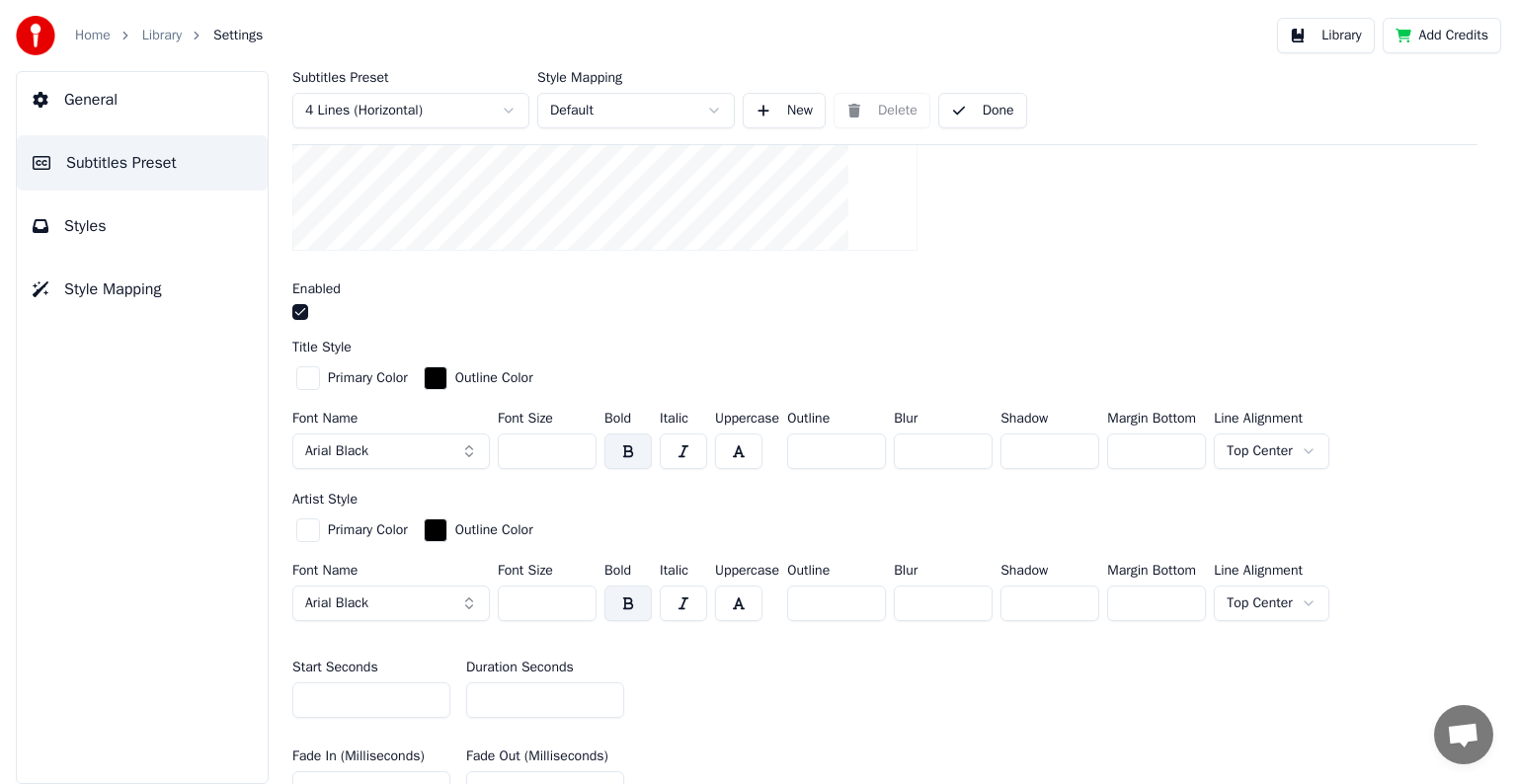 click on "Library" at bounding box center (162, 36) 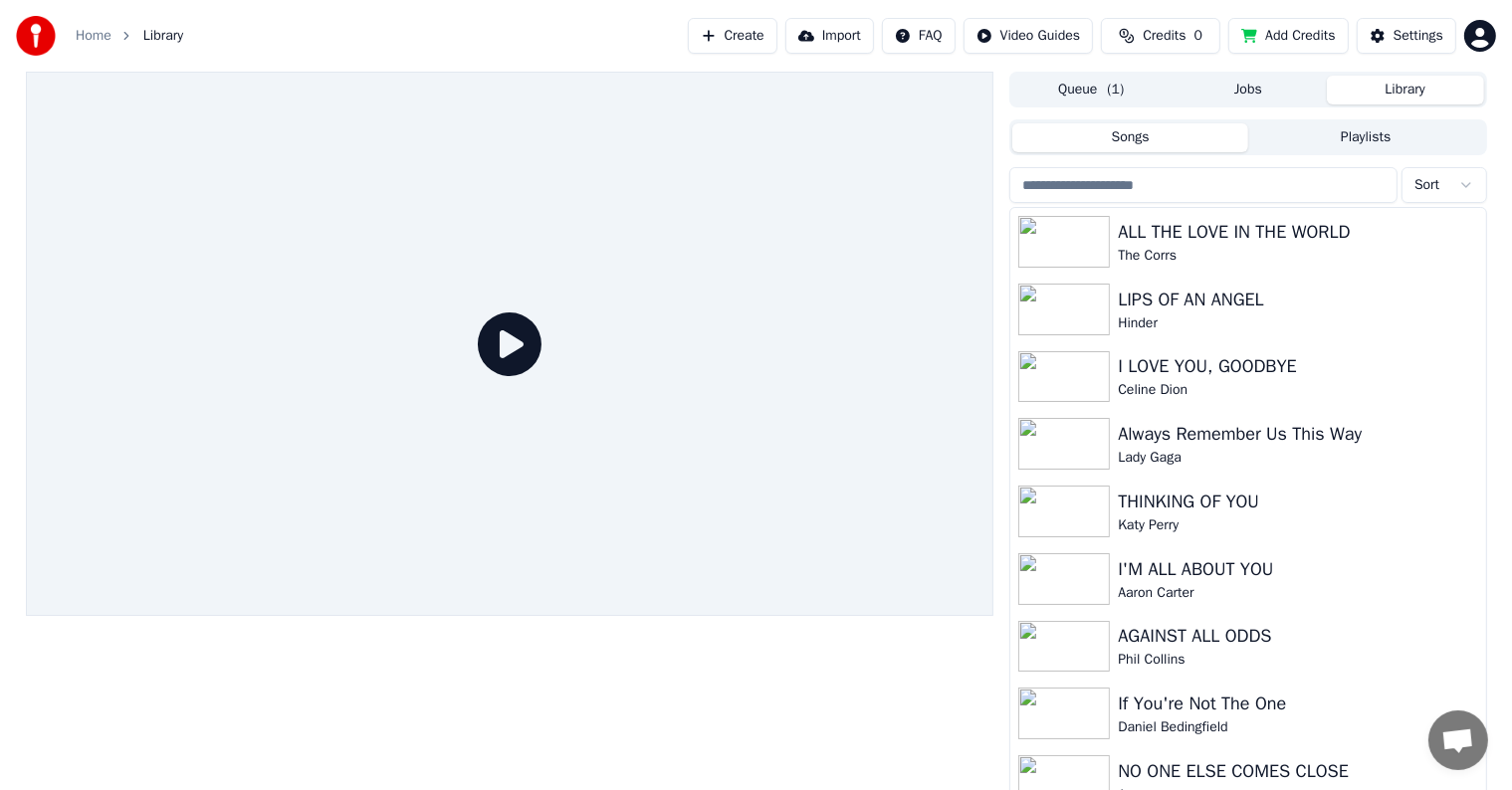 click at bounding box center (1203, 185) 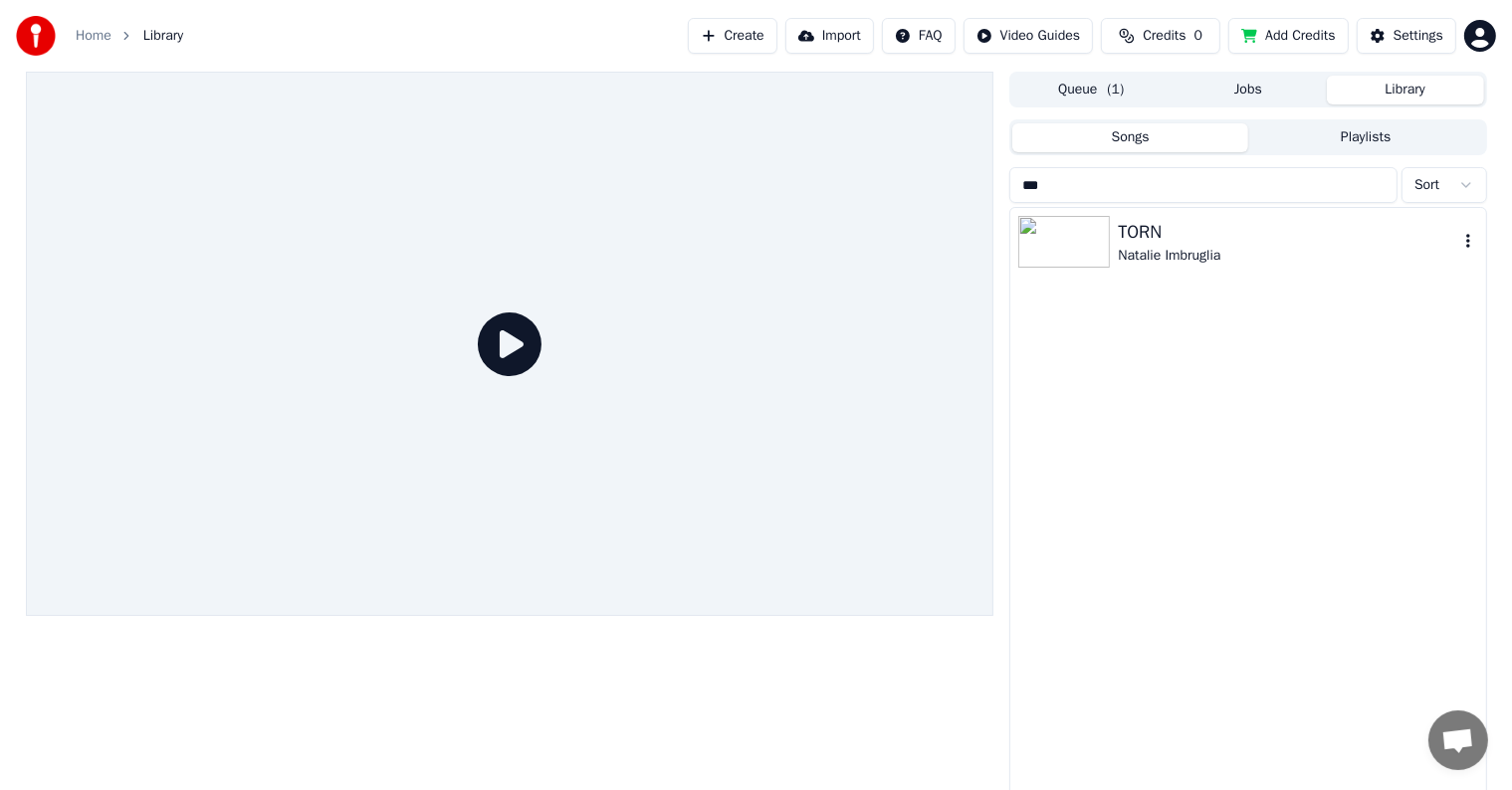type on "***" 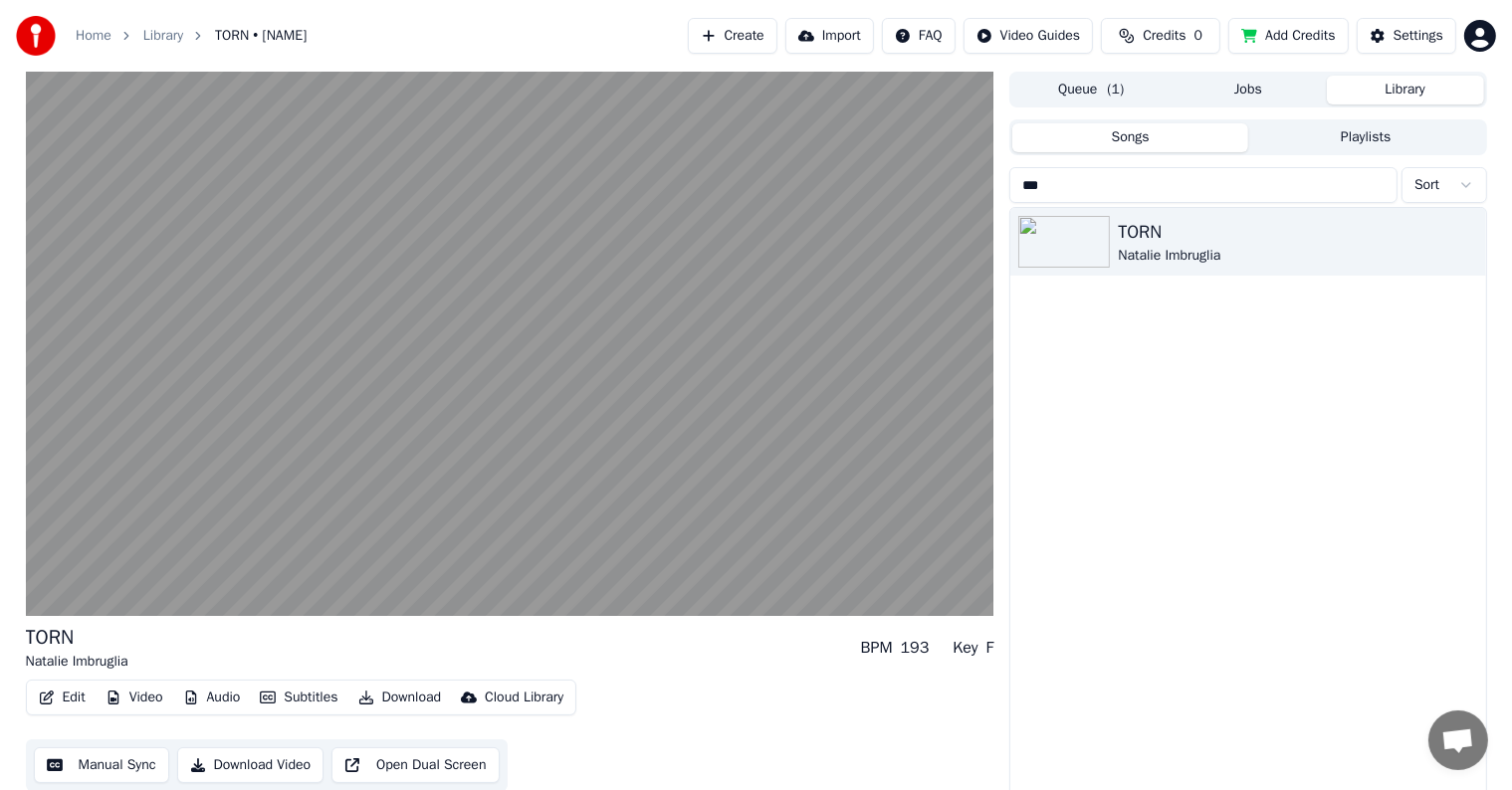 click on "Download" at bounding box center (400, 697) 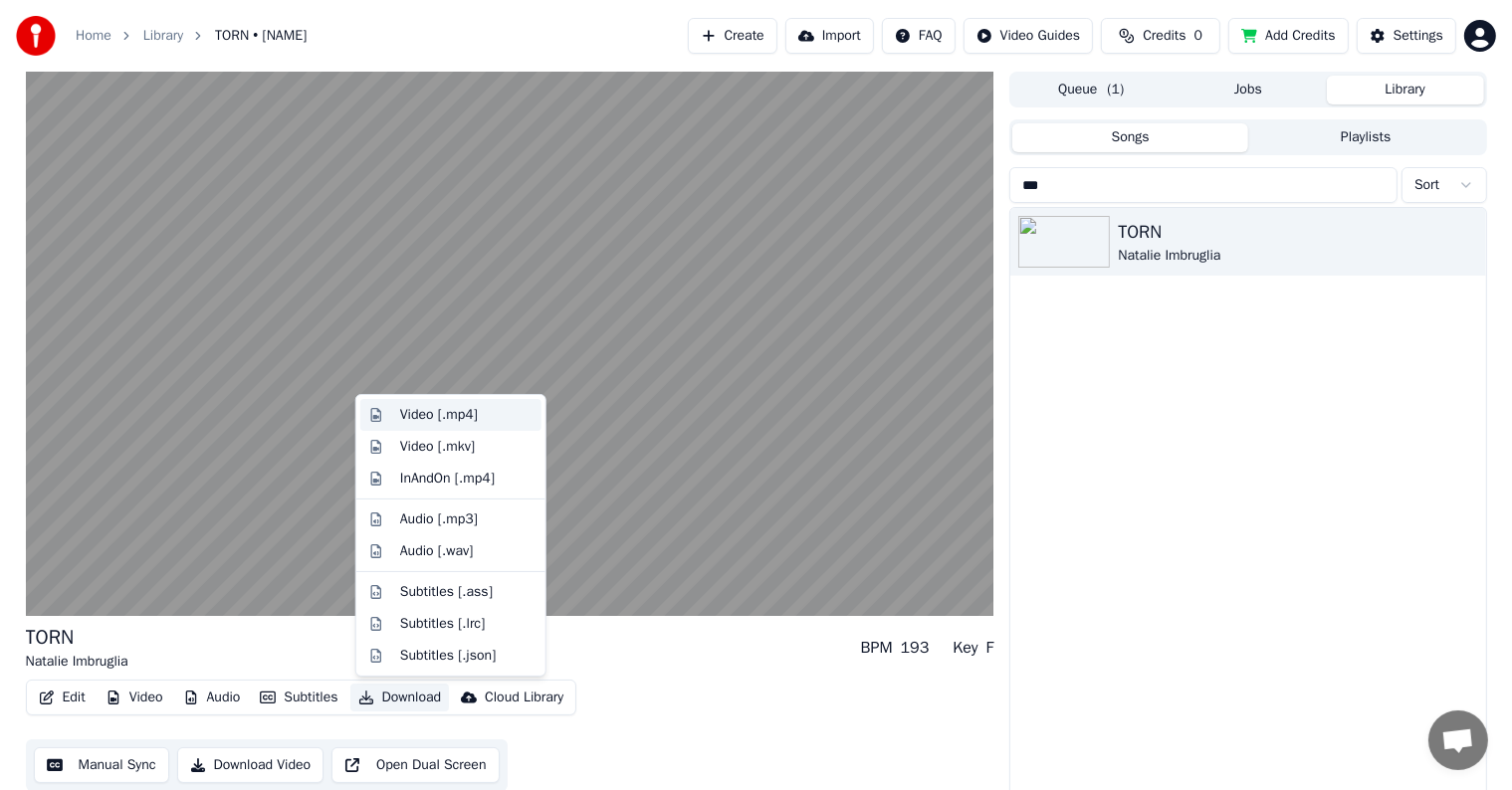 click on "Video [.mp4]" at bounding box center (439, 415) 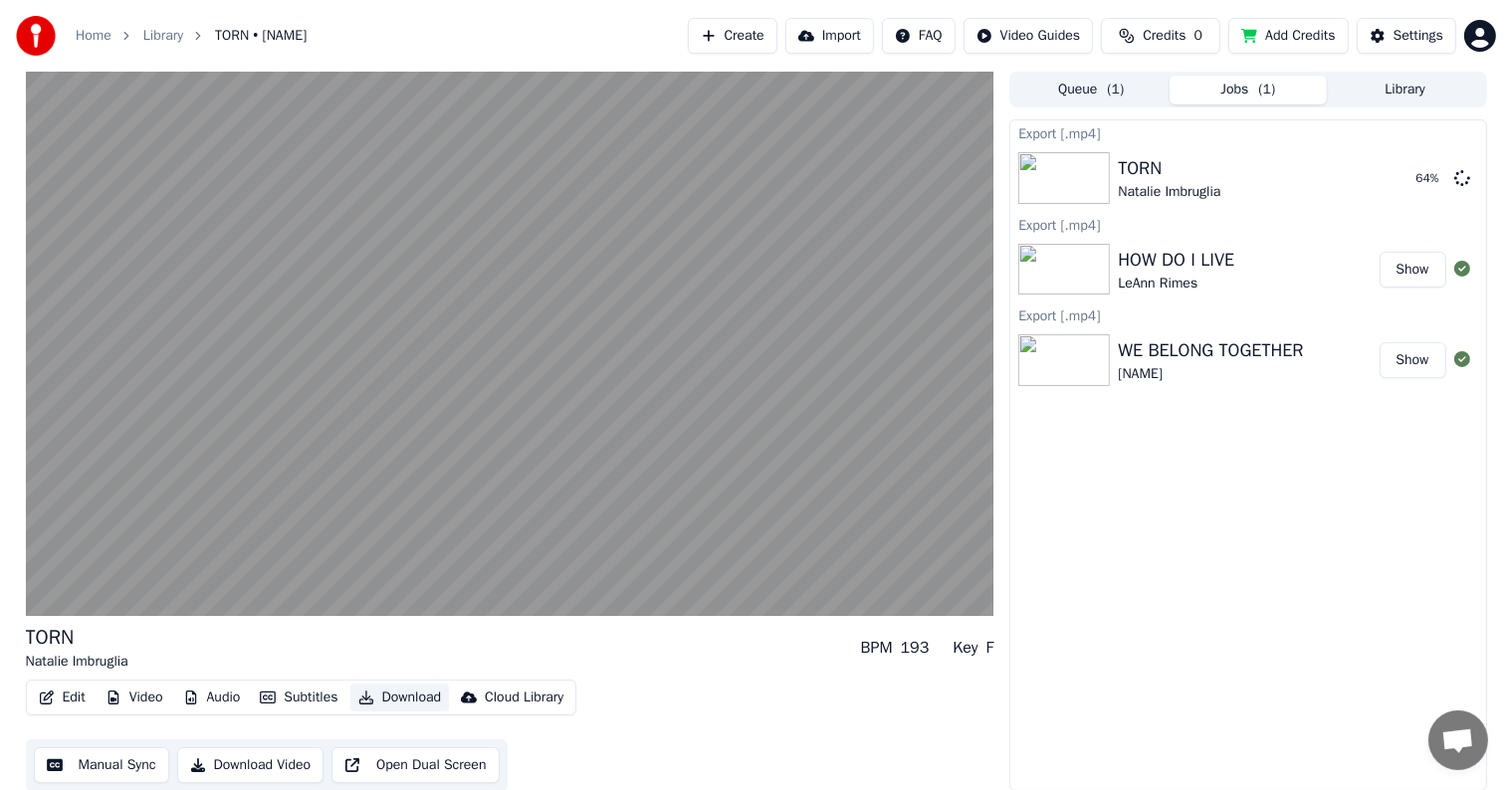 type 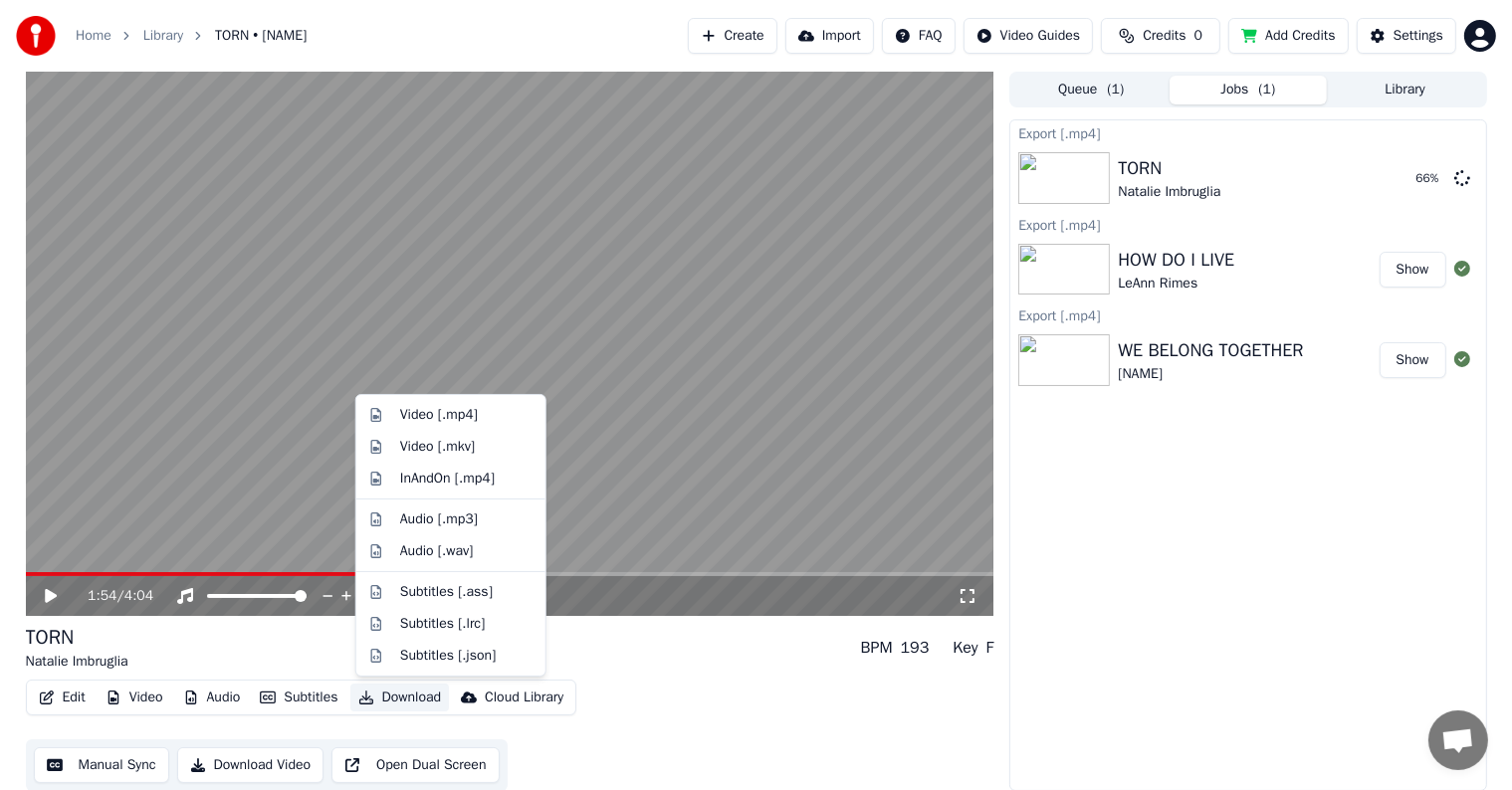 click at bounding box center [510, 343] 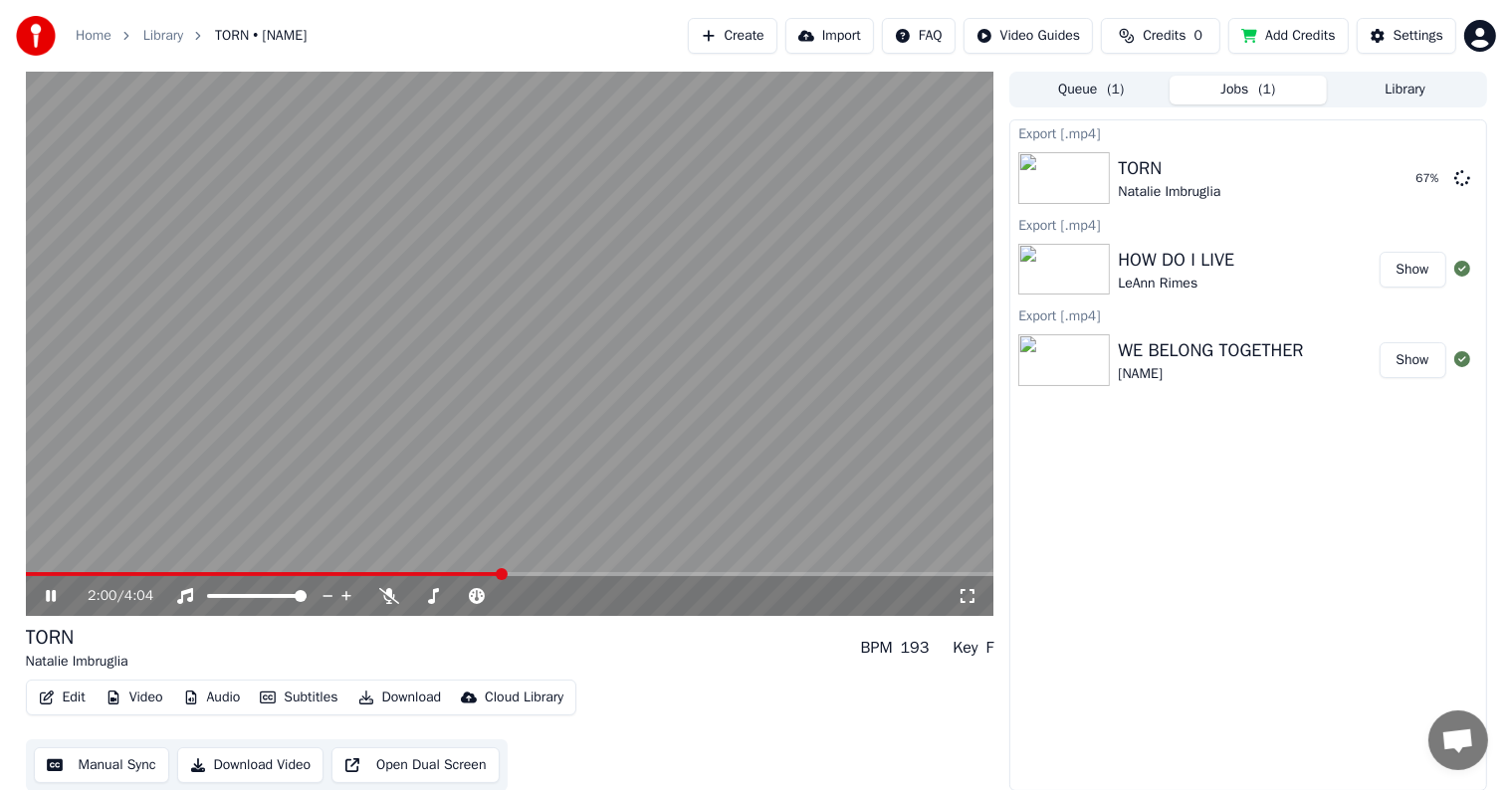click at bounding box center (264, 574) 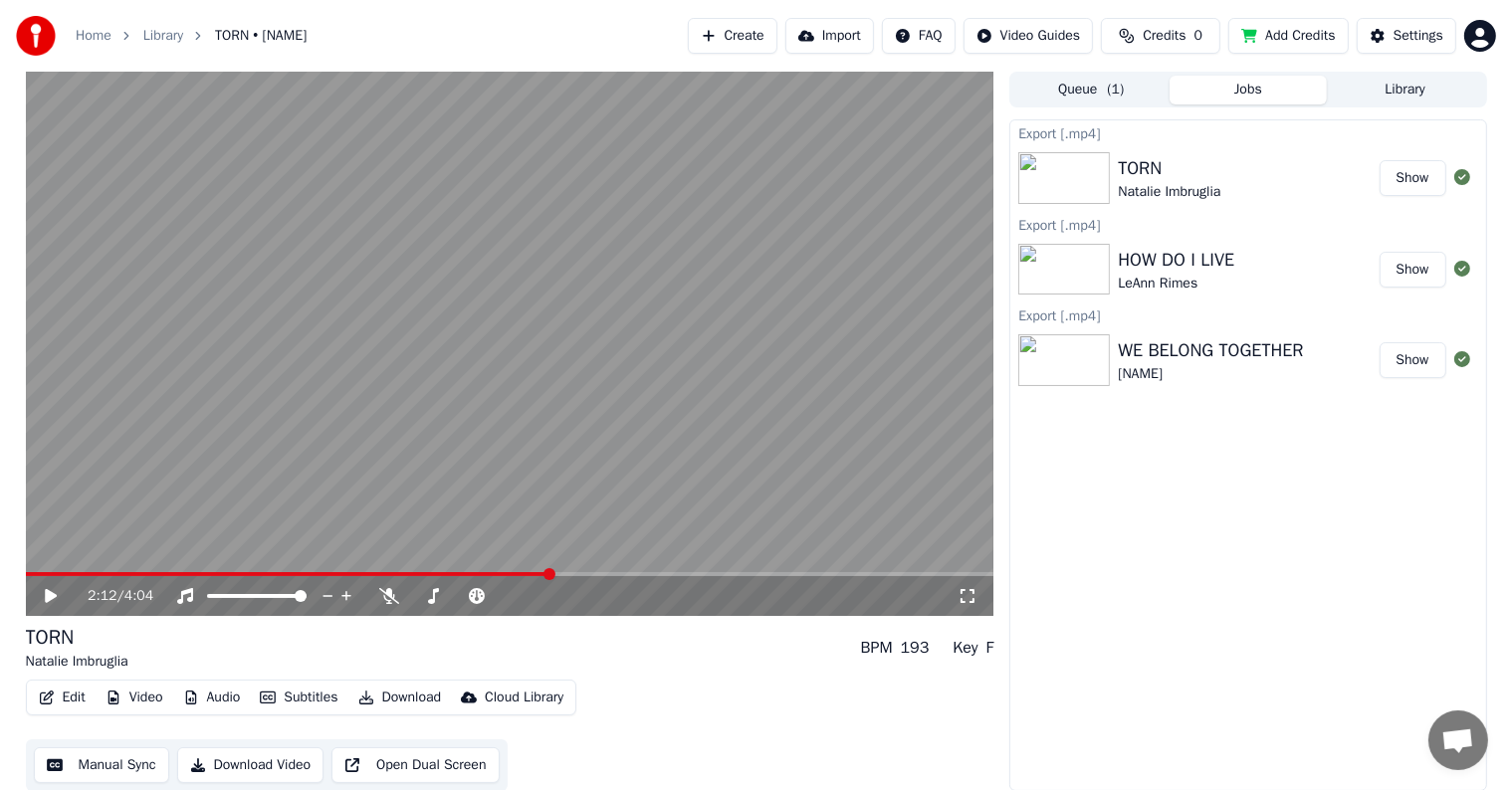 scroll, scrollTop: 1, scrollLeft: 0, axis: vertical 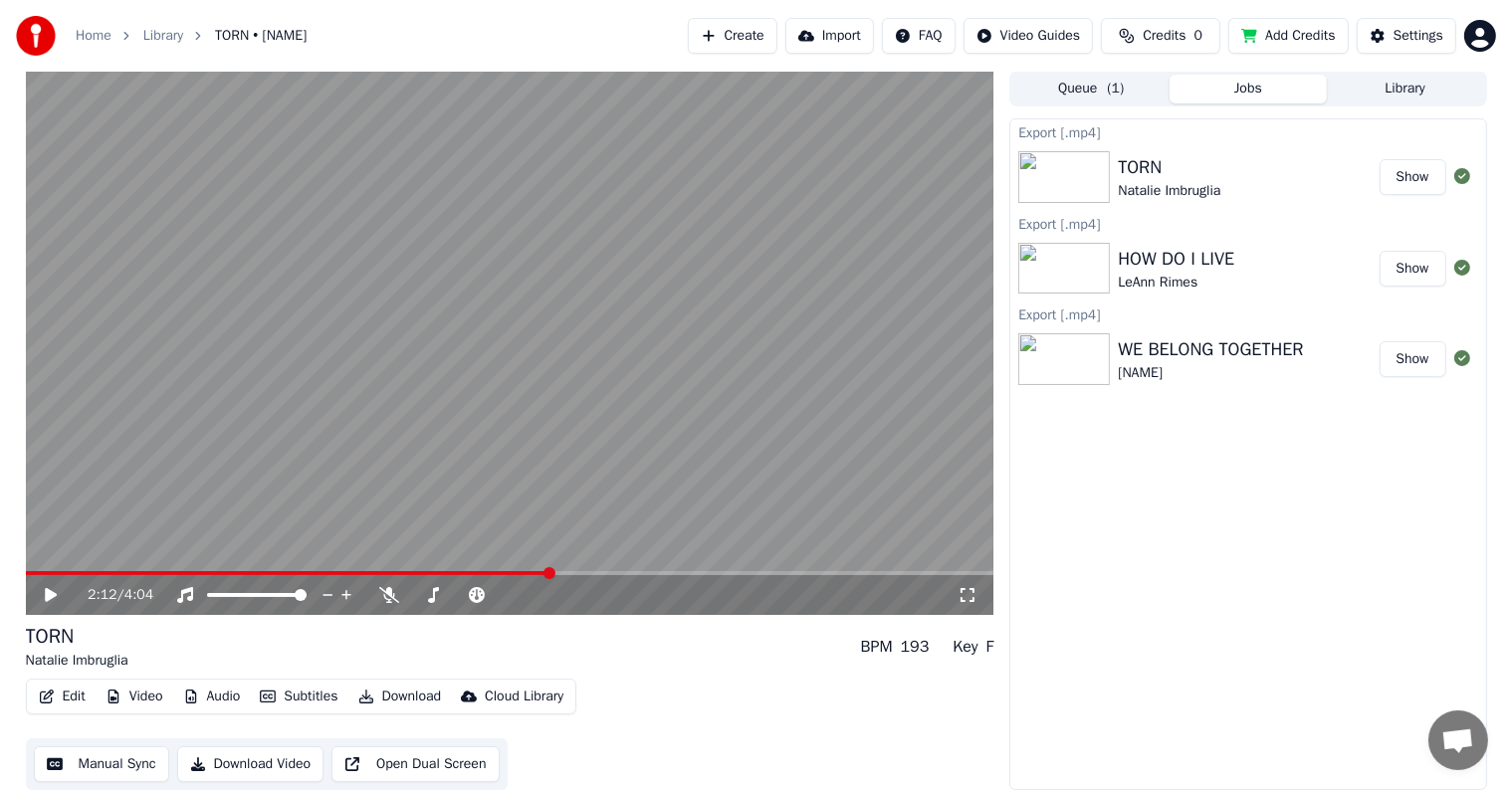 click at bounding box center [510, 342] 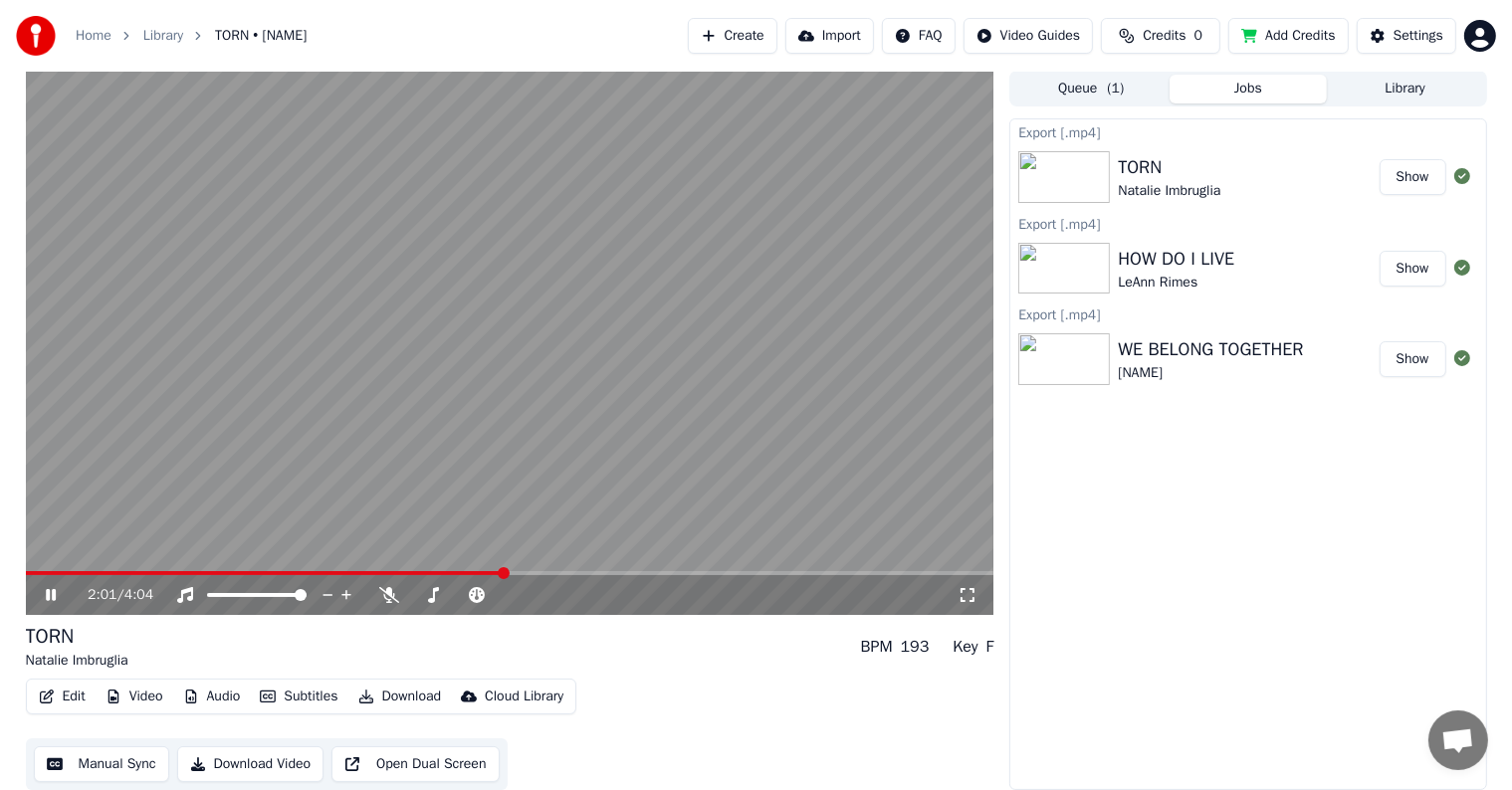 click at bounding box center (265, 573) 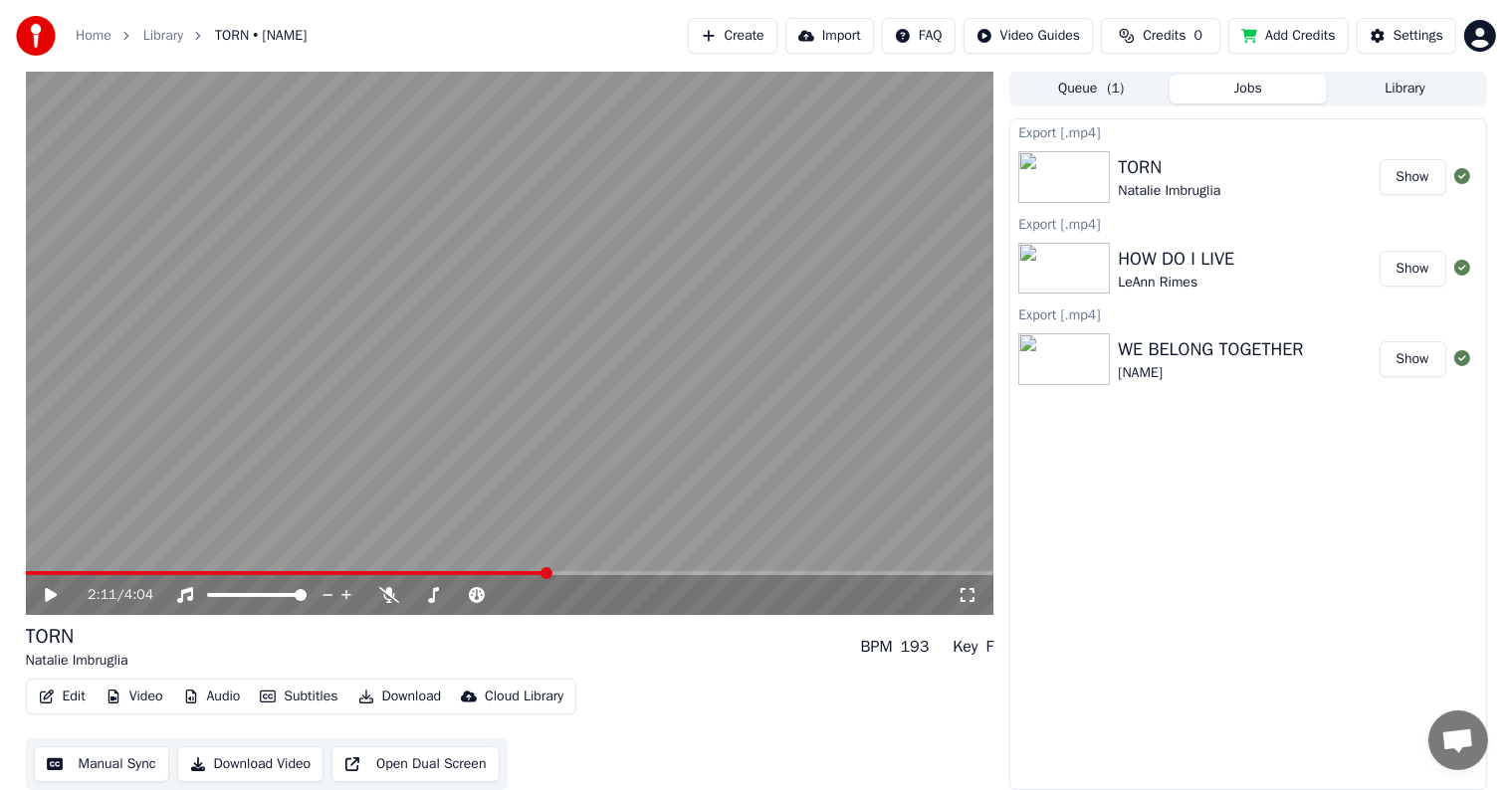 drag, startPoint x: 489, startPoint y: 577, endPoint x: 498, endPoint y: 571, distance: 10.816654 